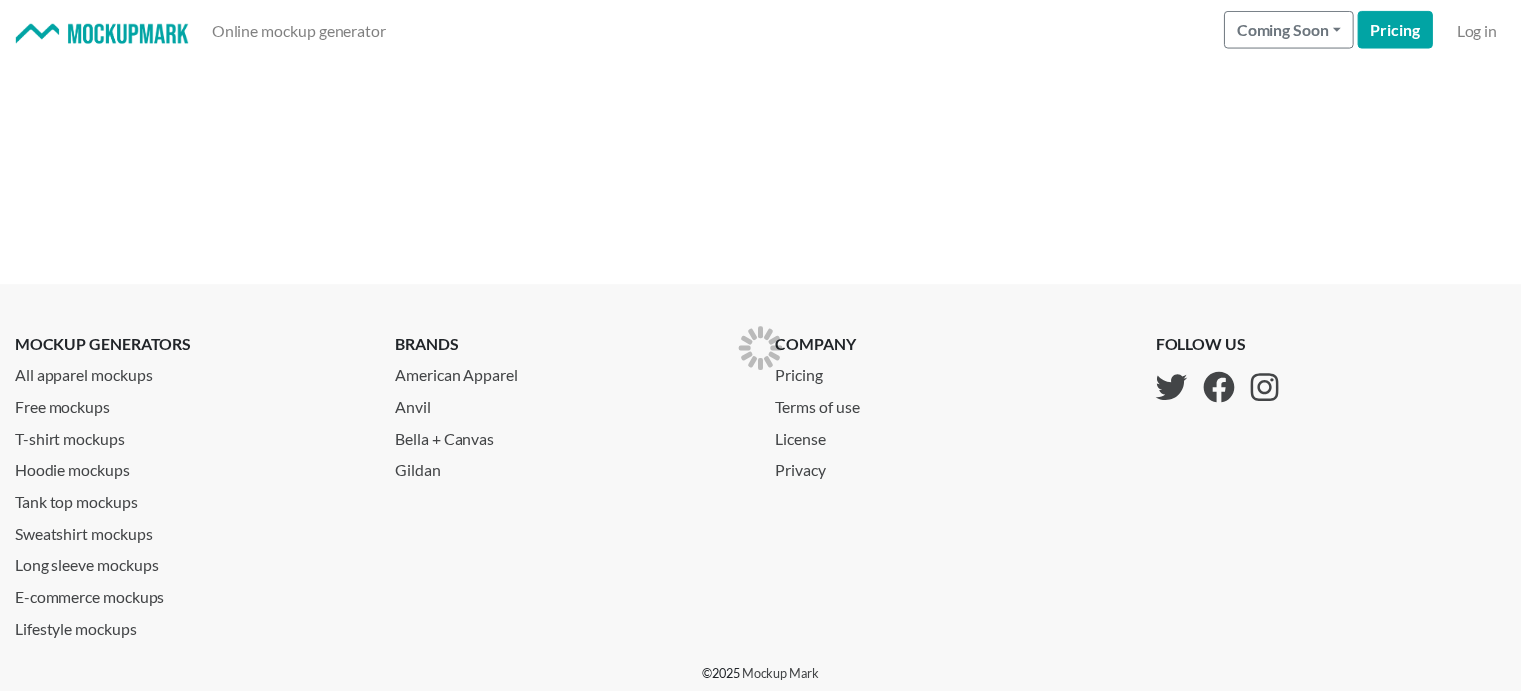 scroll, scrollTop: 0, scrollLeft: 0, axis: both 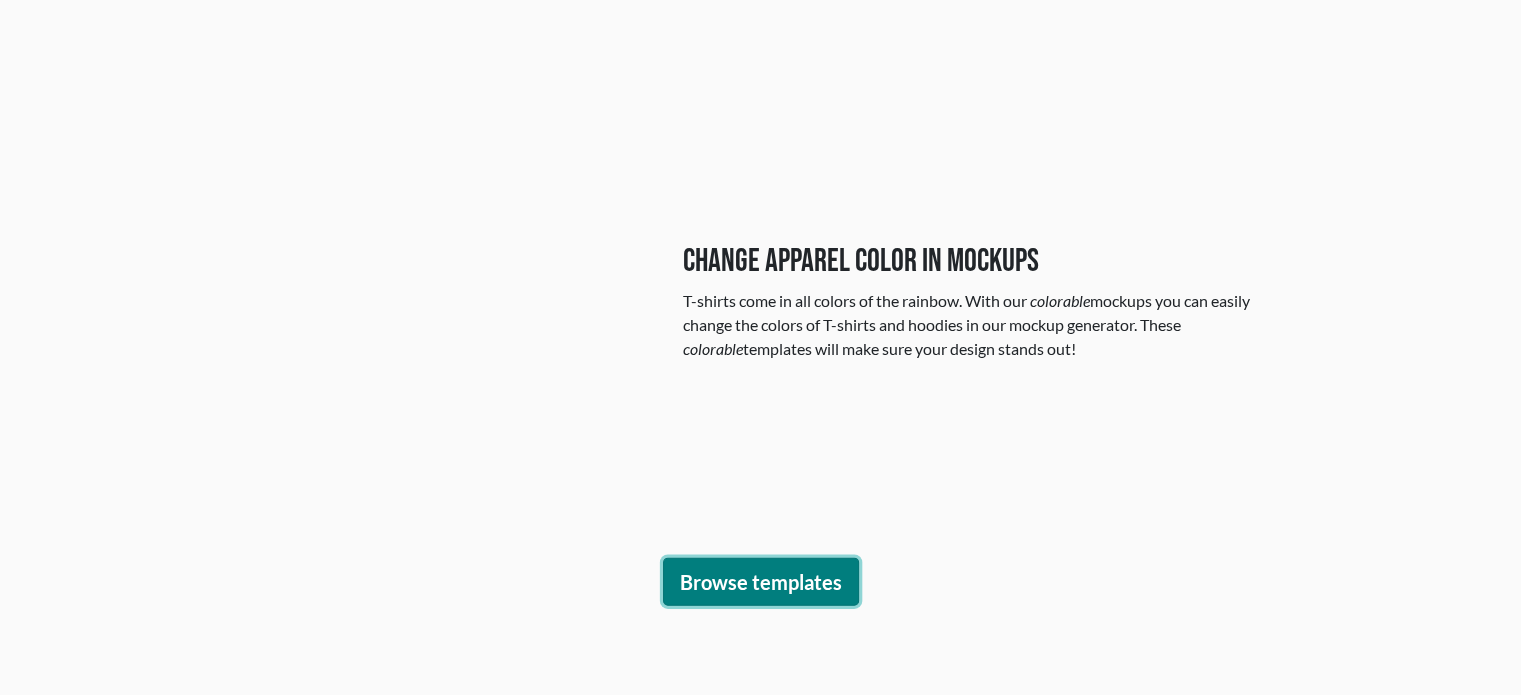 click on "Browse templates" at bounding box center [761, 582] 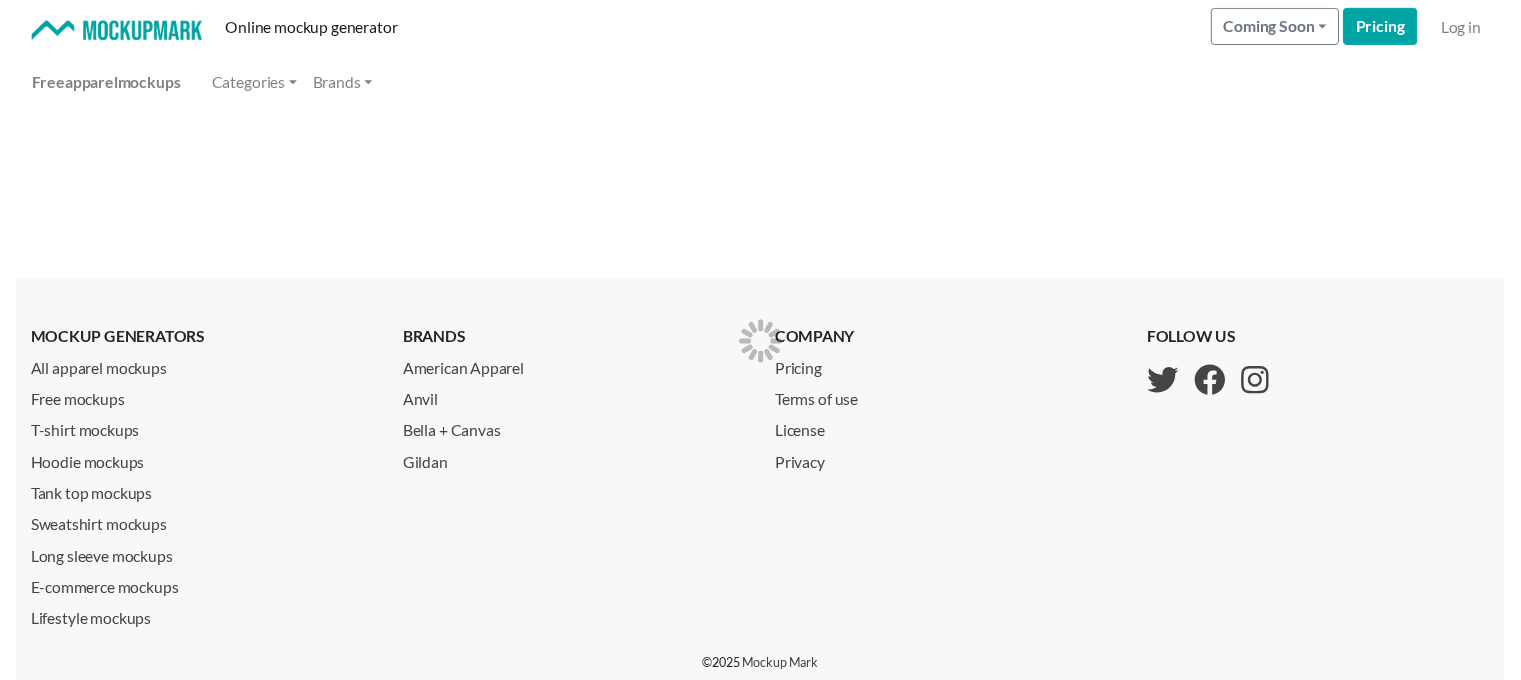 scroll, scrollTop: 0, scrollLeft: 0, axis: both 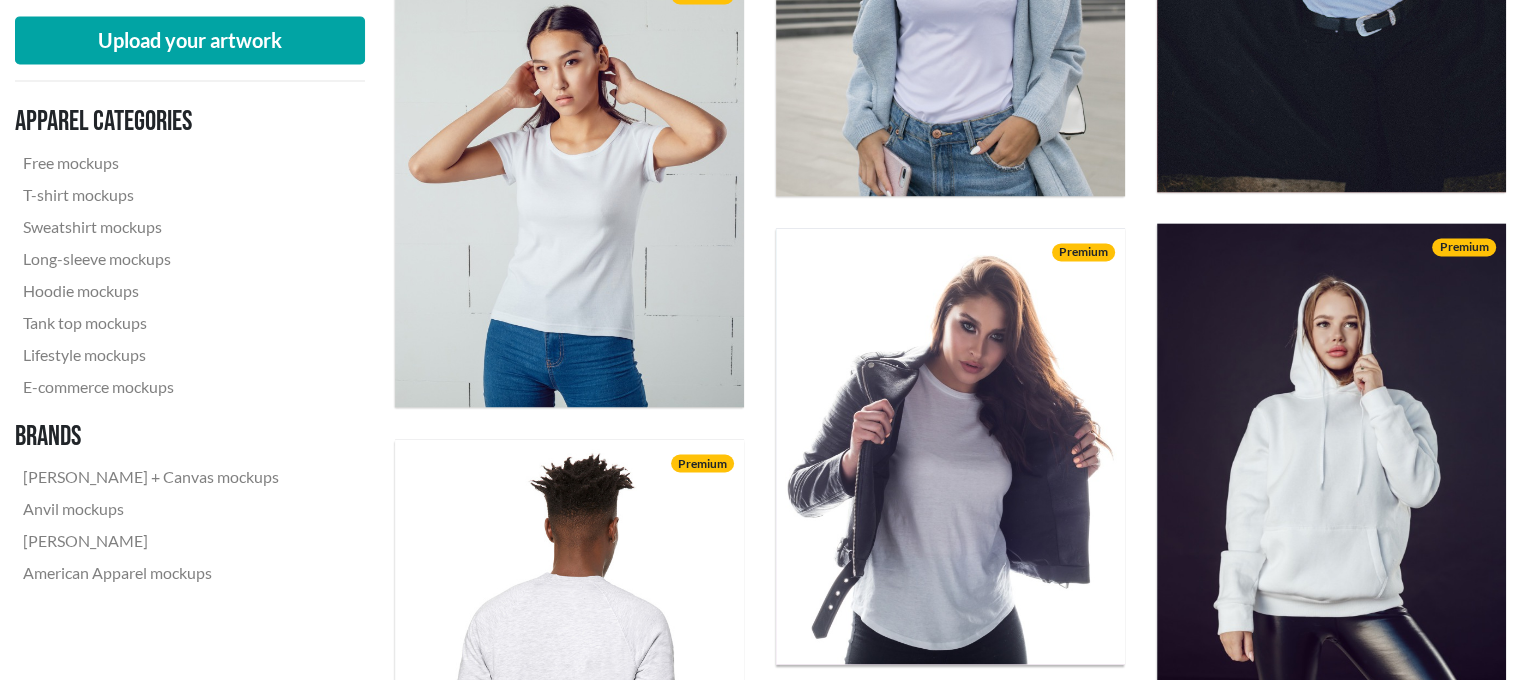 click on "Premium" at bounding box center [1331, 484] 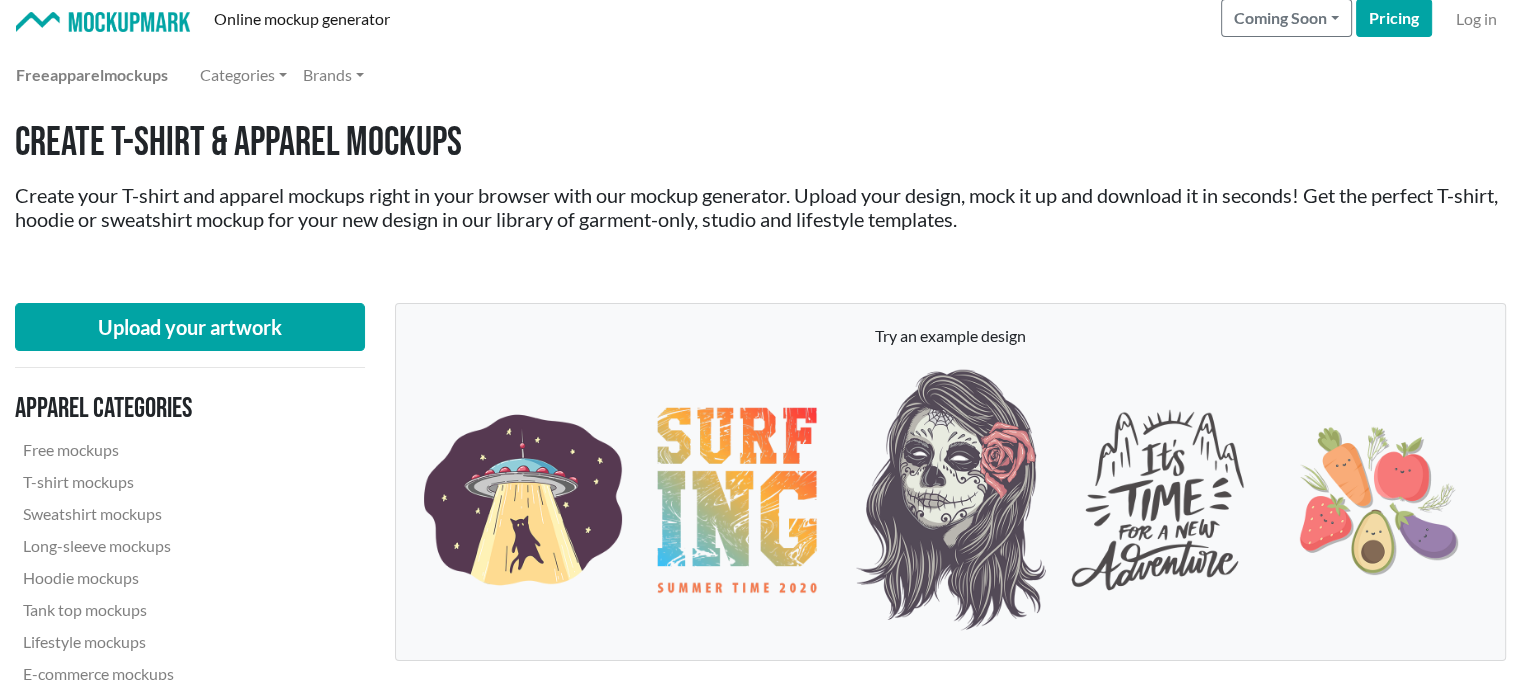 scroll, scrollTop: 0, scrollLeft: 0, axis: both 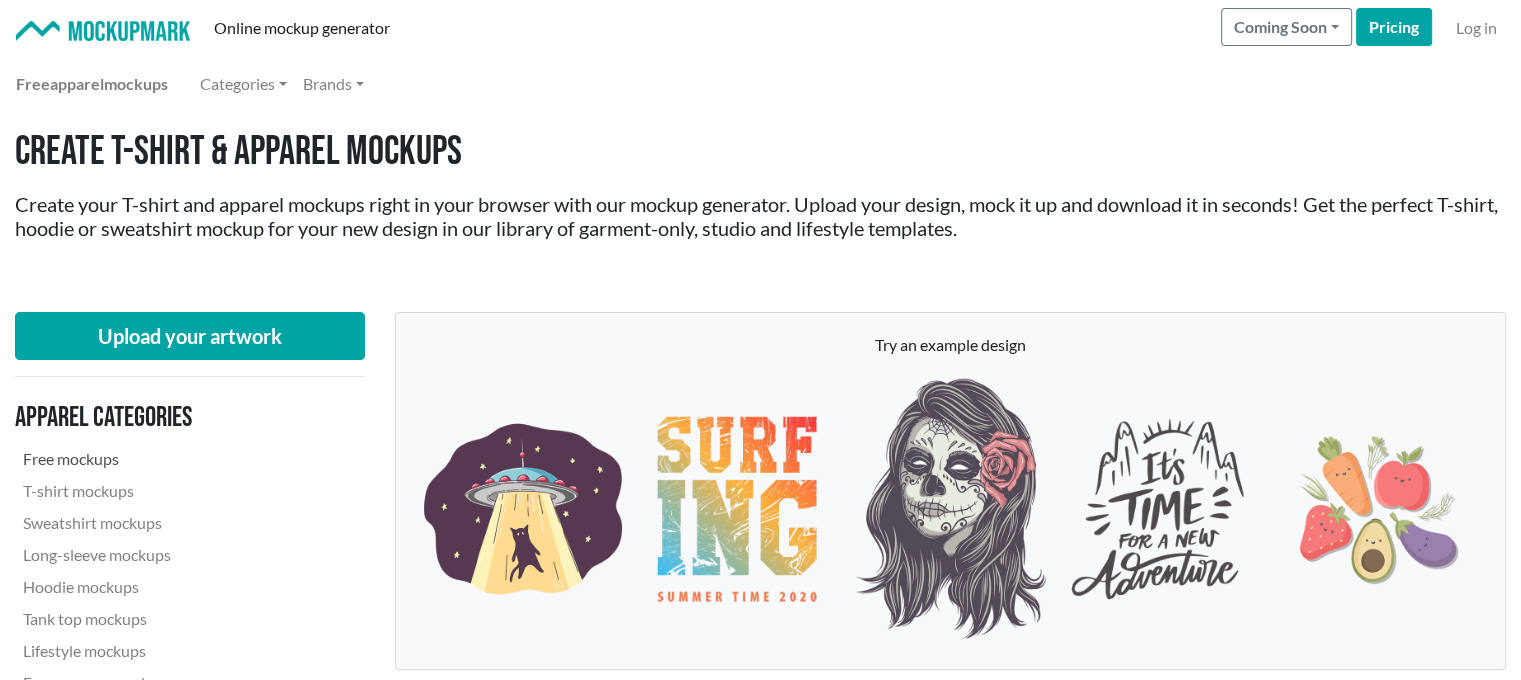 click on "Free mockups" at bounding box center [151, 459] 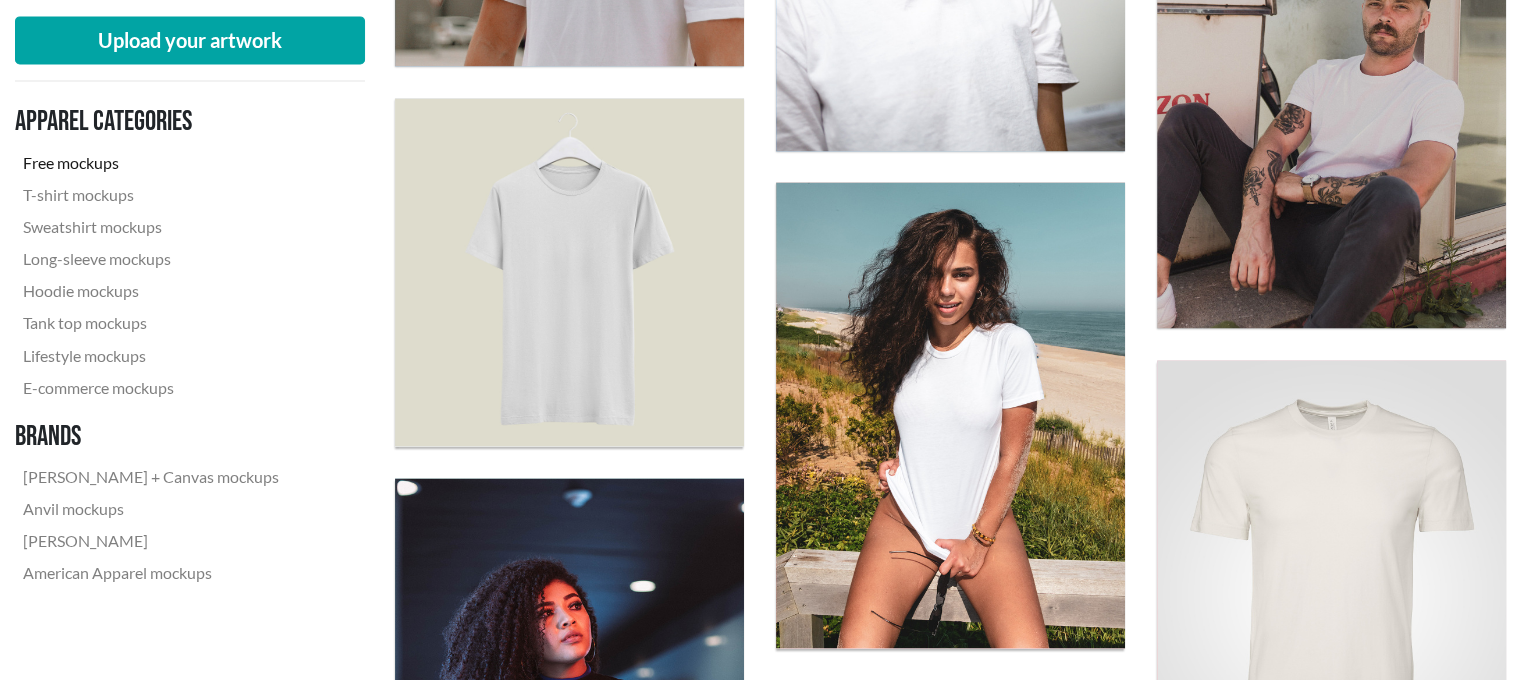 scroll, scrollTop: 3504, scrollLeft: 0, axis: vertical 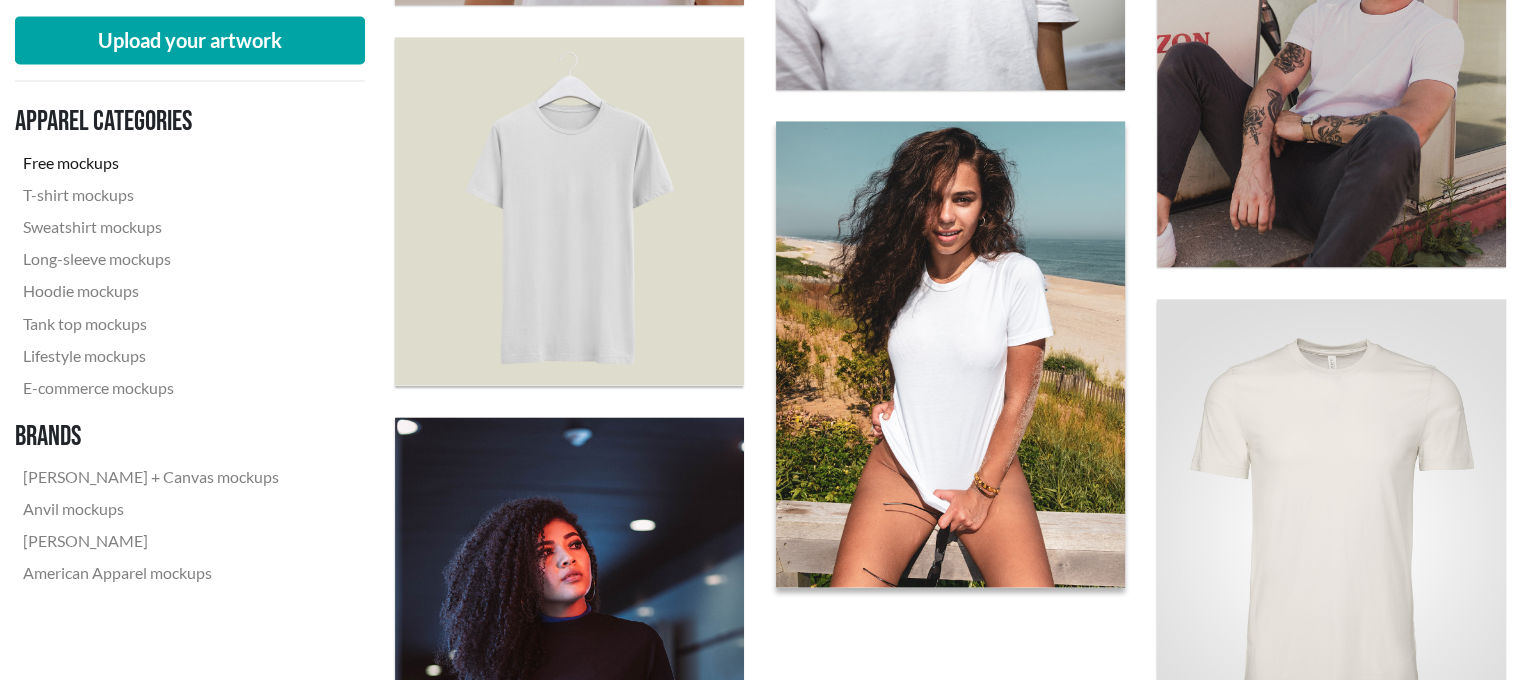 click at bounding box center [951, 354] 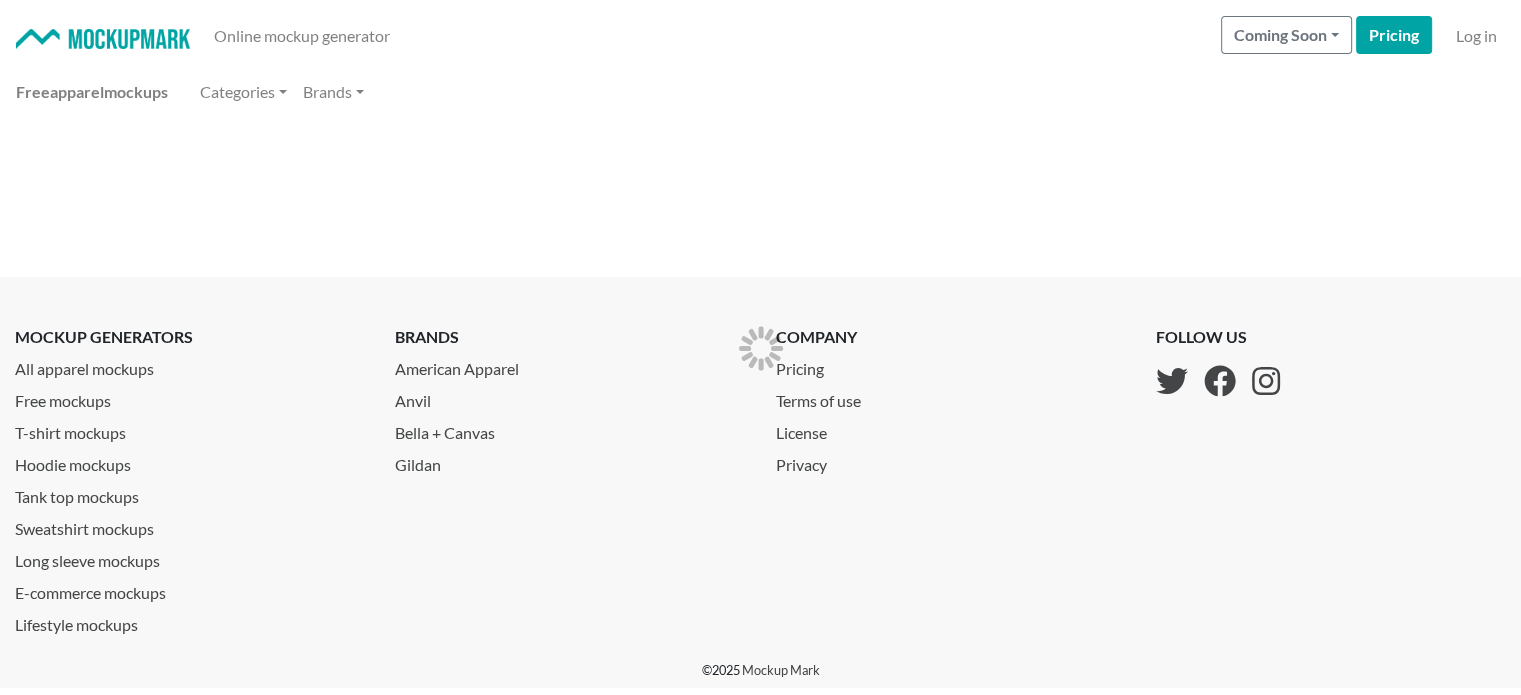 scroll, scrollTop: 0, scrollLeft: 0, axis: both 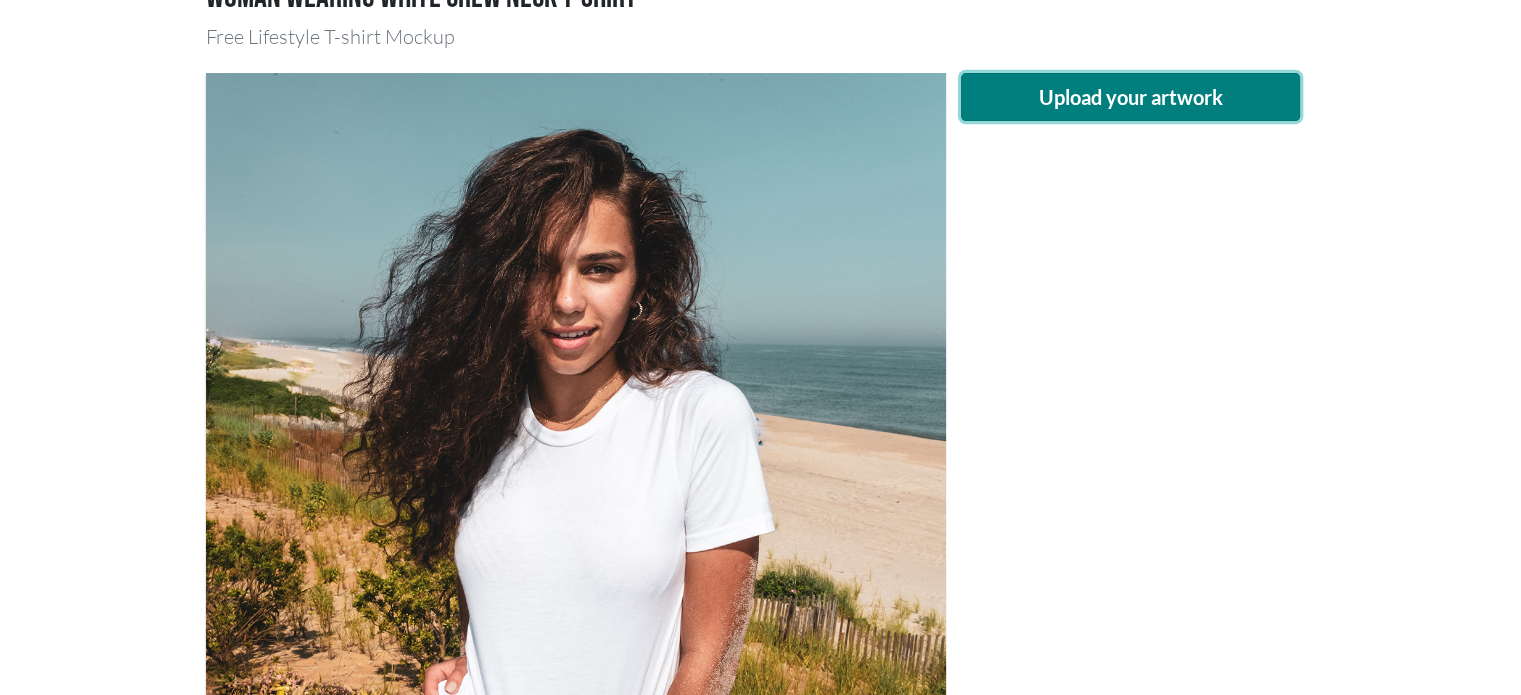 click on "Upload your artwork" at bounding box center [1131, 97] 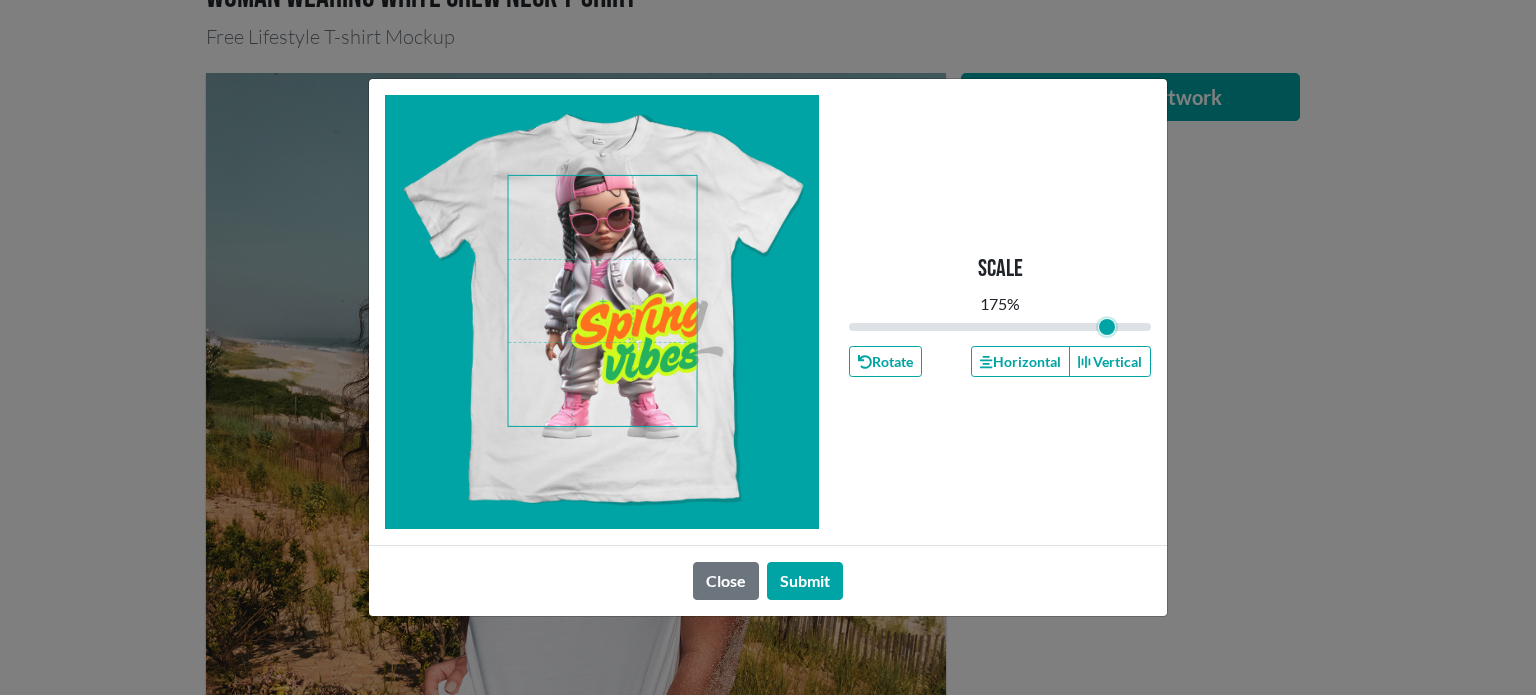 drag, startPoint x: 996, startPoint y: 328, endPoint x: 1107, endPoint y: 339, distance: 111.54372 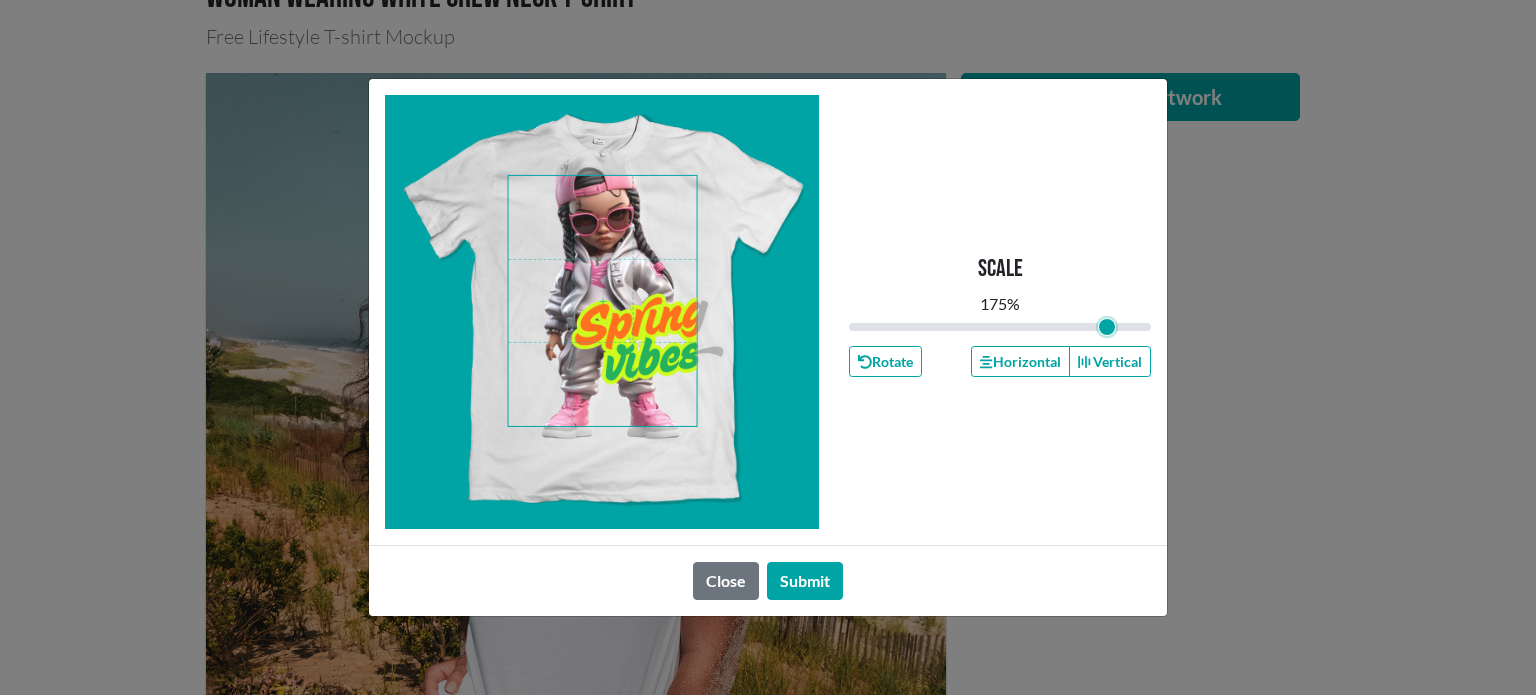 click at bounding box center [1000, 327] 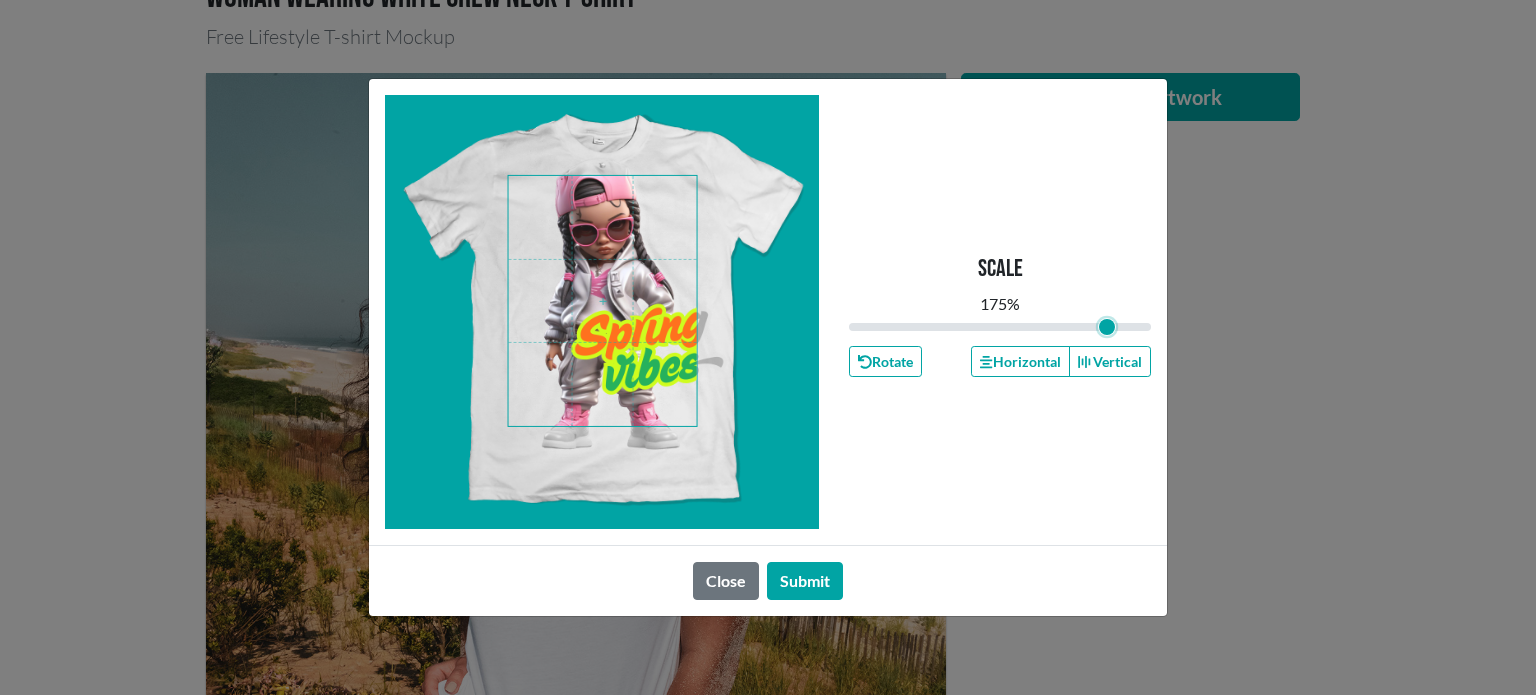 click at bounding box center (603, 301) 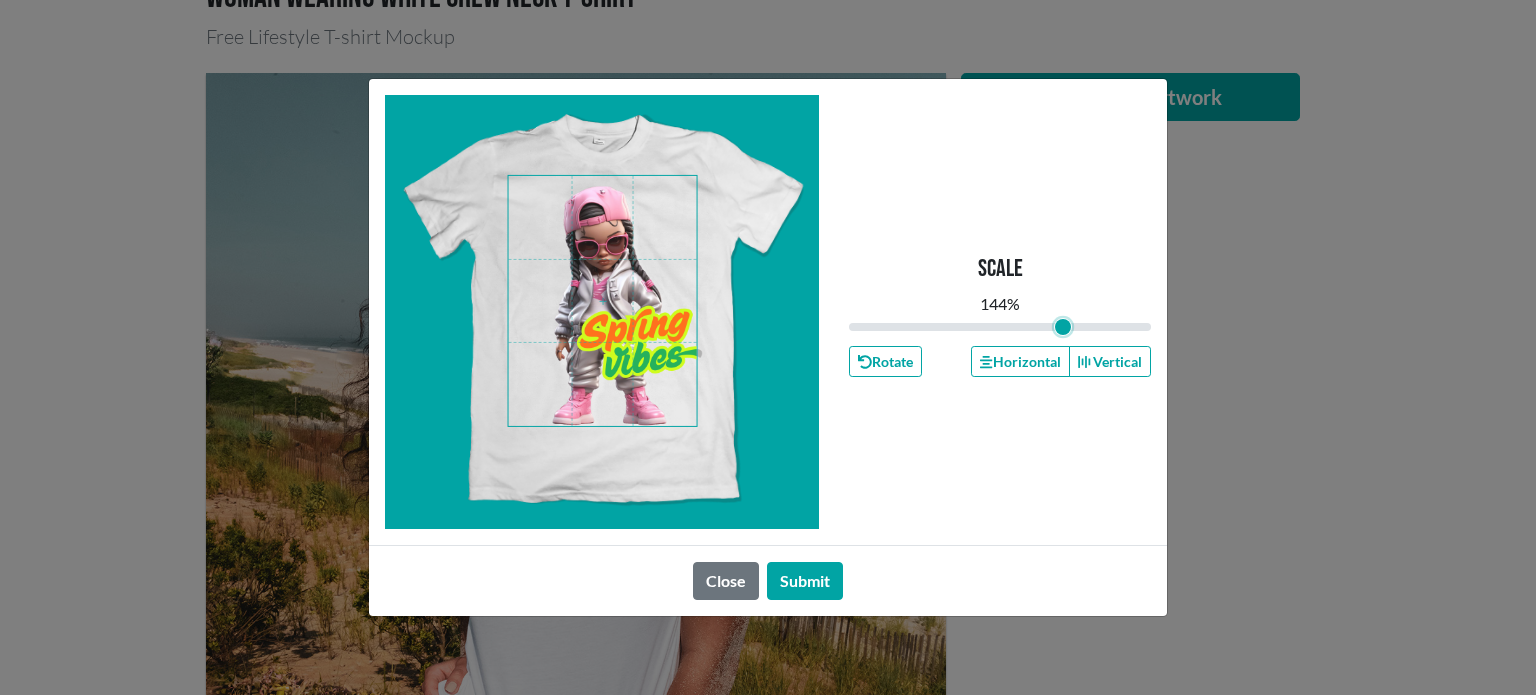 drag, startPoint x: 1102, startPoint y: 320, endPoint x: 1063, endPoint y: 322, distance: 39.051247 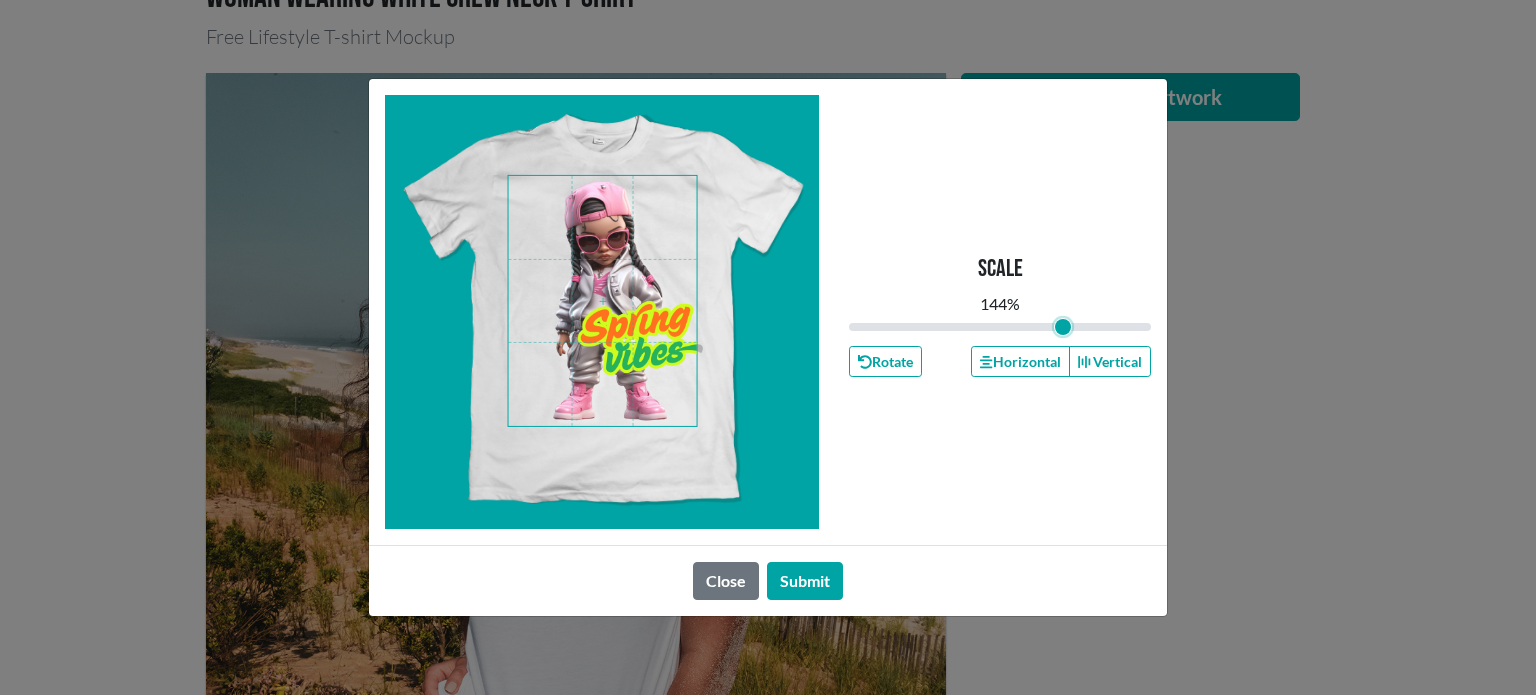 click at bounding box center (603, 301) 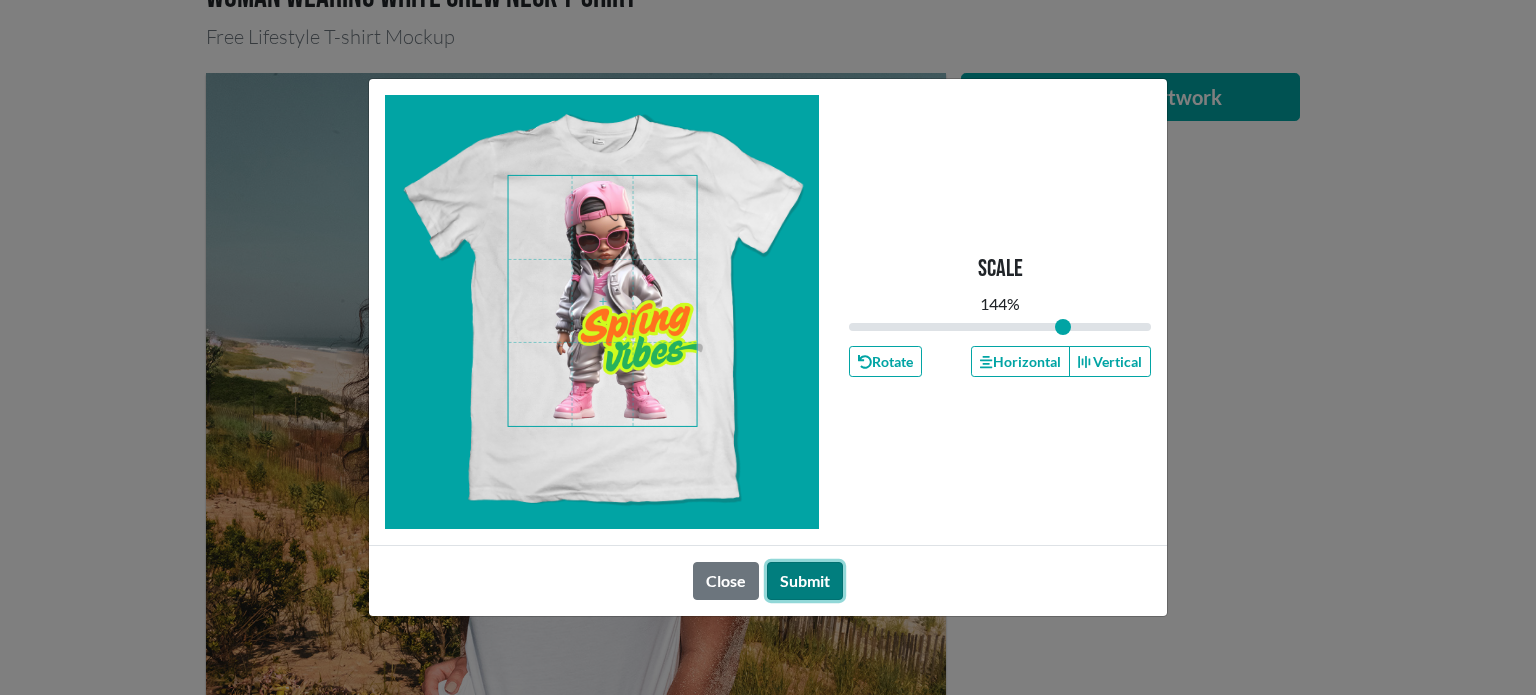 click on "Submit" at bounding box center [805, 581] 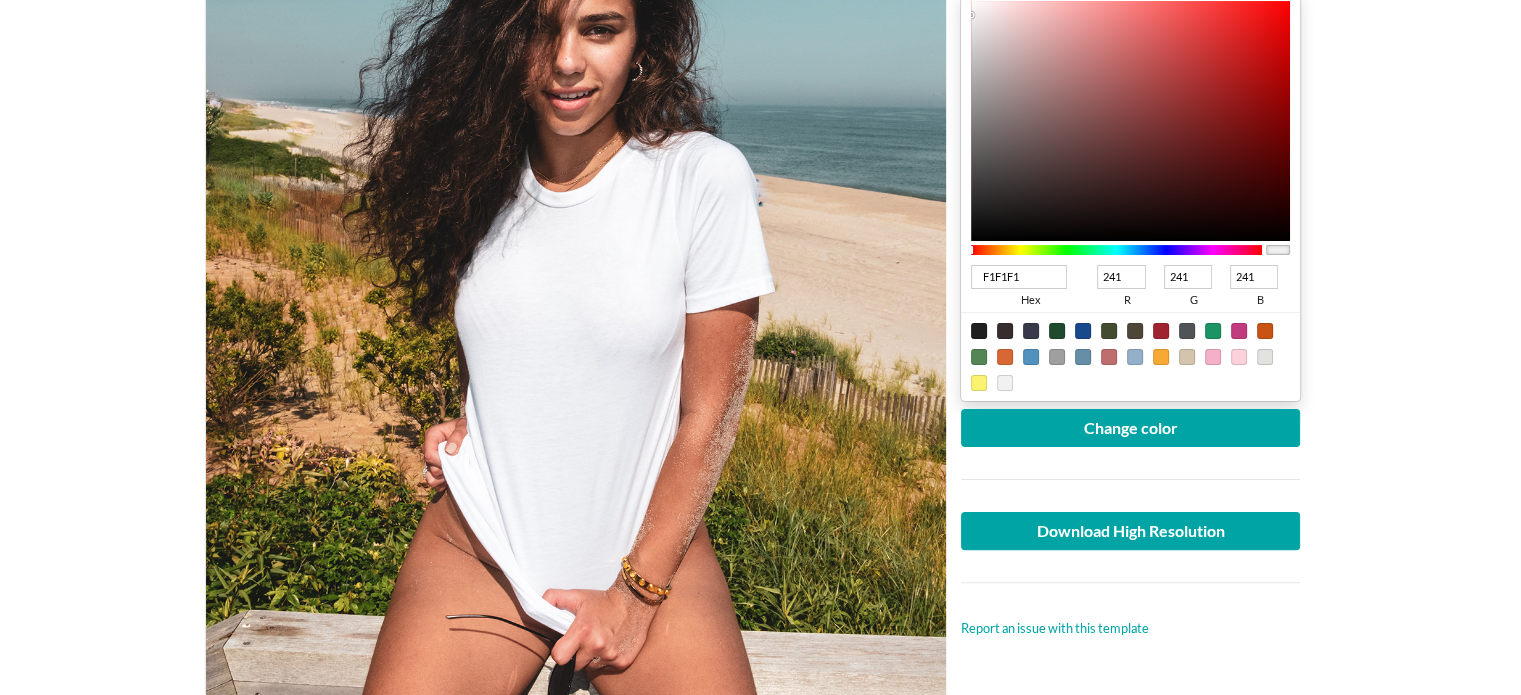 scroll, scrollTop: 401, scrollLeft: 0, axis: vertical 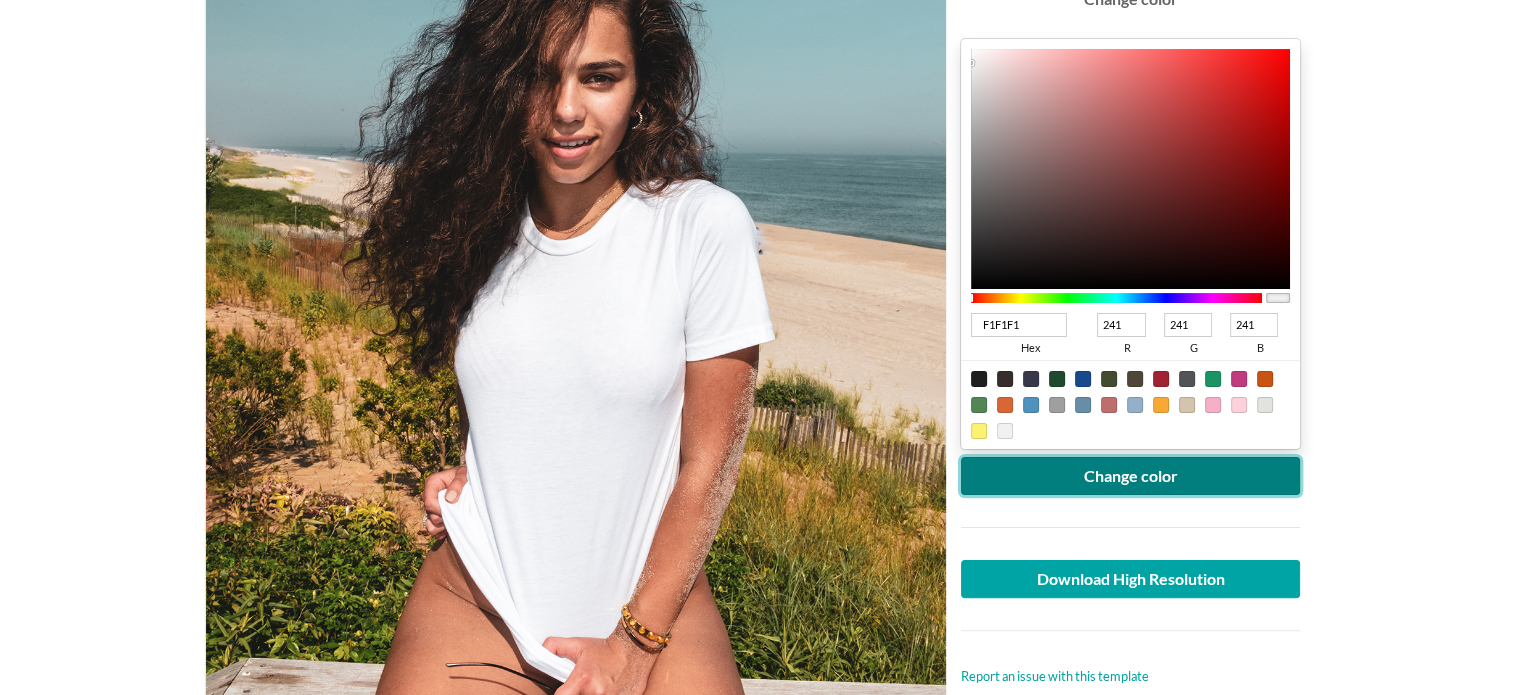 click on "Change color" at bounding box center (1131, 476) 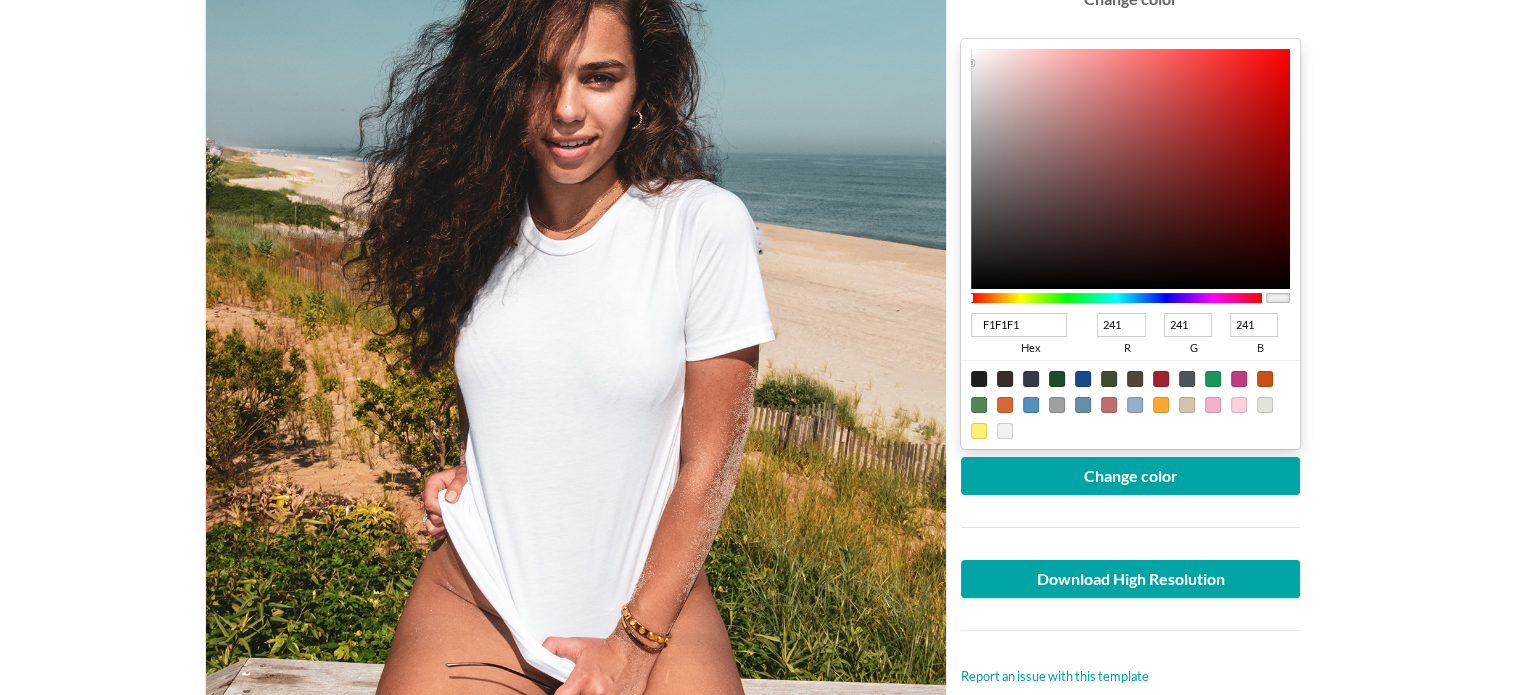 click at bounding box center [979, 379] 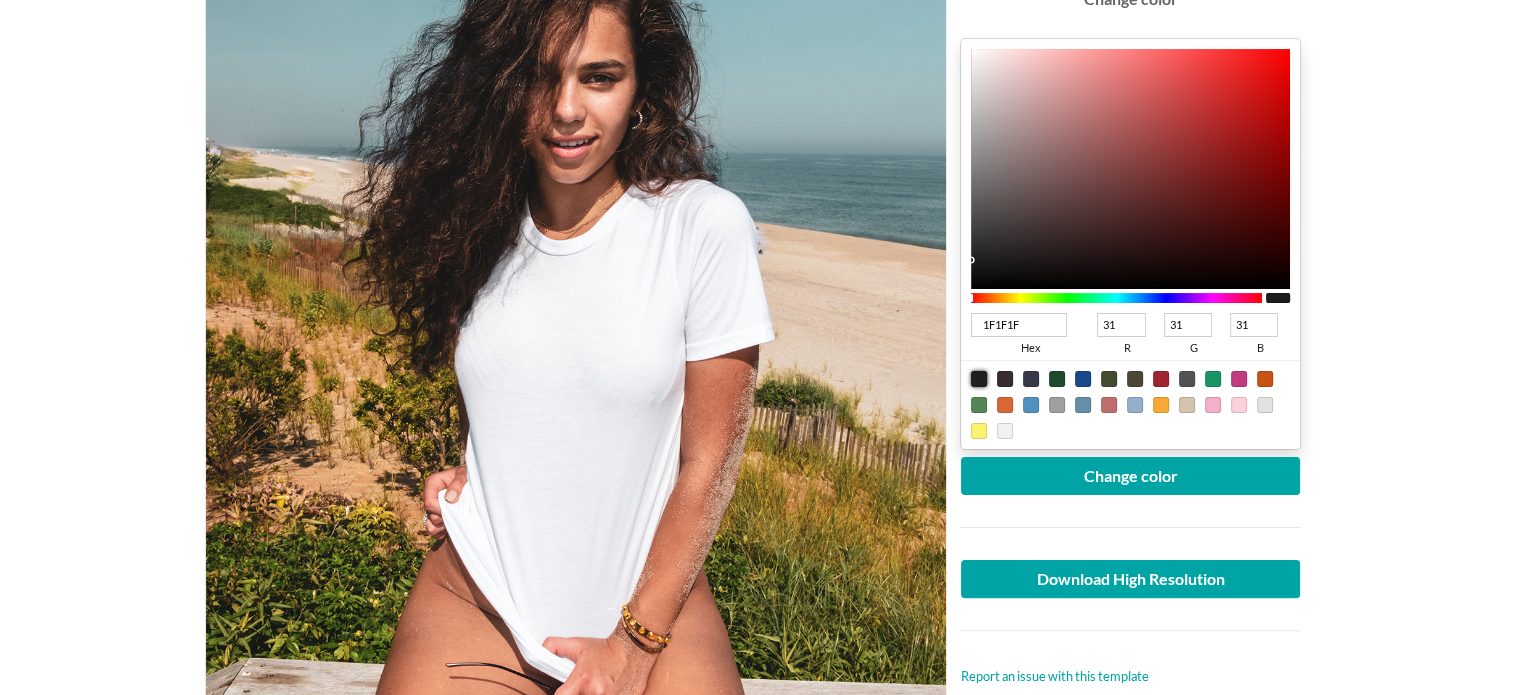 type on "202020" 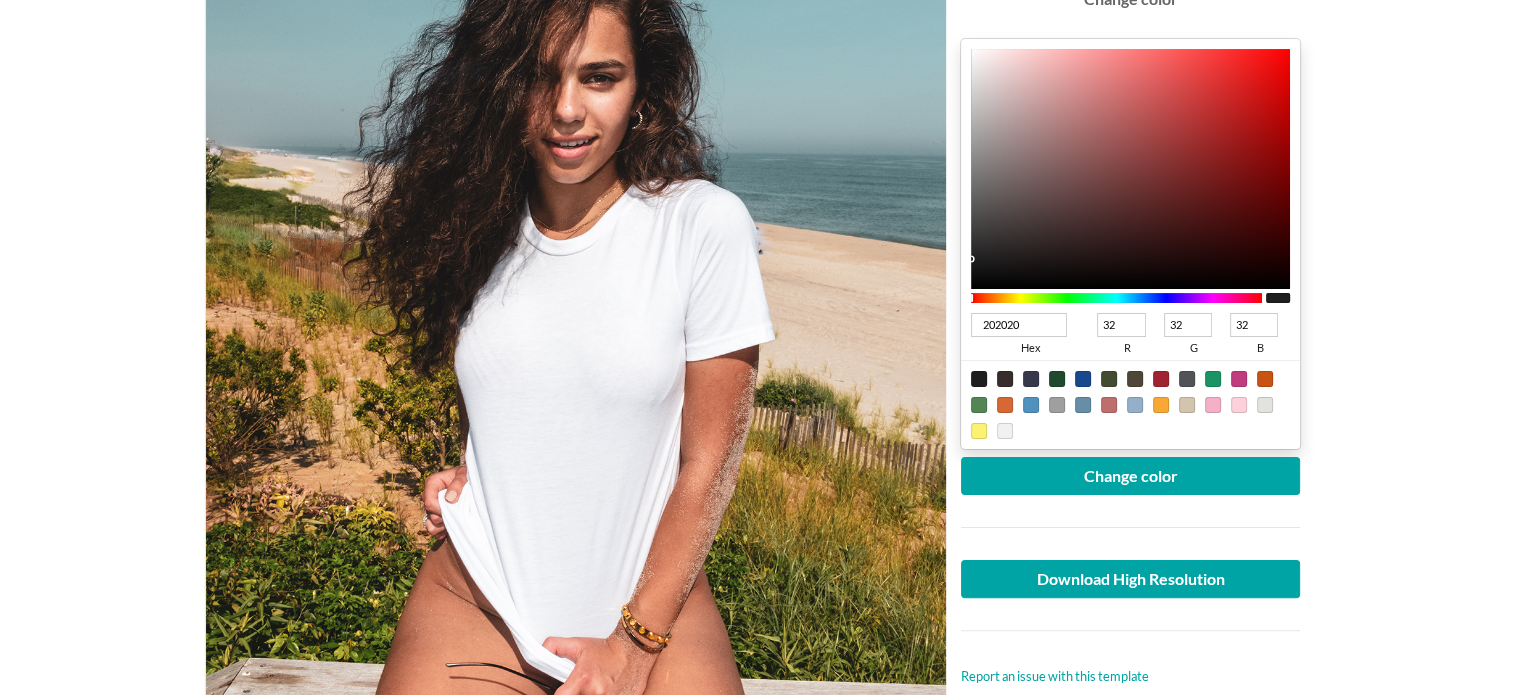 type on "212121" 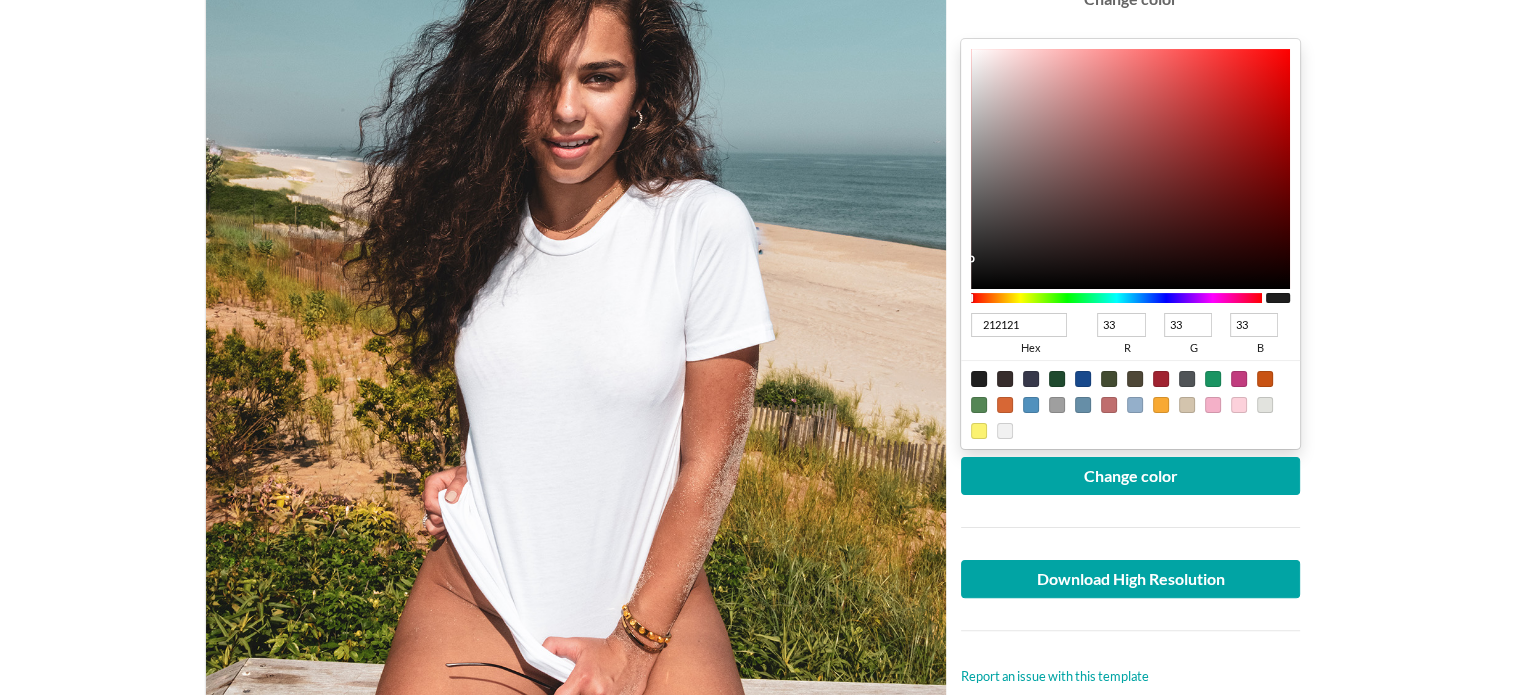 type on "282727" 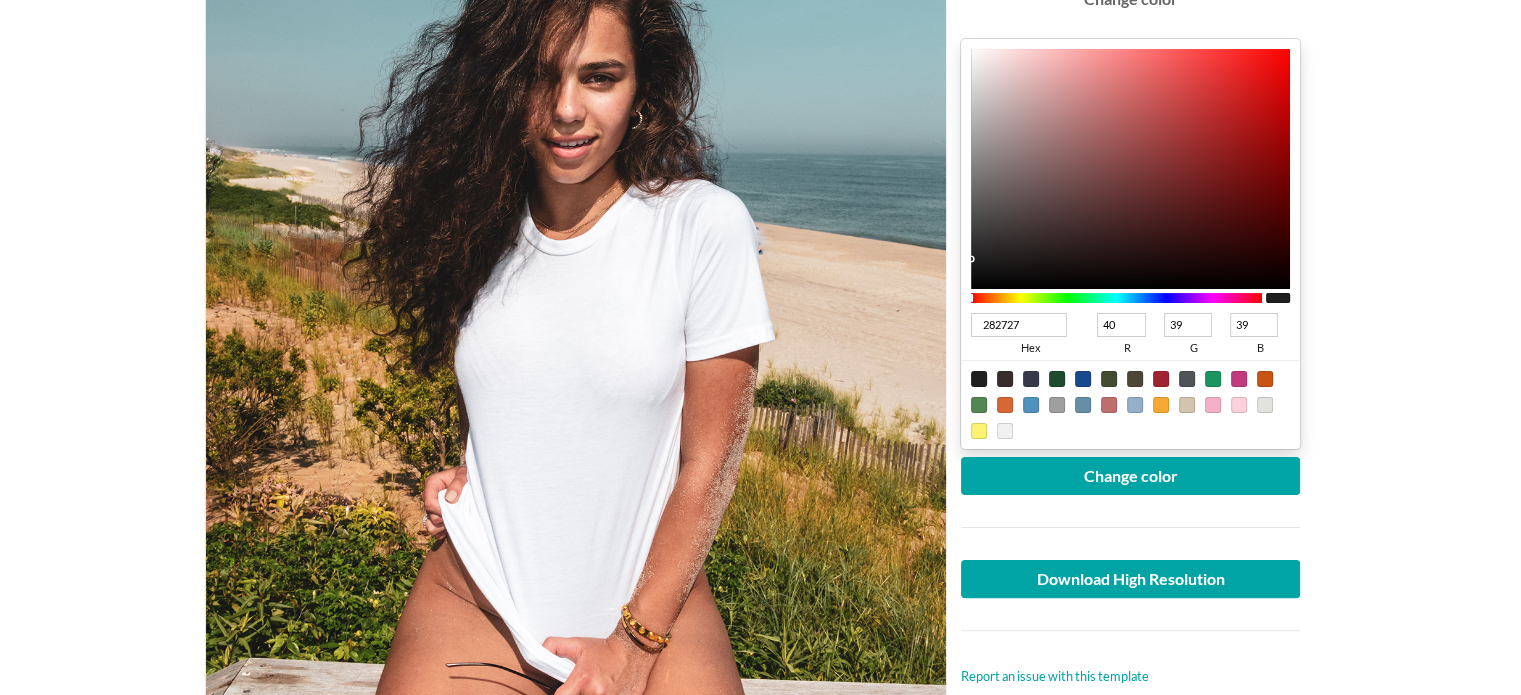 type on "2E2D2D" 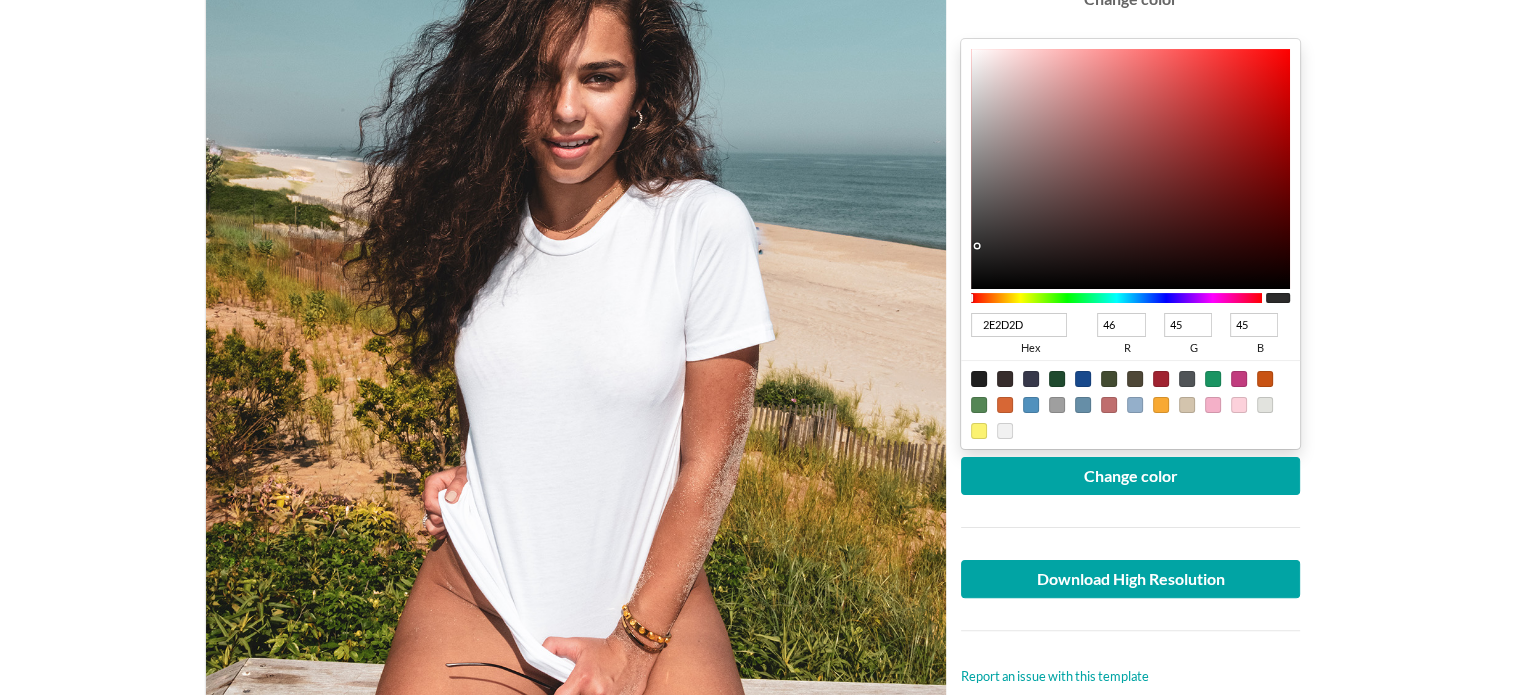 type on "313030" 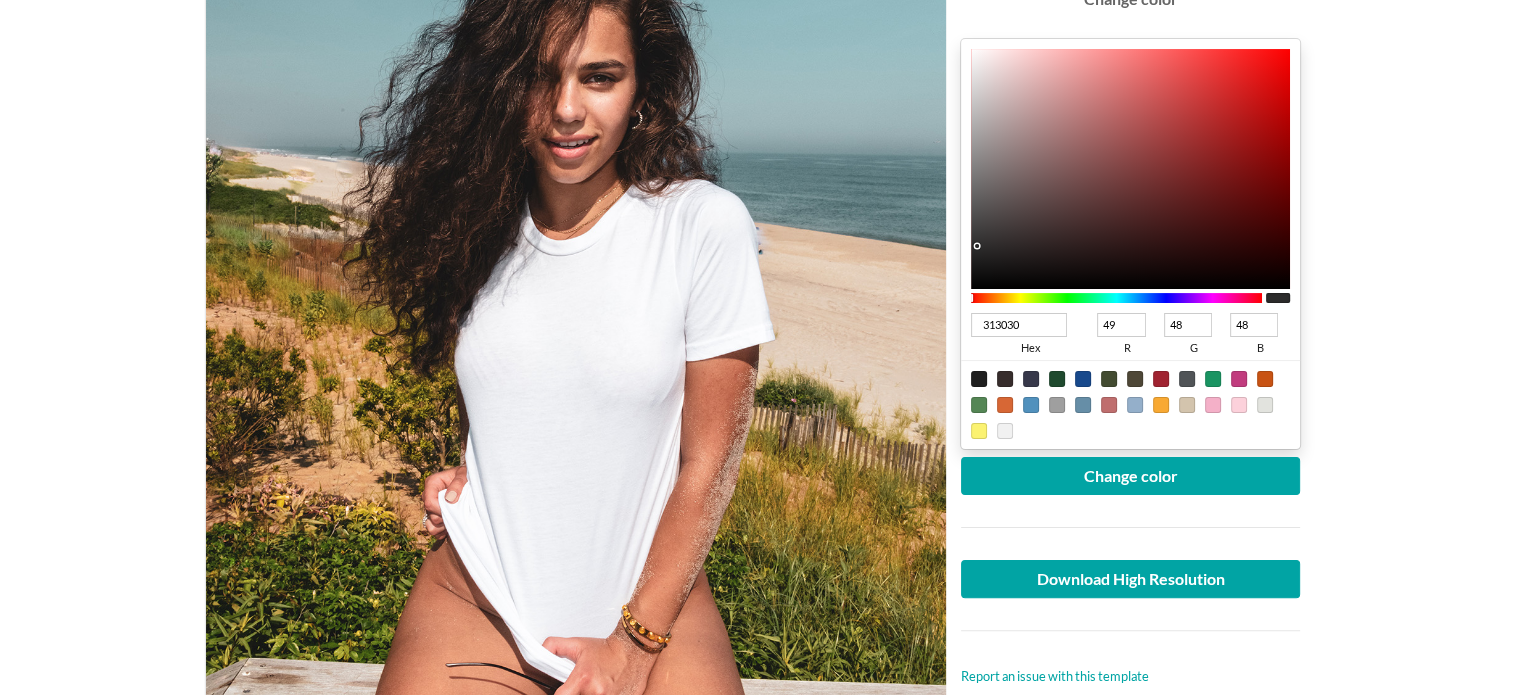 type on "343333" 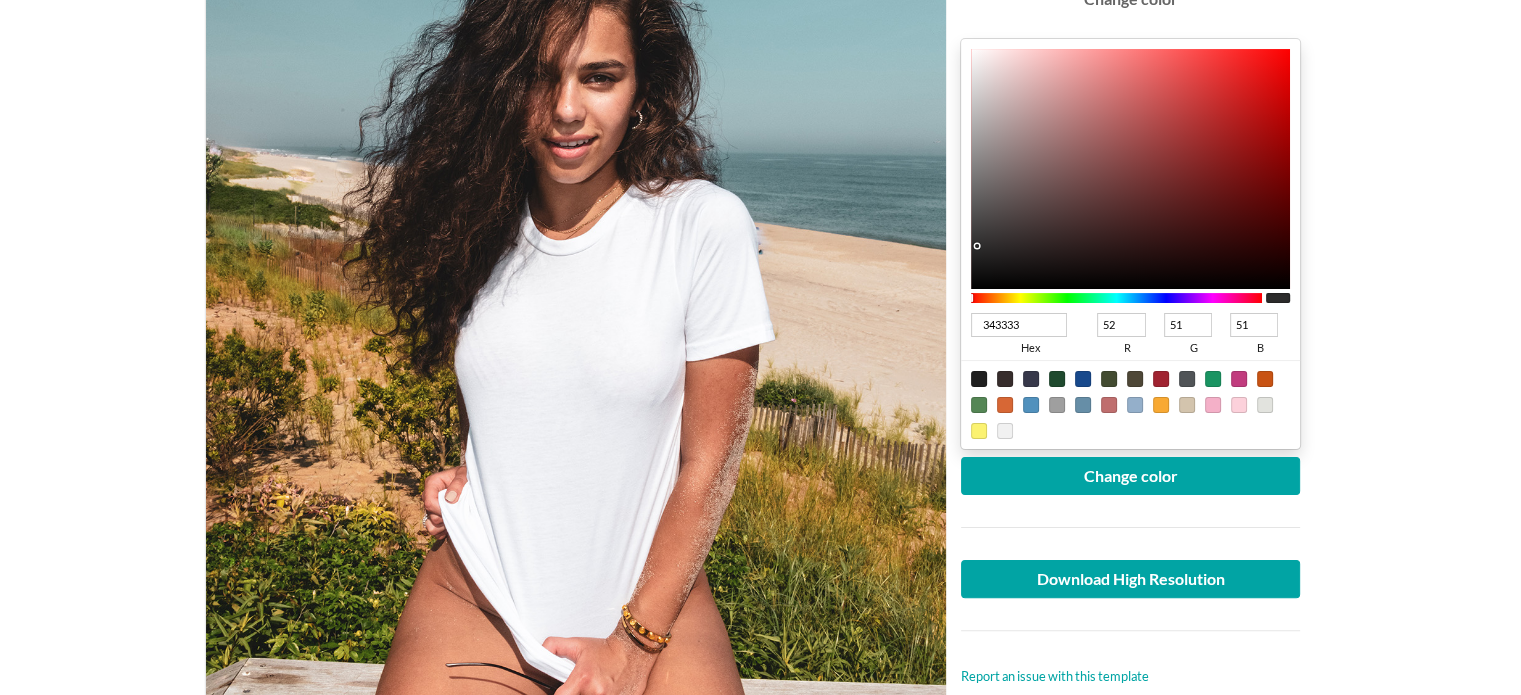 type on "393636" 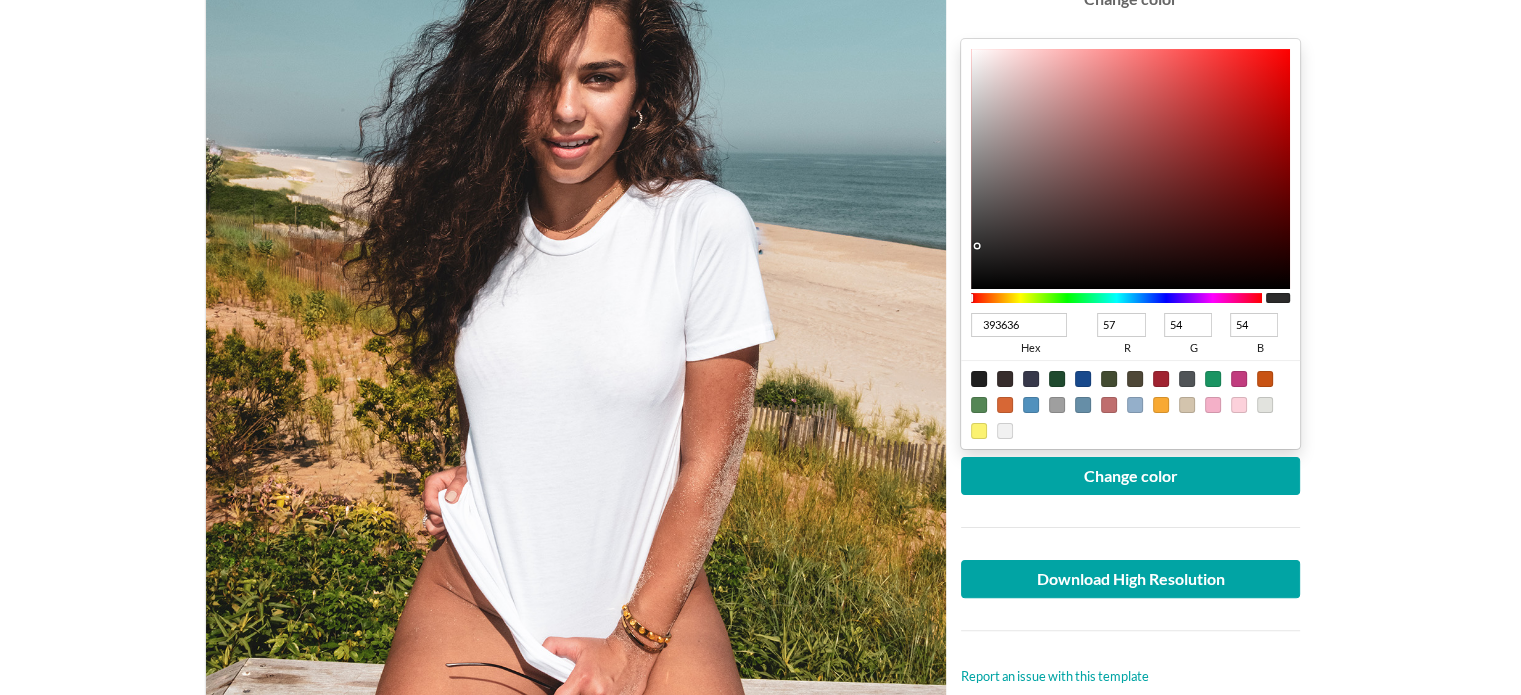 type on "3B3838" 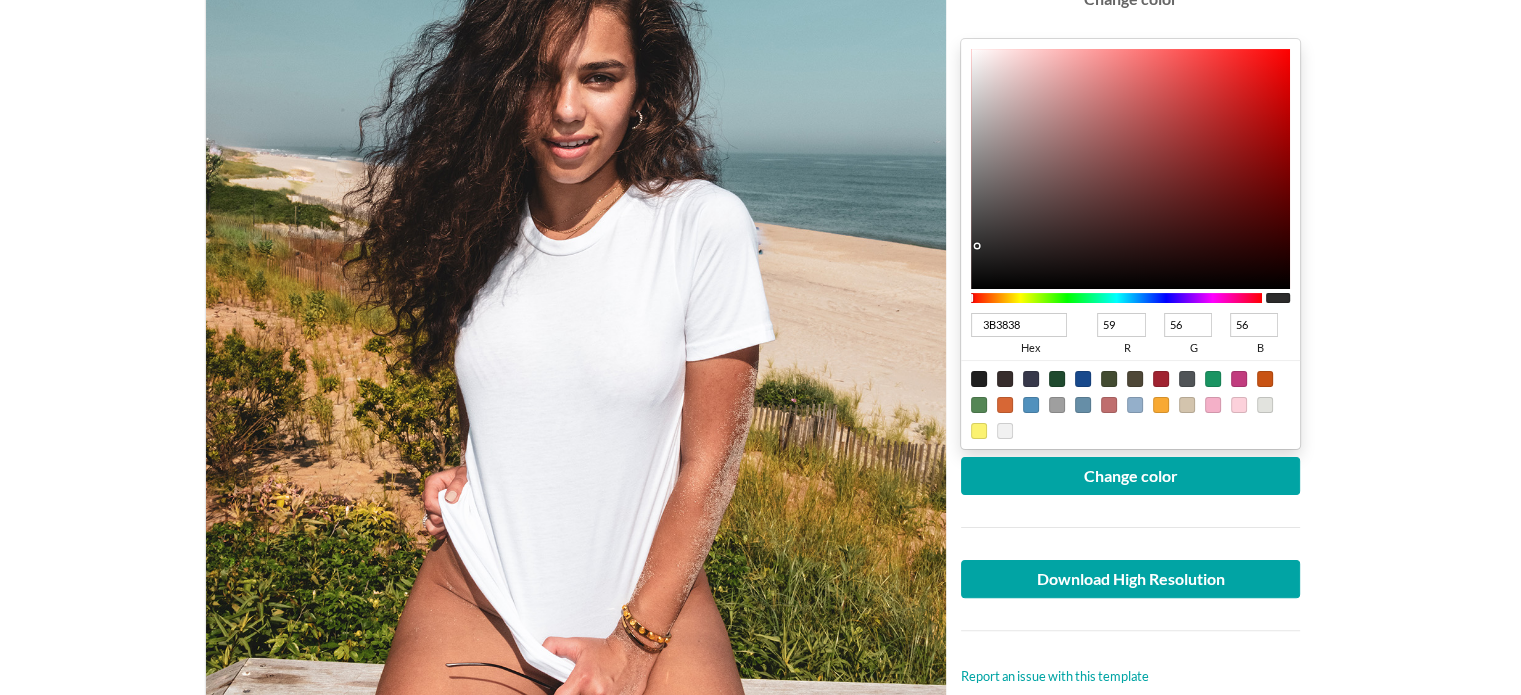 type on "3D3A3A" 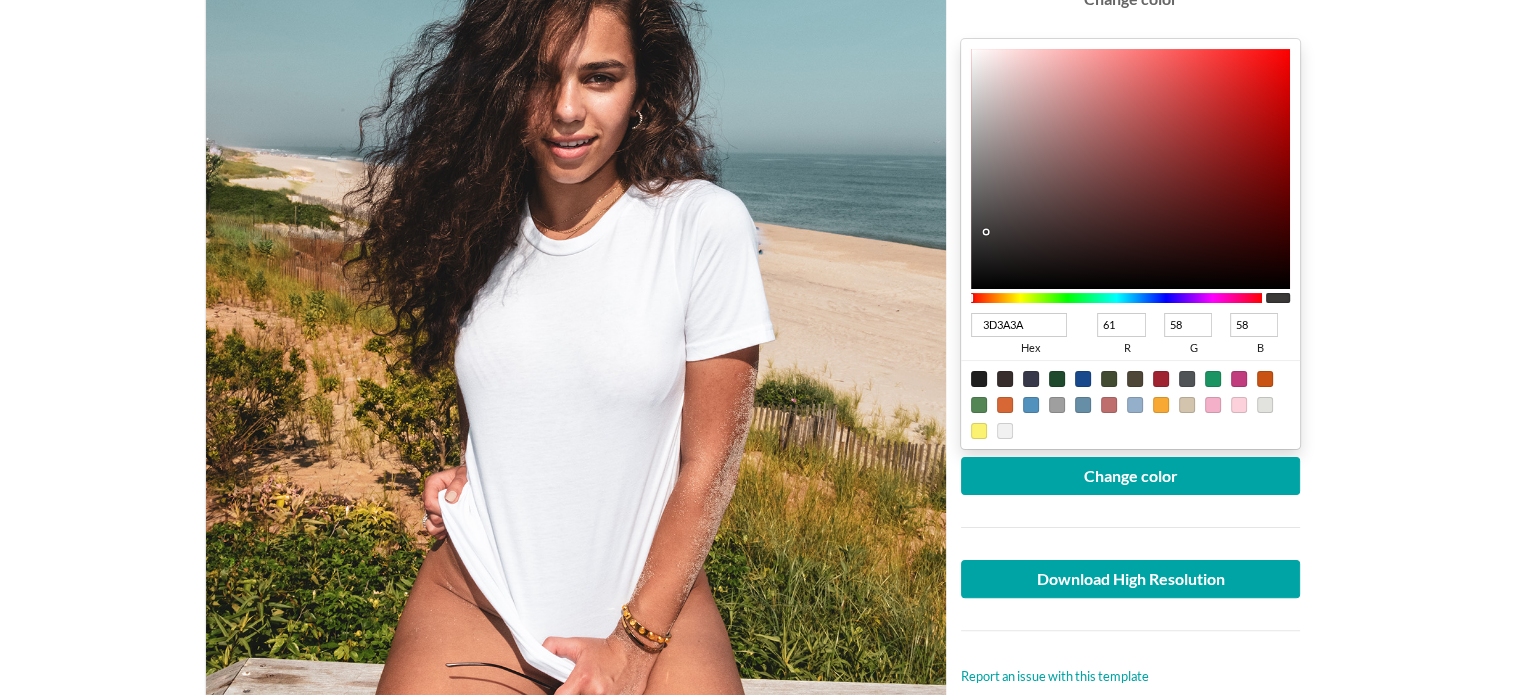 type on "3D3939" 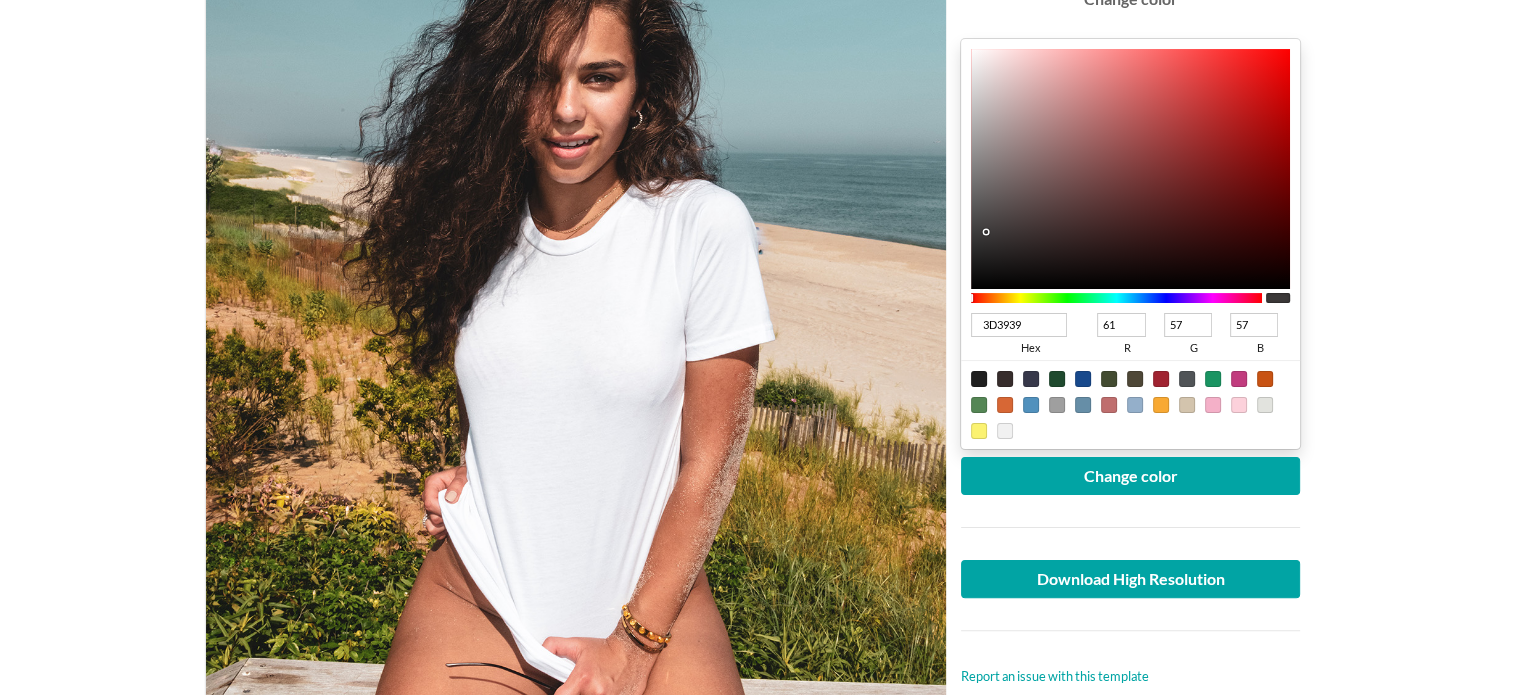 type on "3F3B3B" 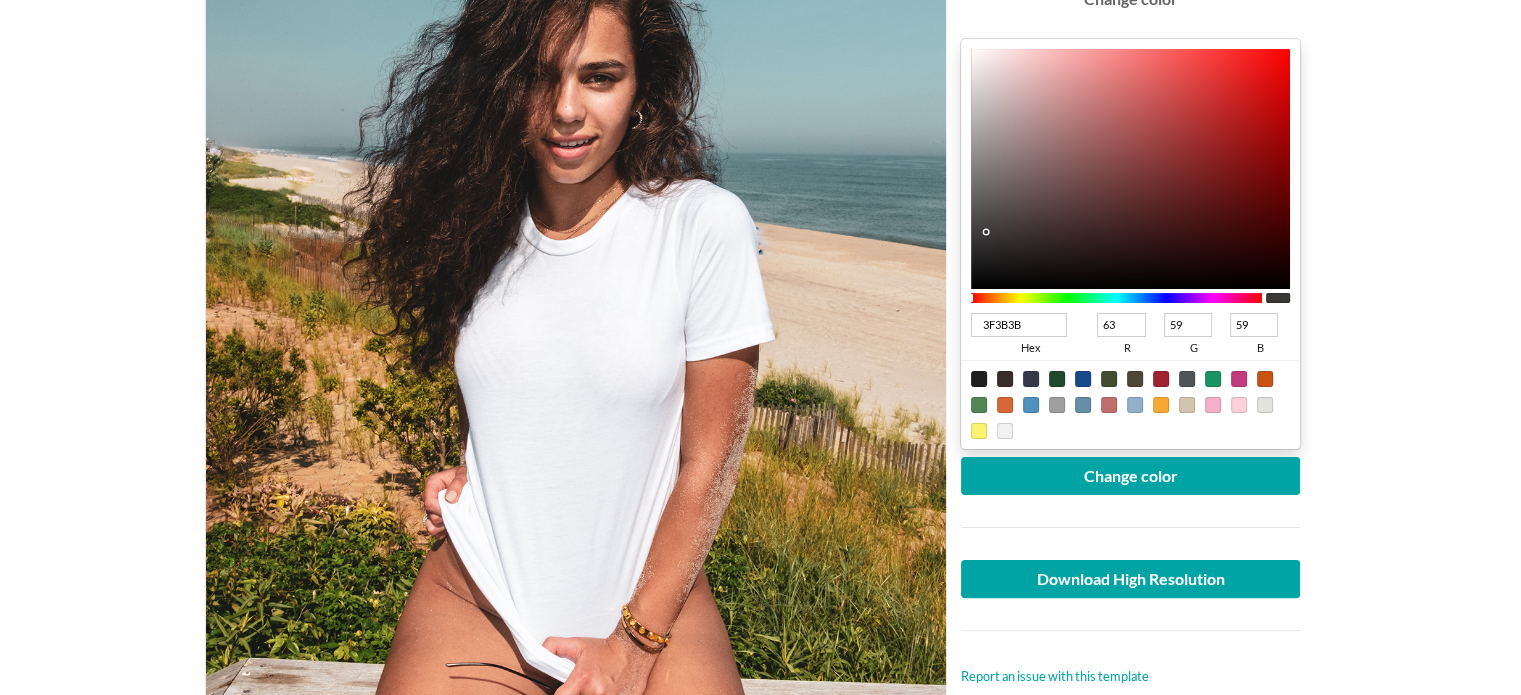 type on "413D3D" 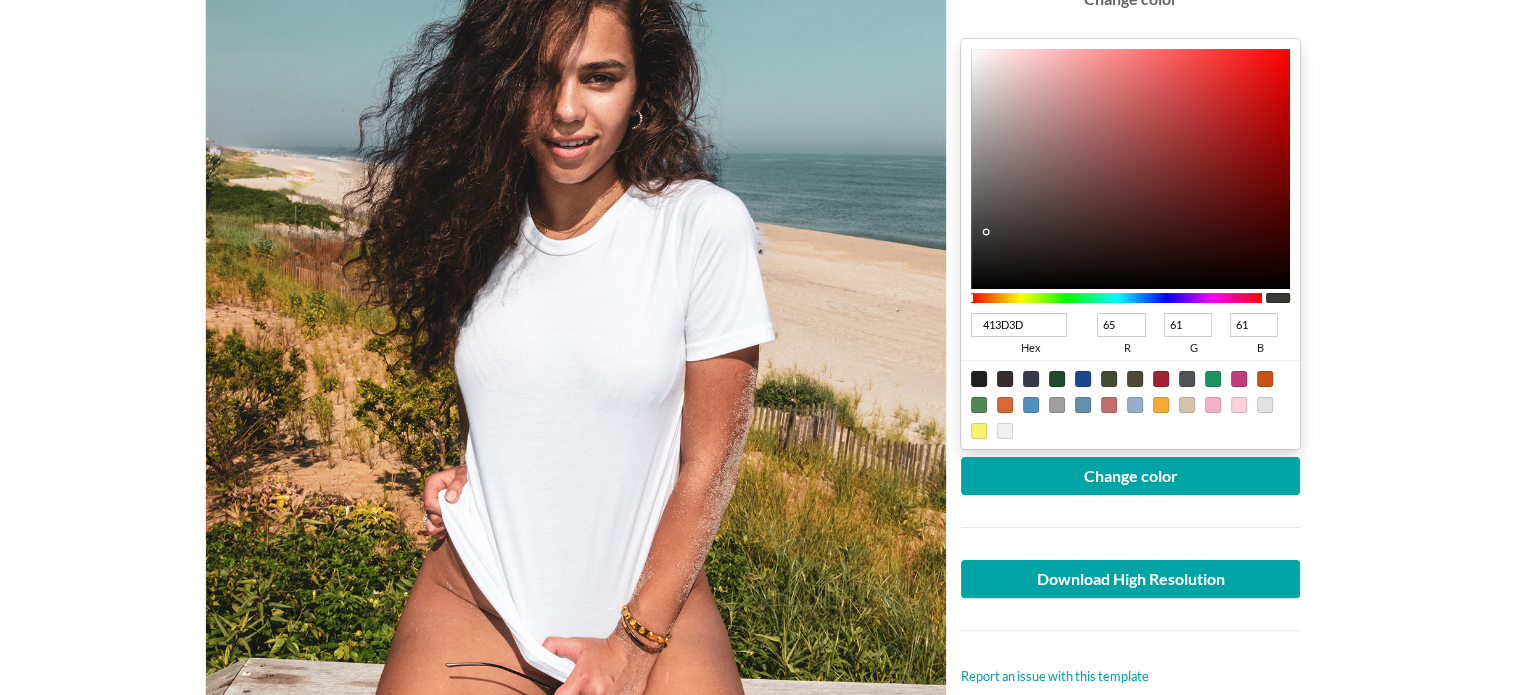 type on "454040" 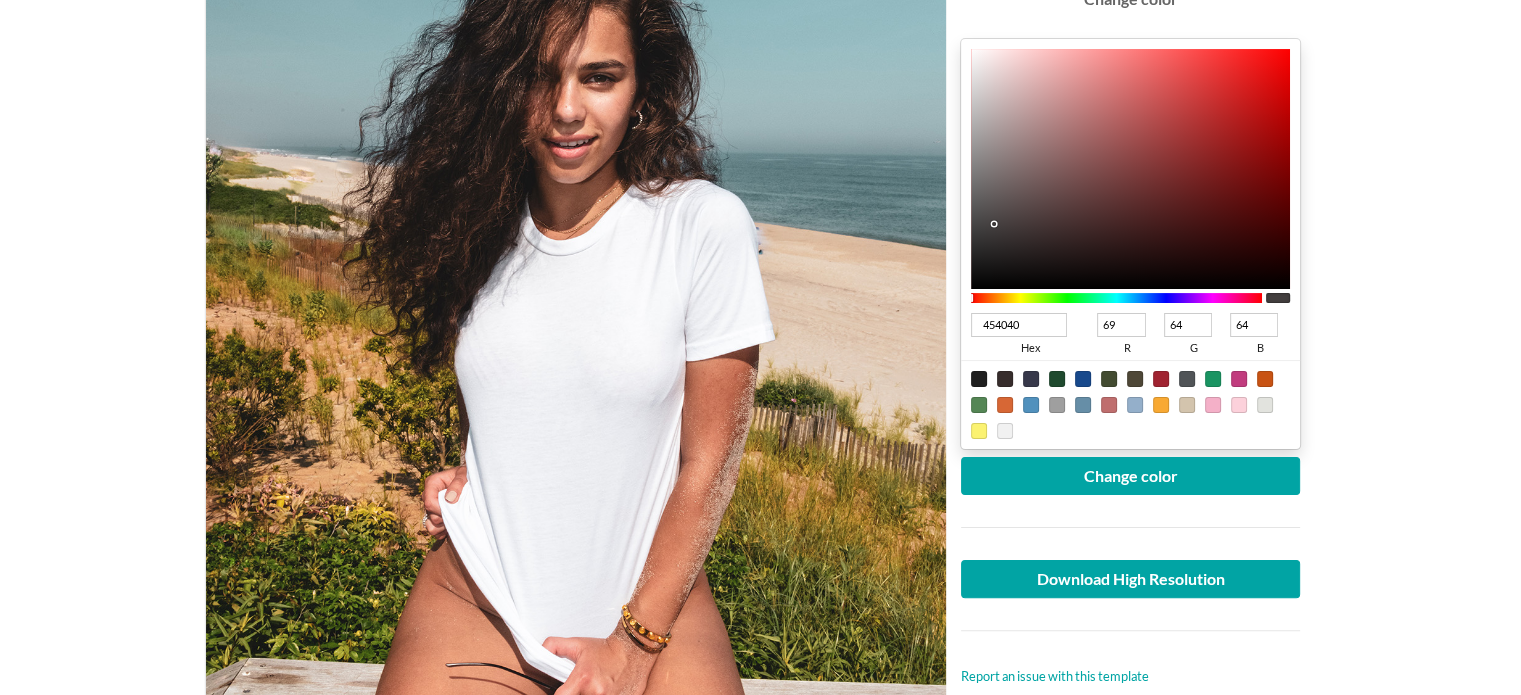 type on "4D4545" 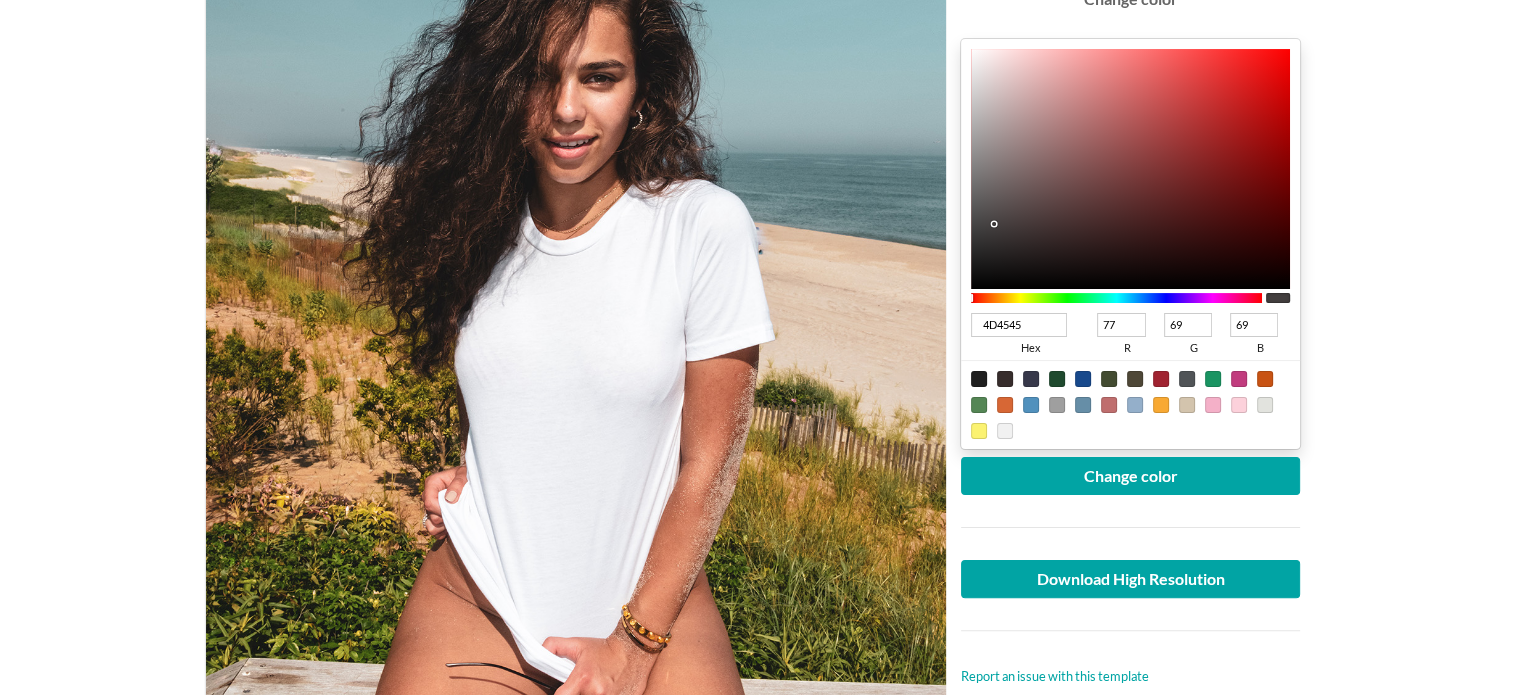 type on "534A4A" 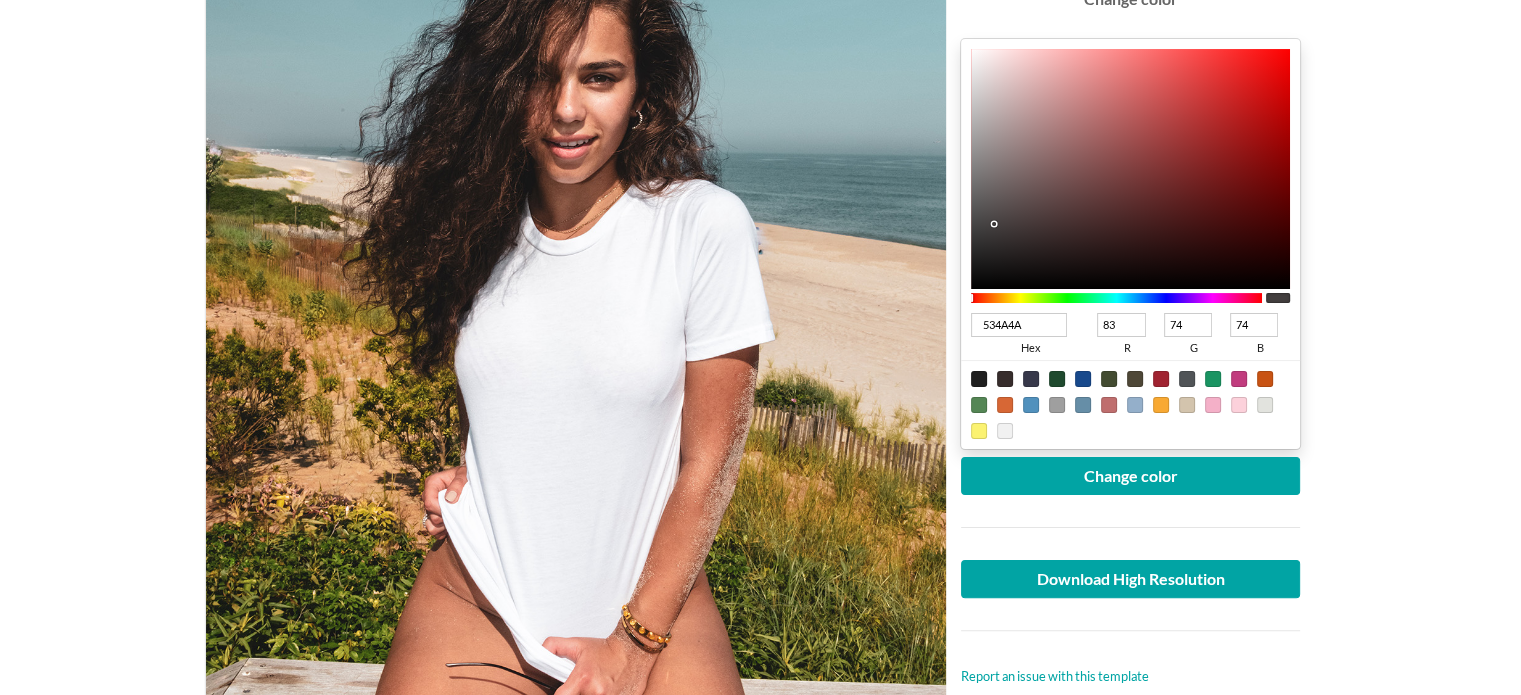 type on "5B4F4F" 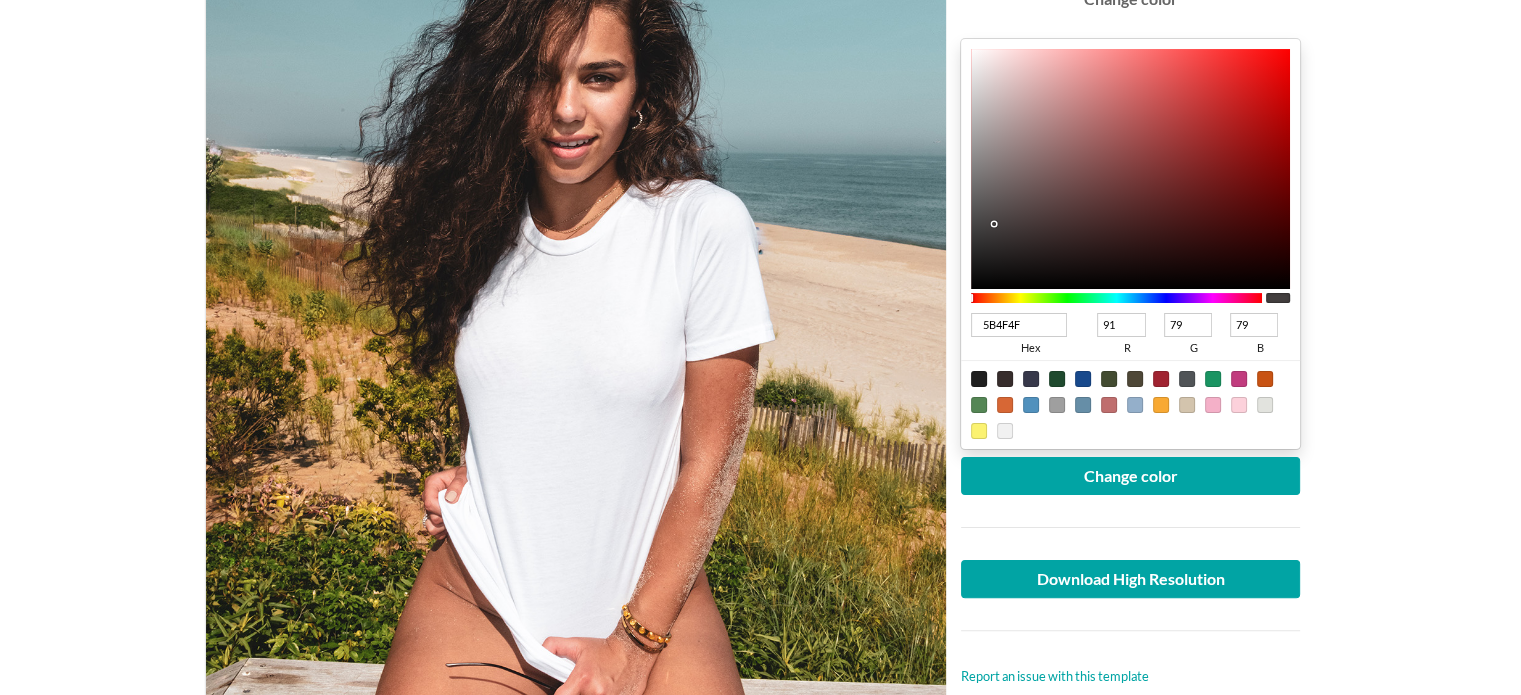 type on "5F5252" 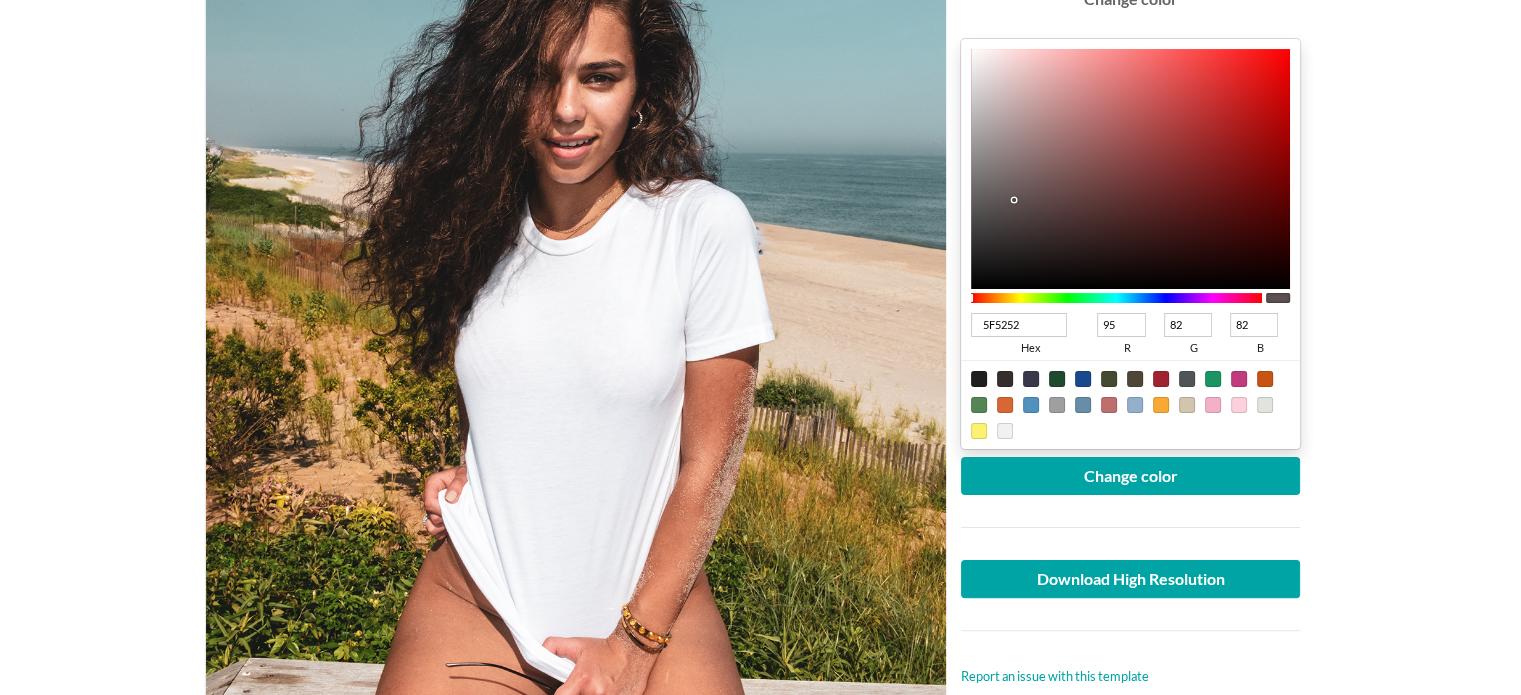 type on "615353" 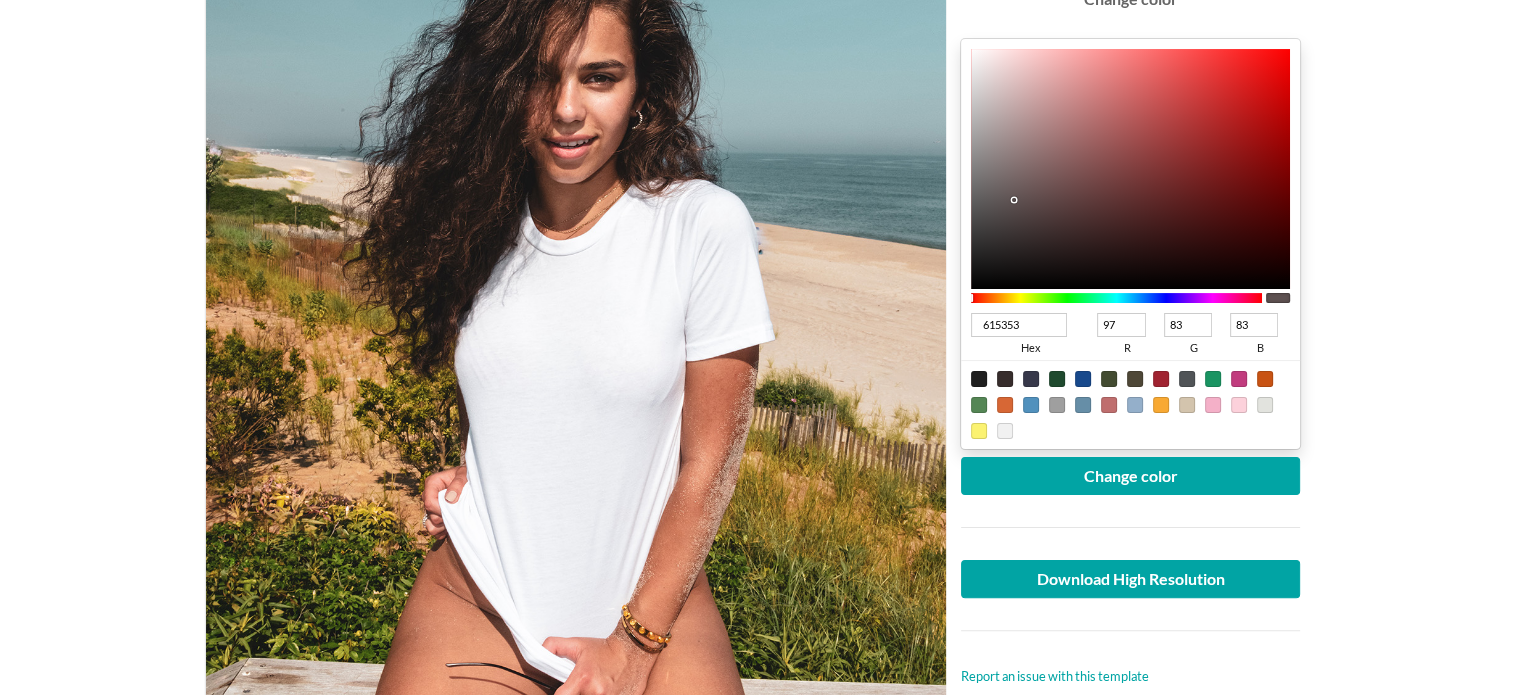 type on "675757" 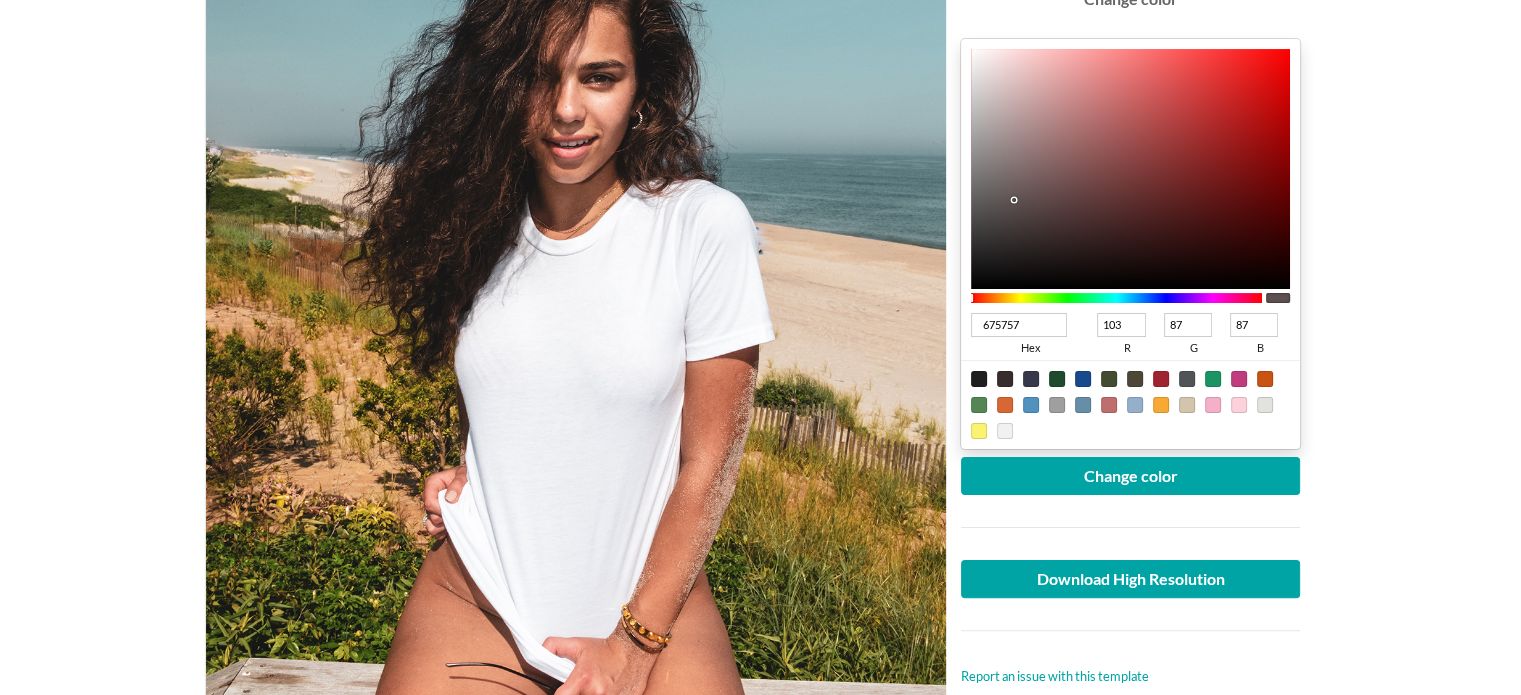 type on "6D5A5A" 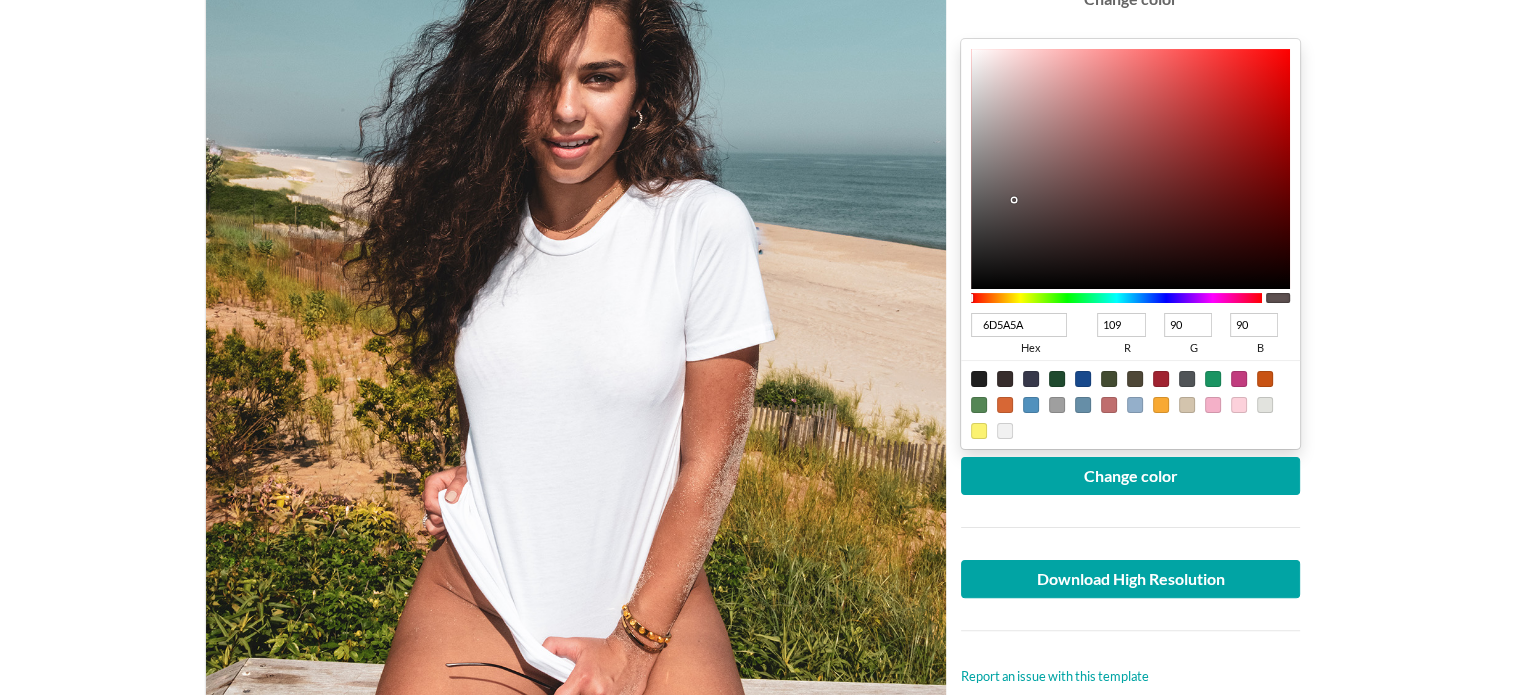 type on "775F5F" 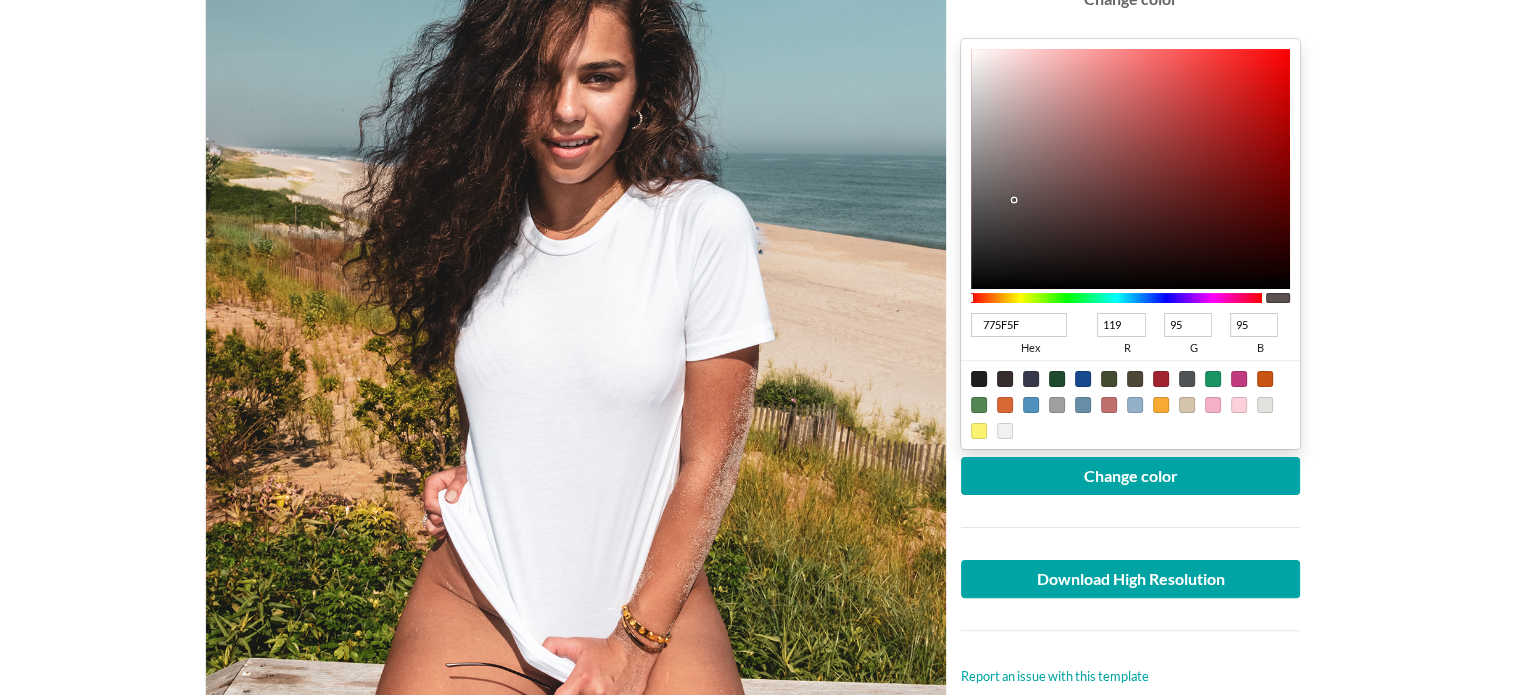 type on "816262" 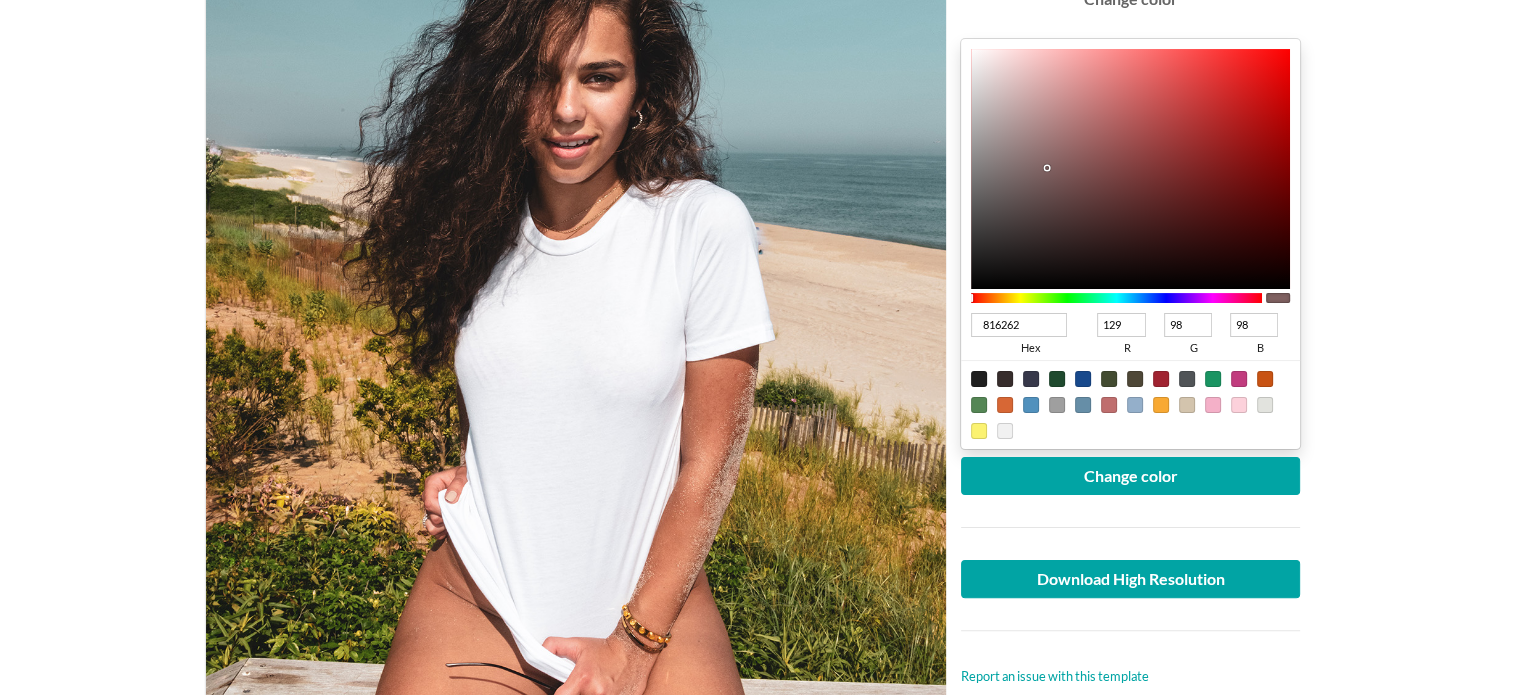 type on "886464" 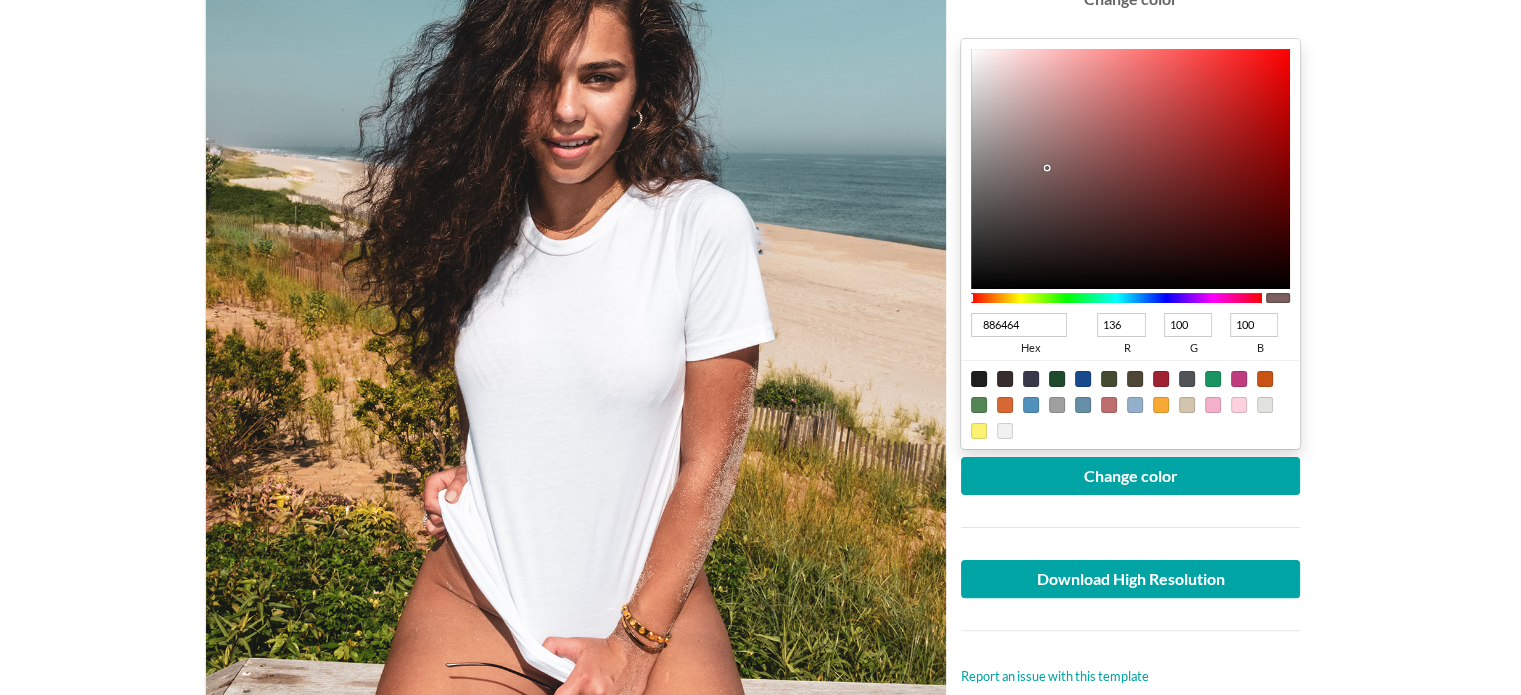 type on "926161" 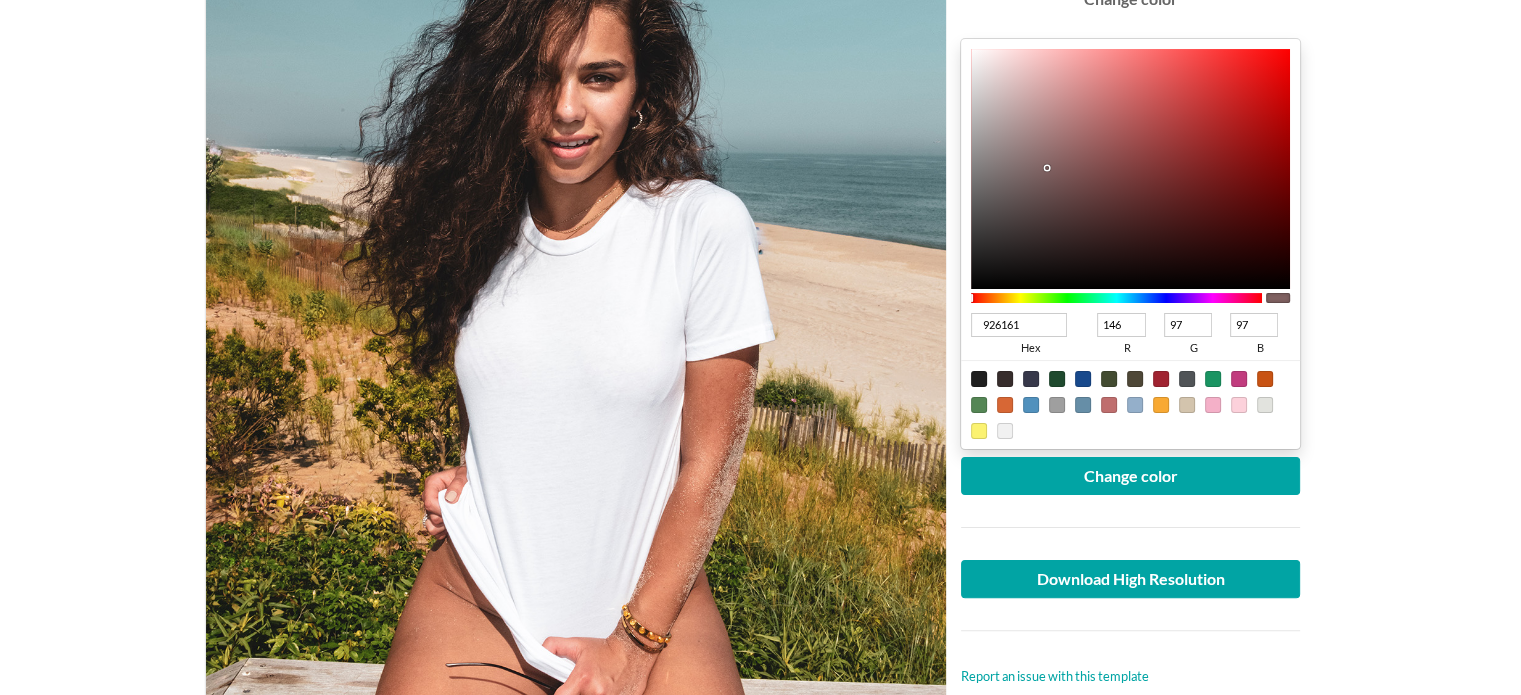 type on "965D5D" 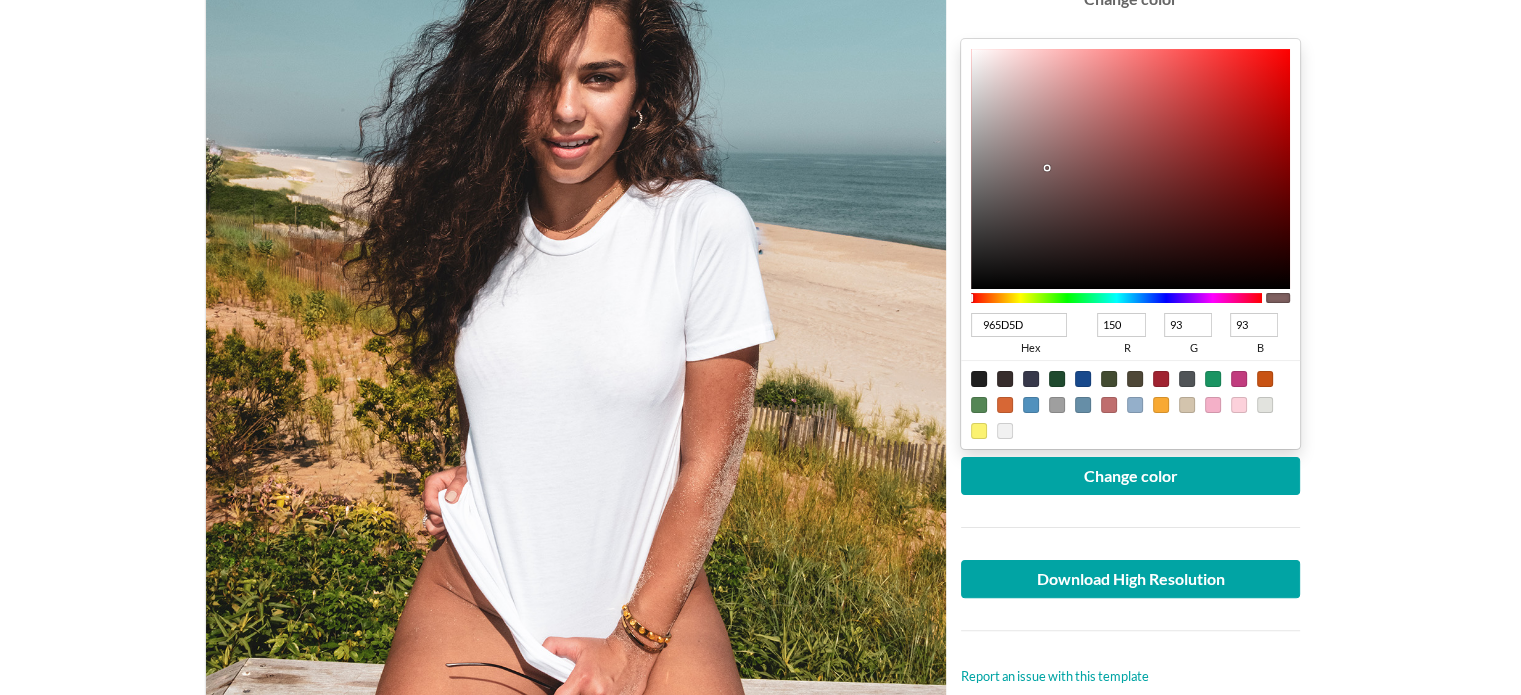 type on "965B5B" 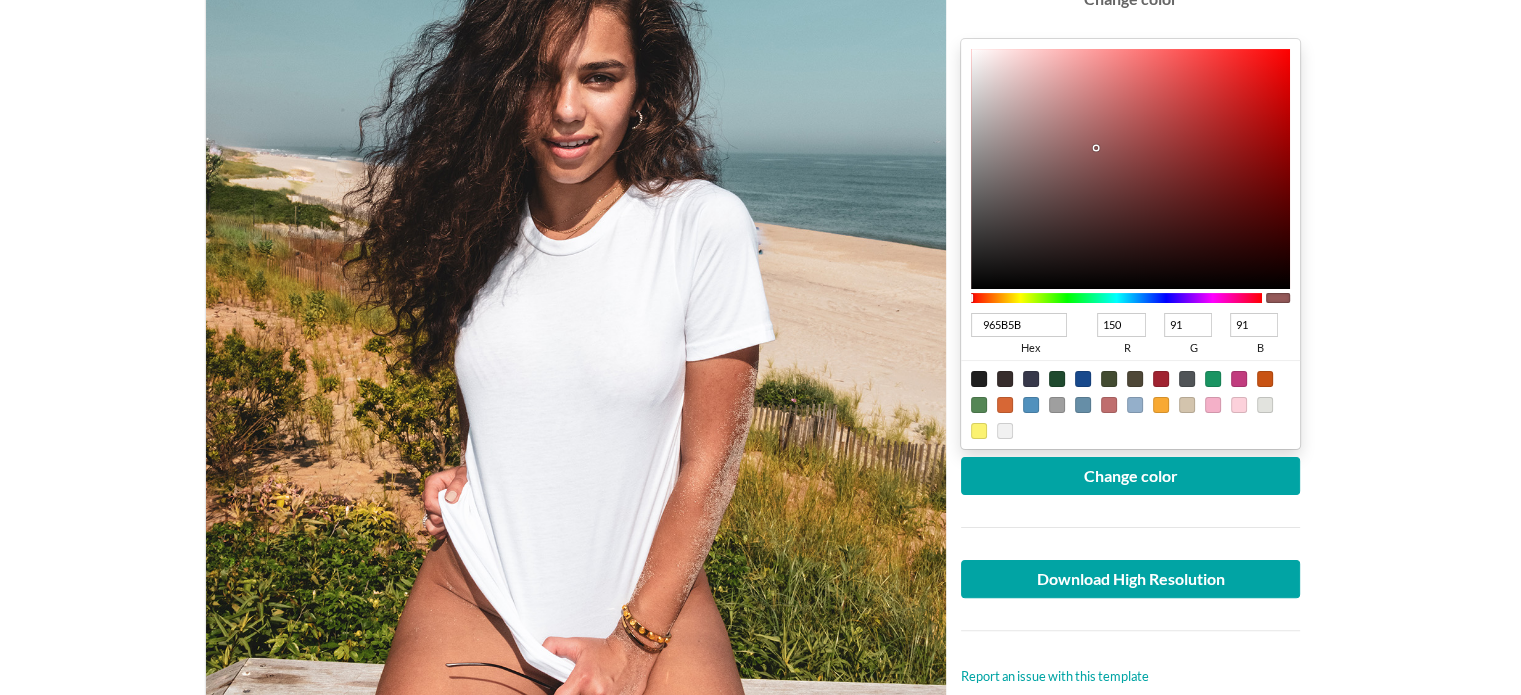 type on "985A5A" 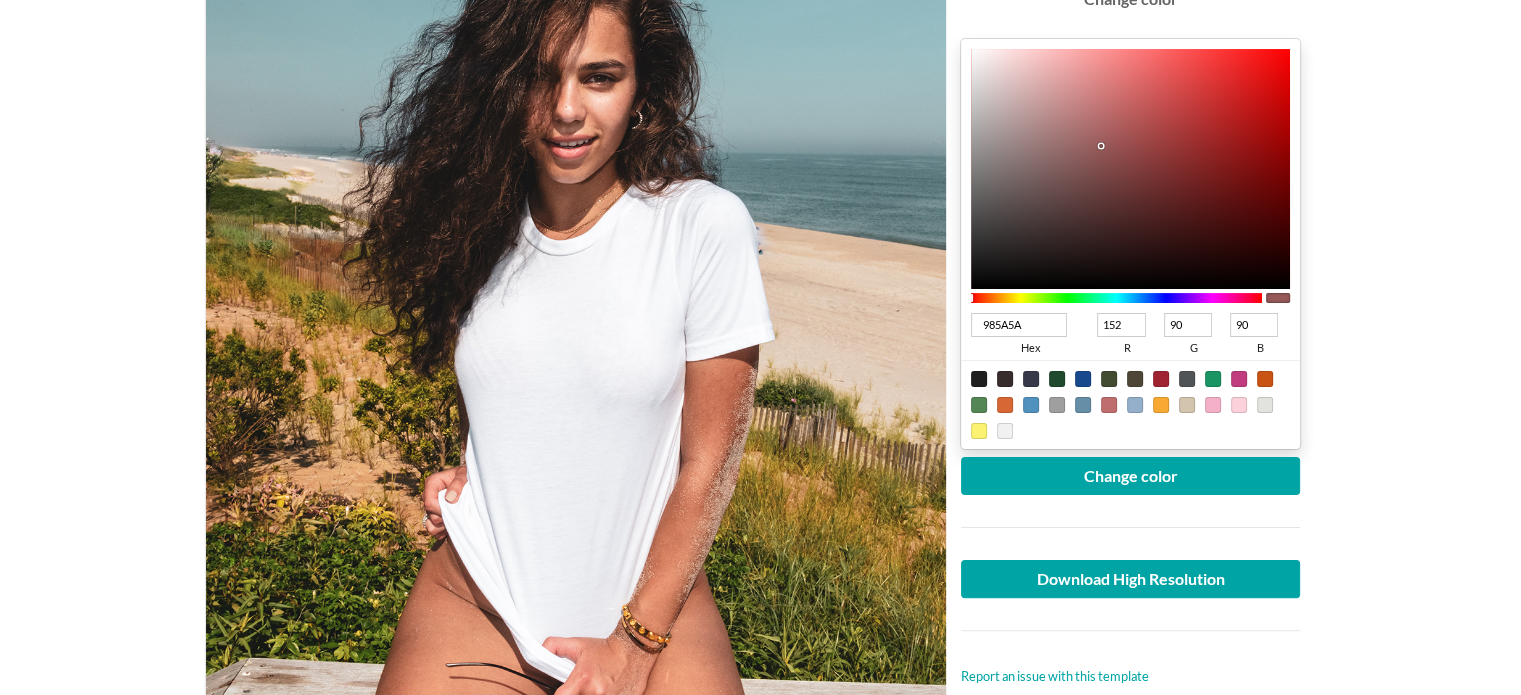 type on "A05757" 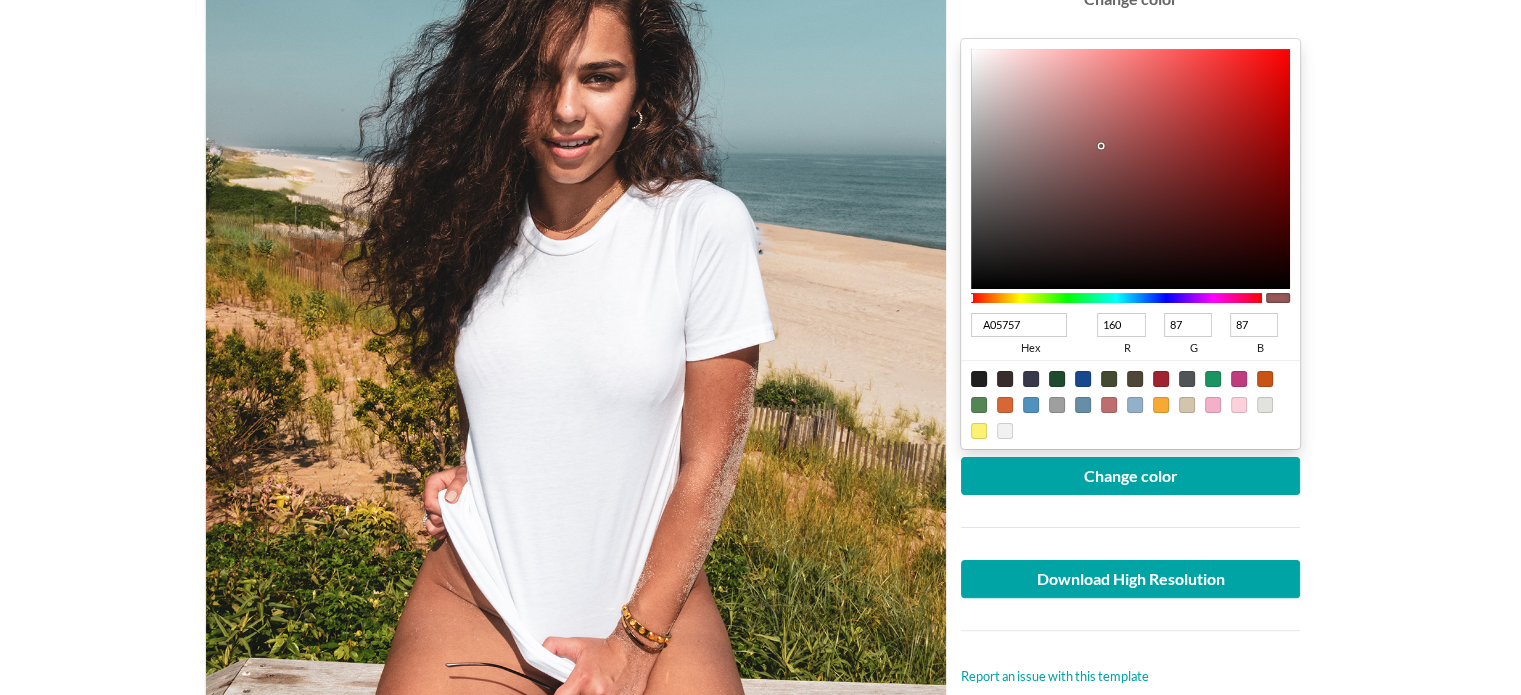 type on "A55353" 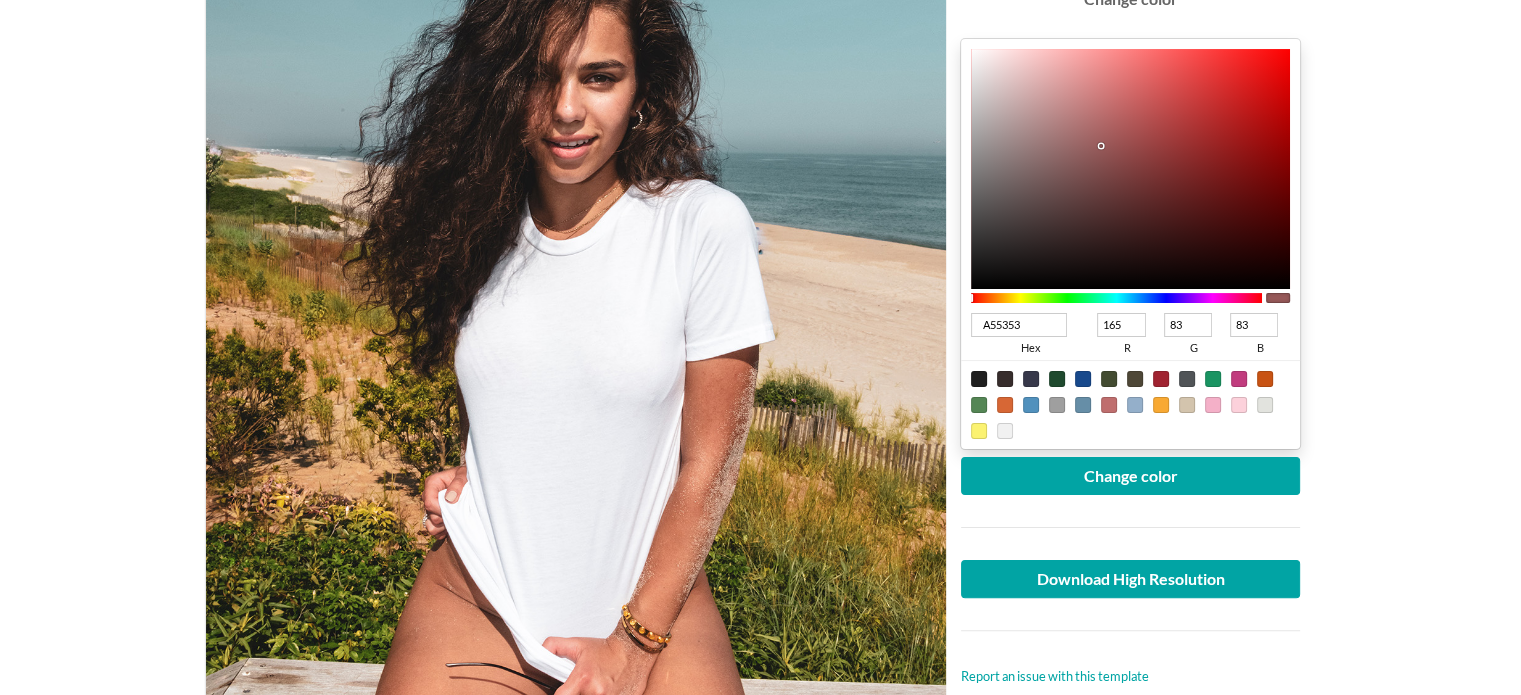 type on "AB5151" 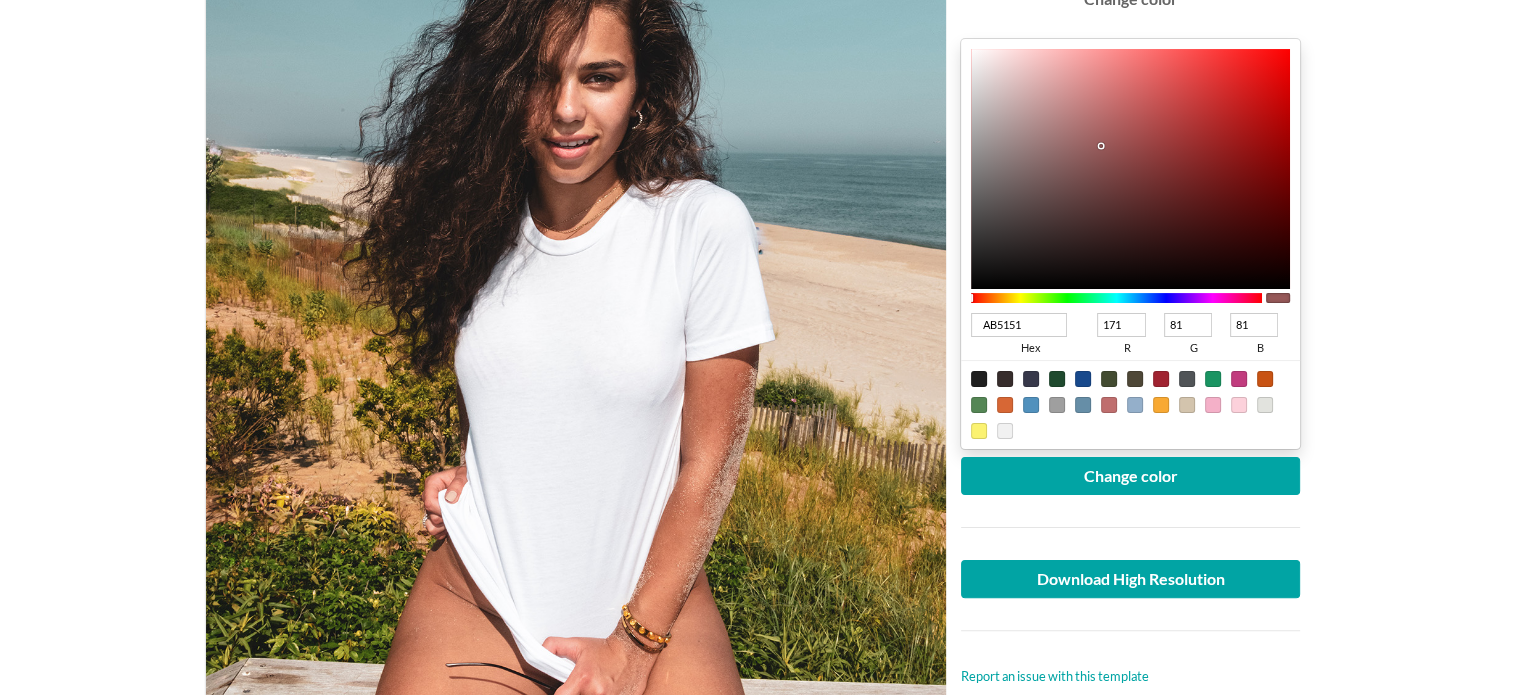 type on "AD4D4D" 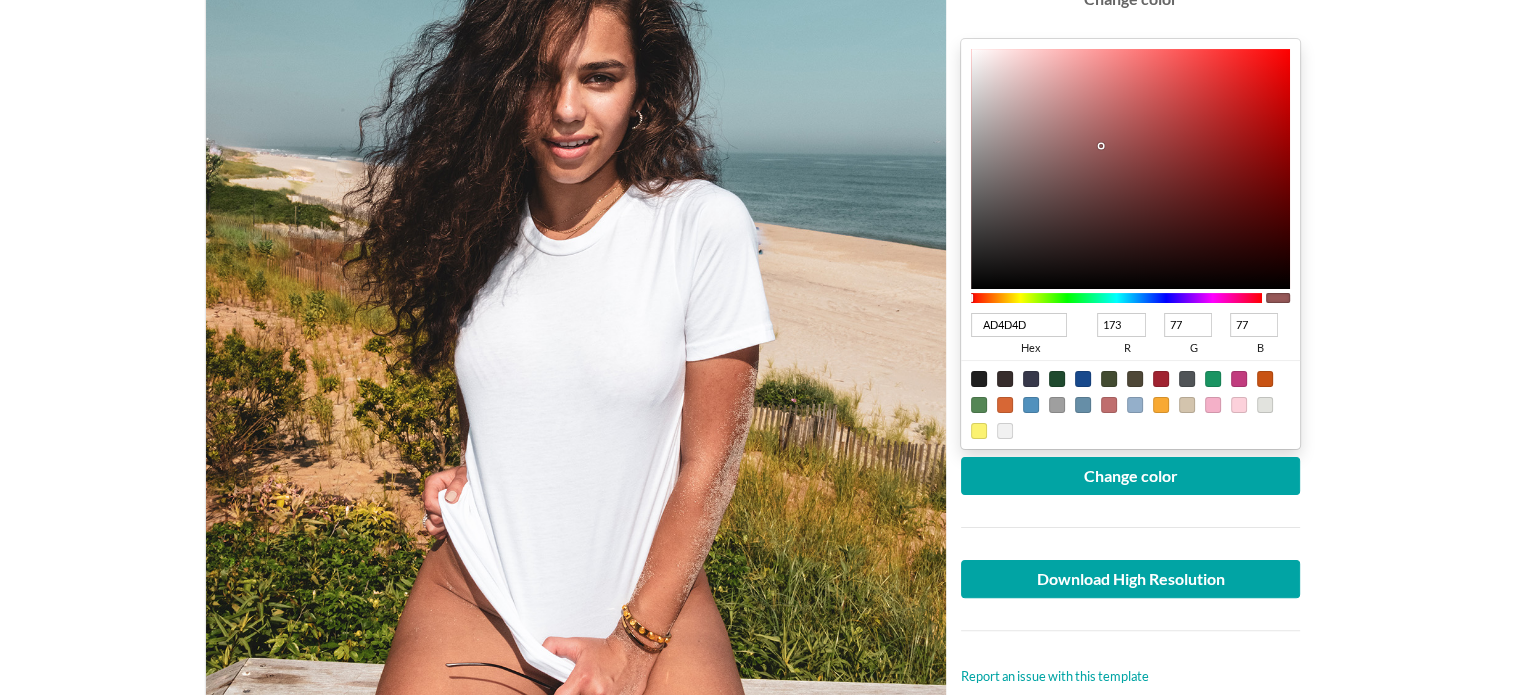 type on "AF4A4A" 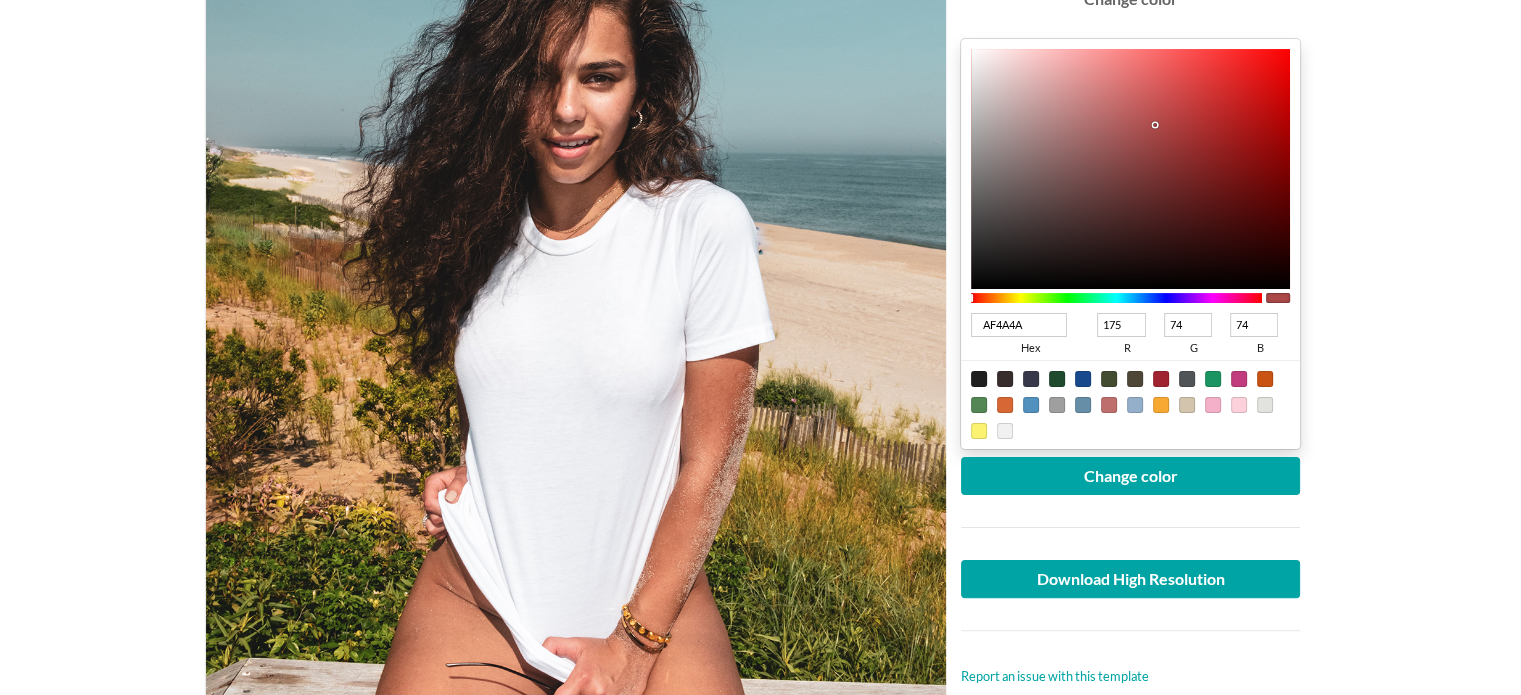 type on "B04848" 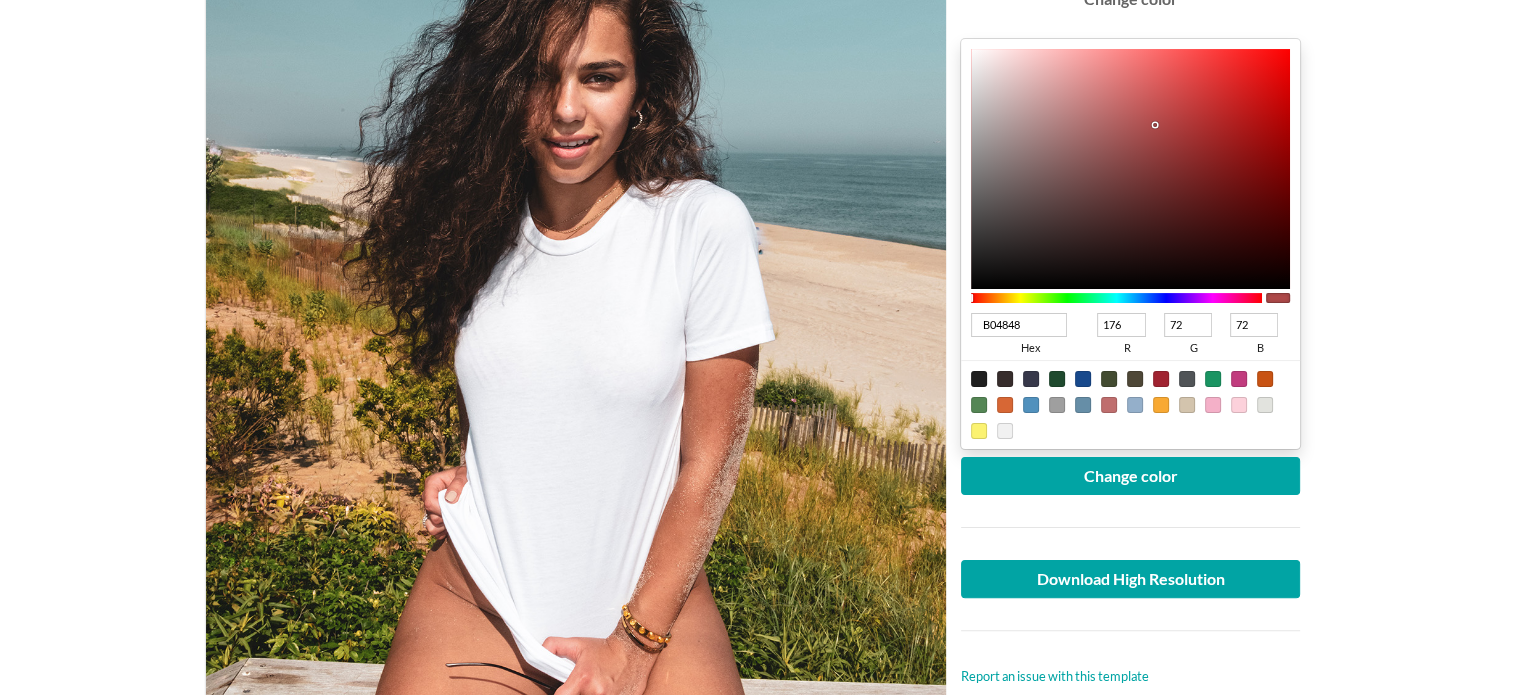 type on "B24747" 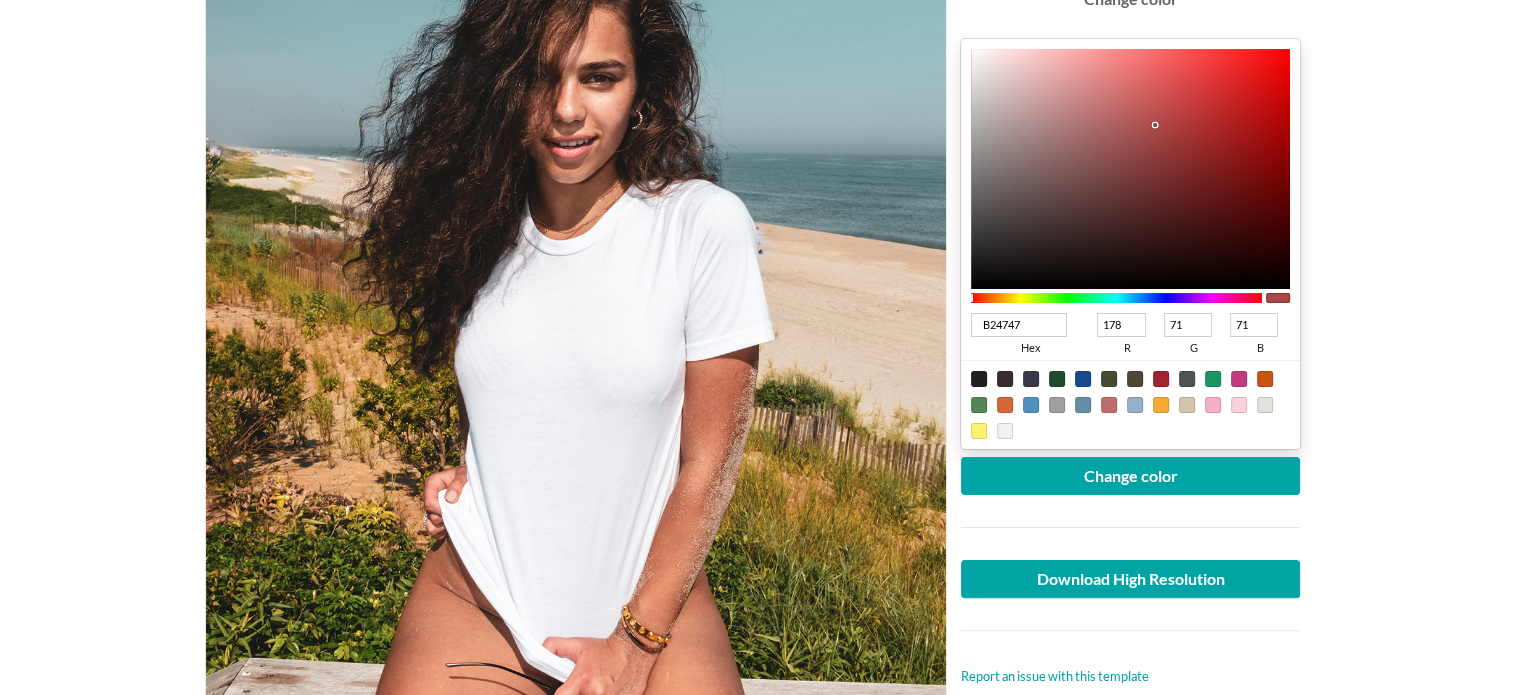type on "B34444" 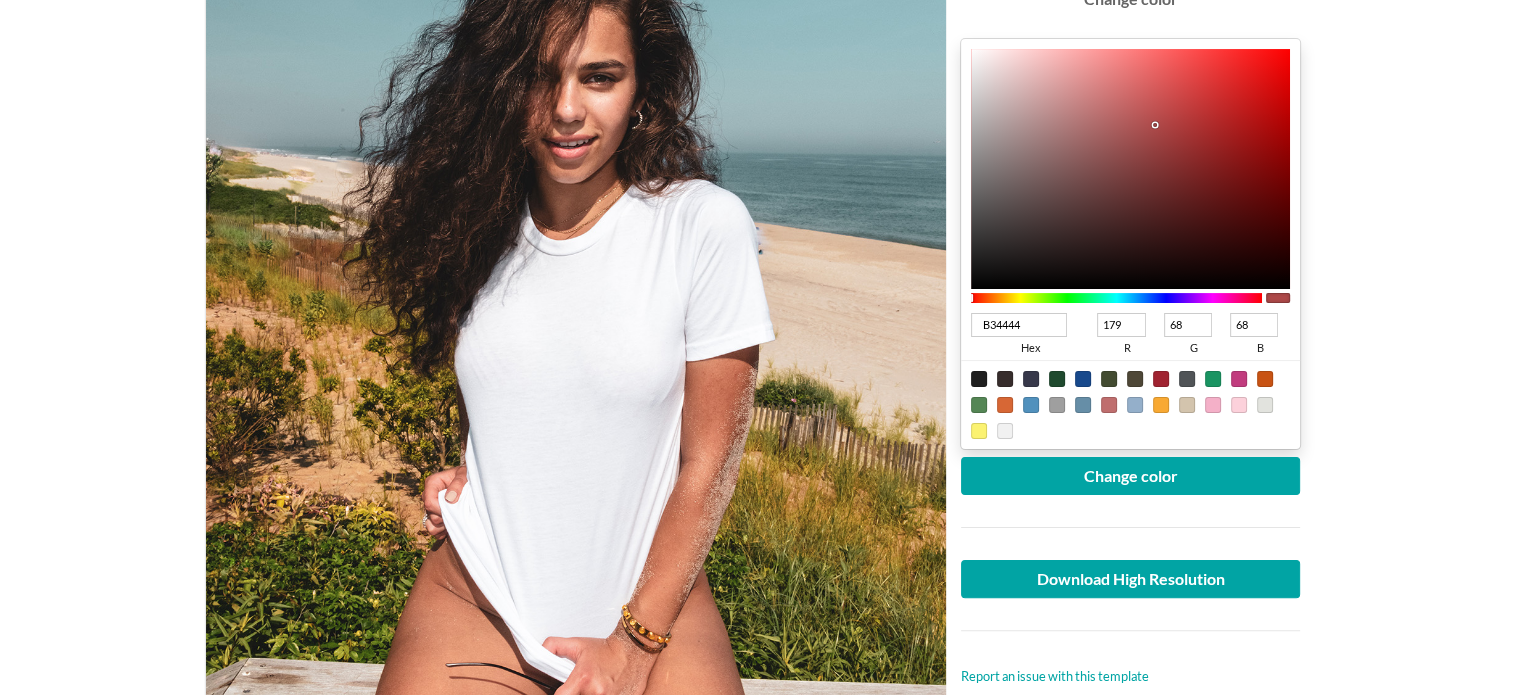 type on "B64141" 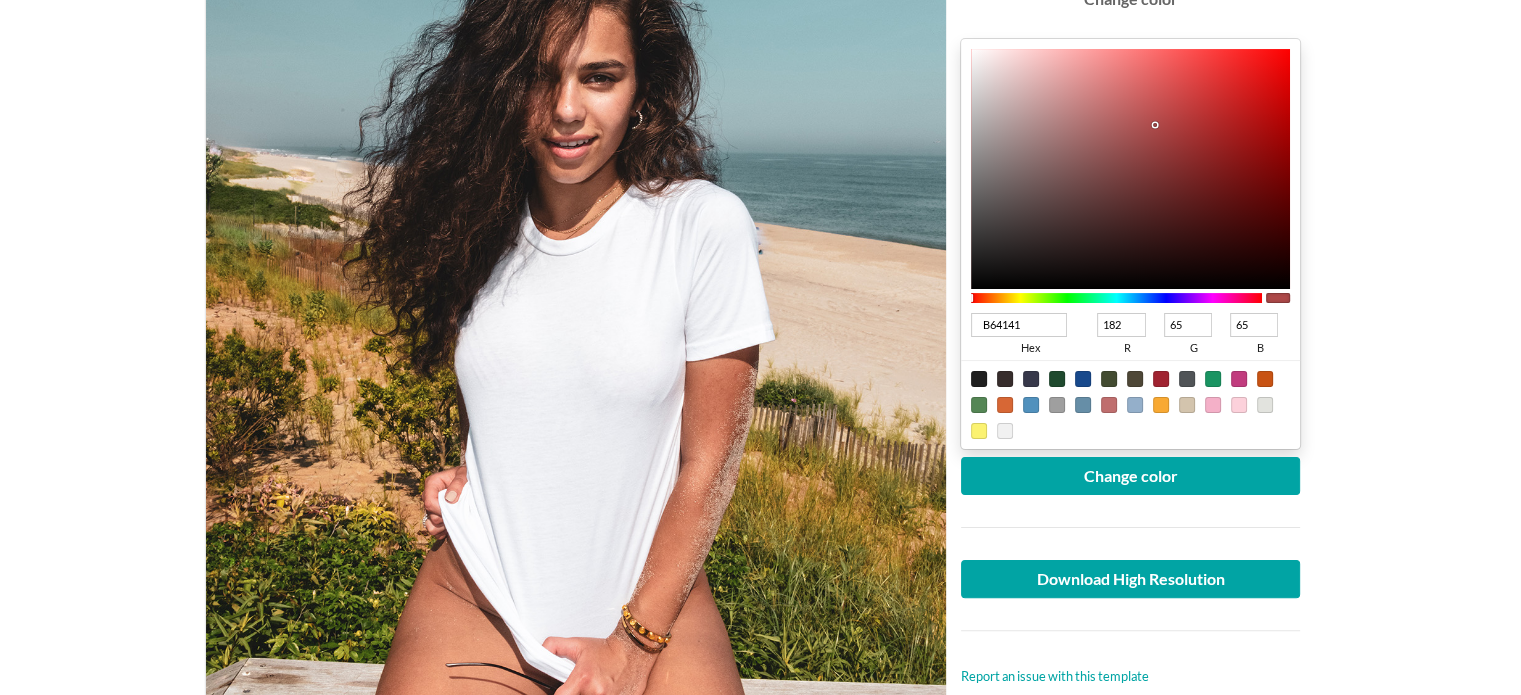 type on "BA3A3A" 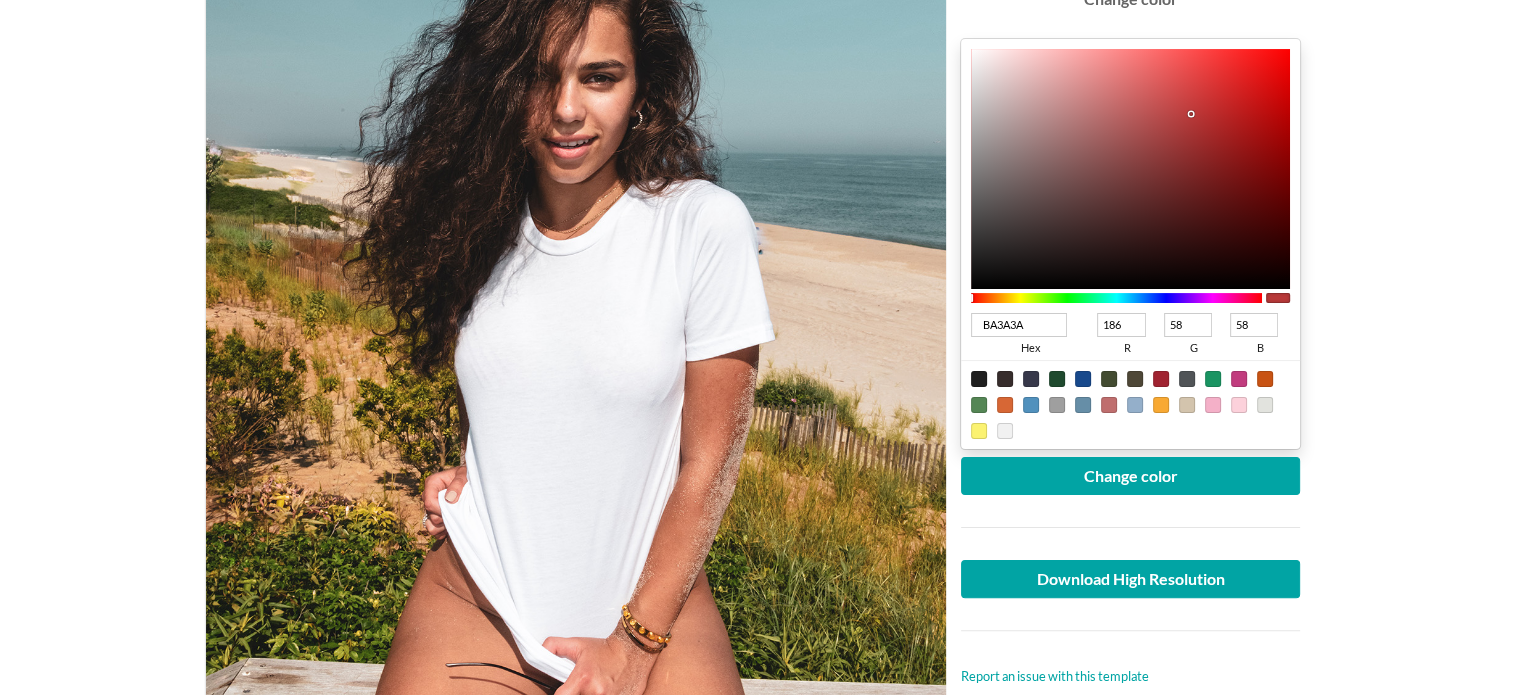type on "BC3737" 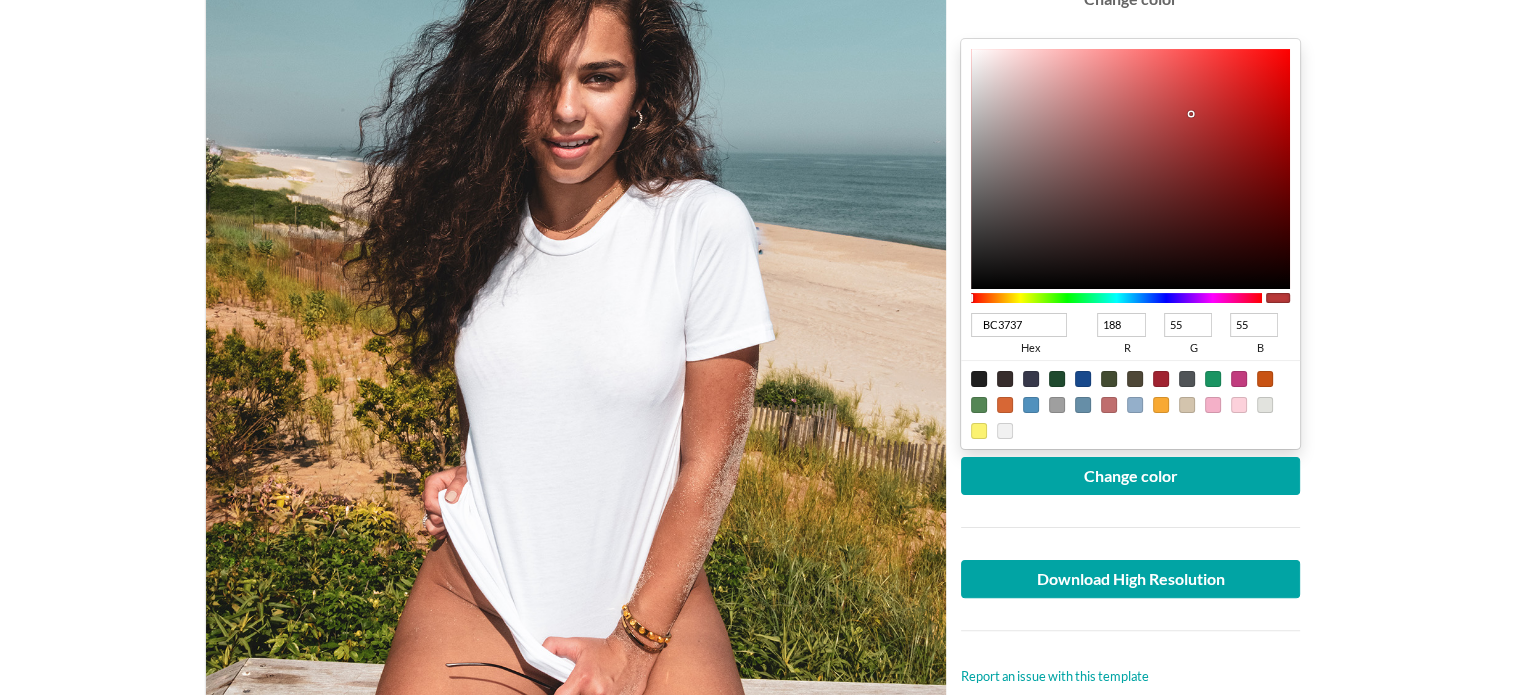 type on "BC3333" 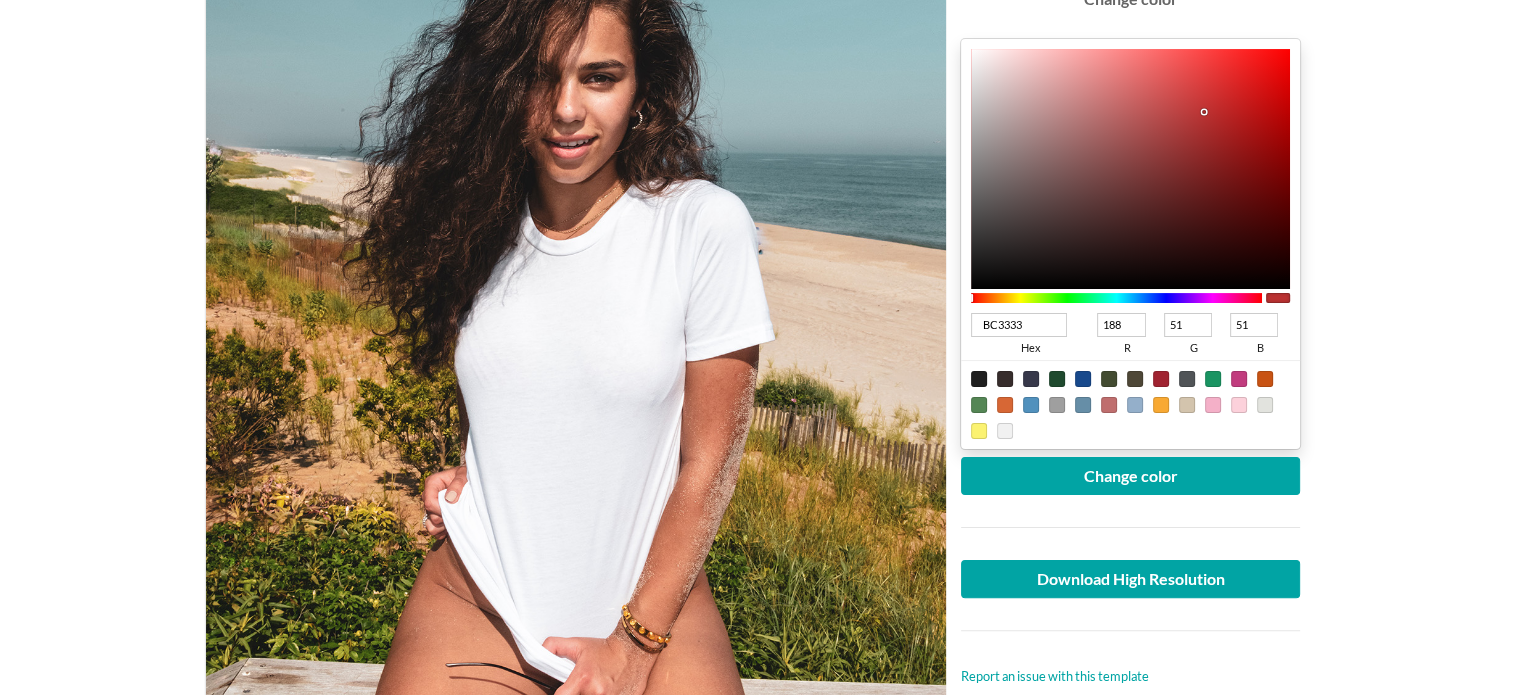 type on "BE3333" 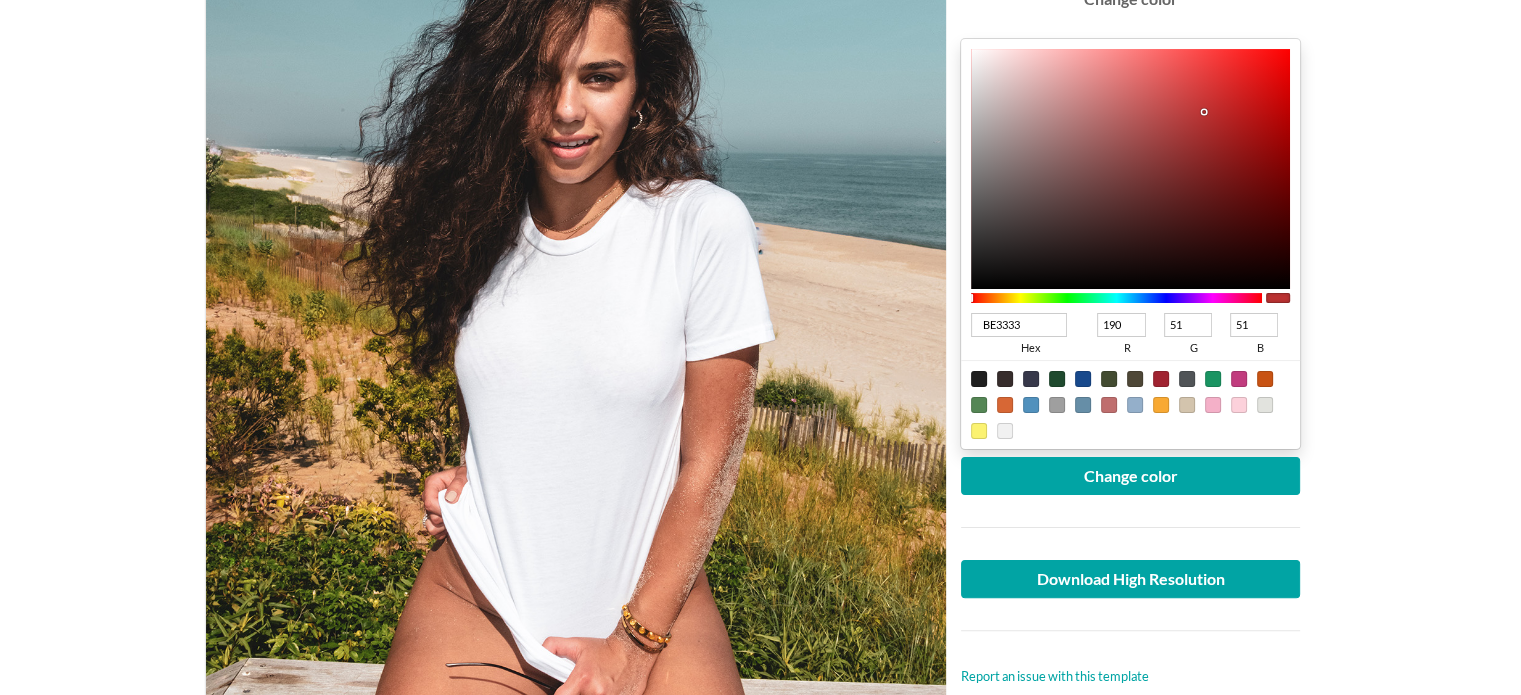 type on "C62B2B" 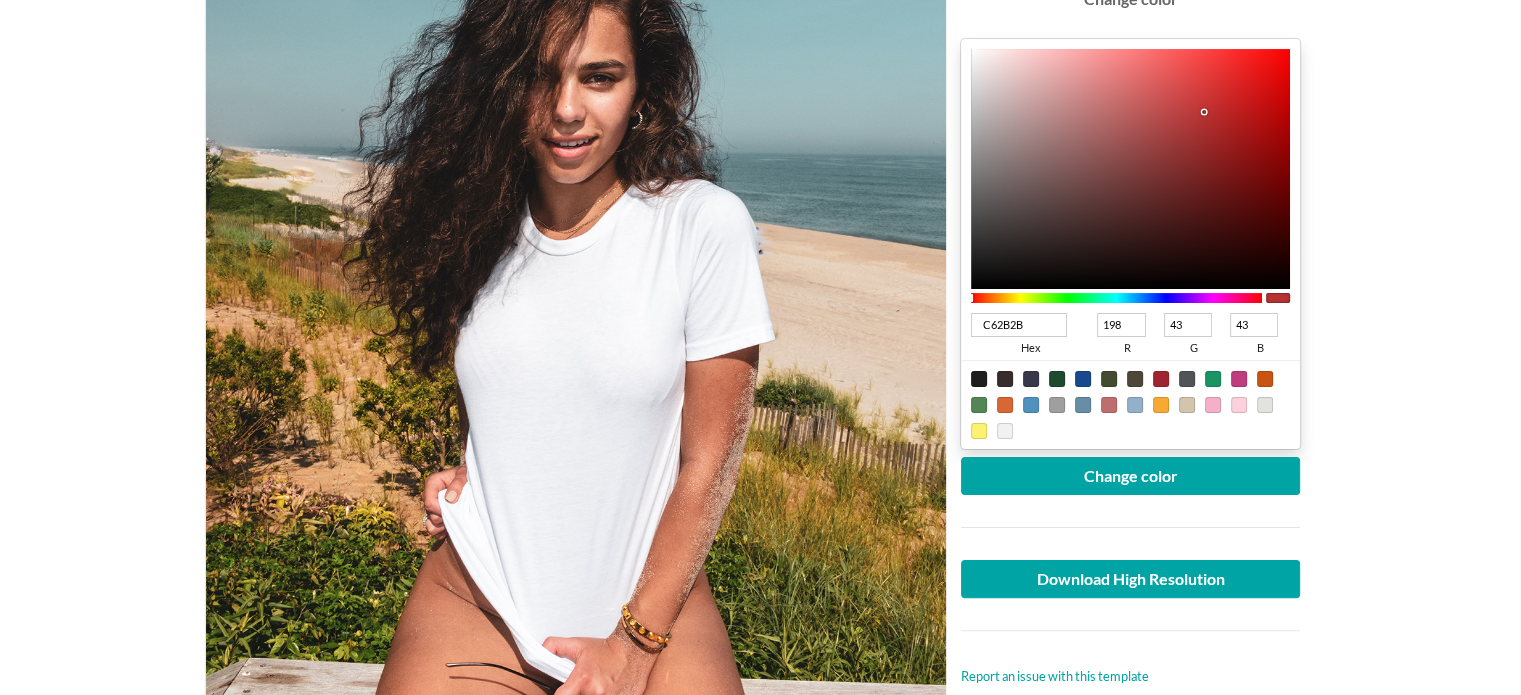 type on "C92929" 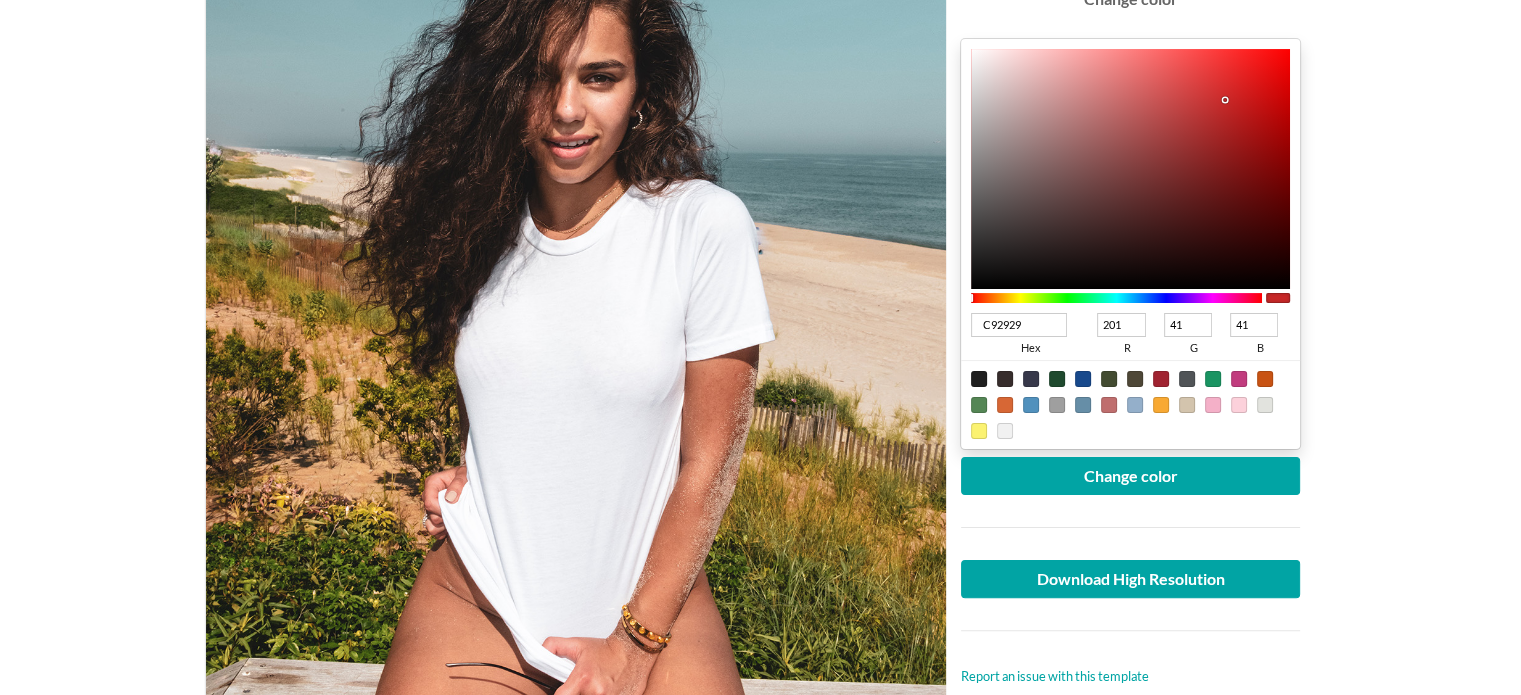 type on "CC2828" 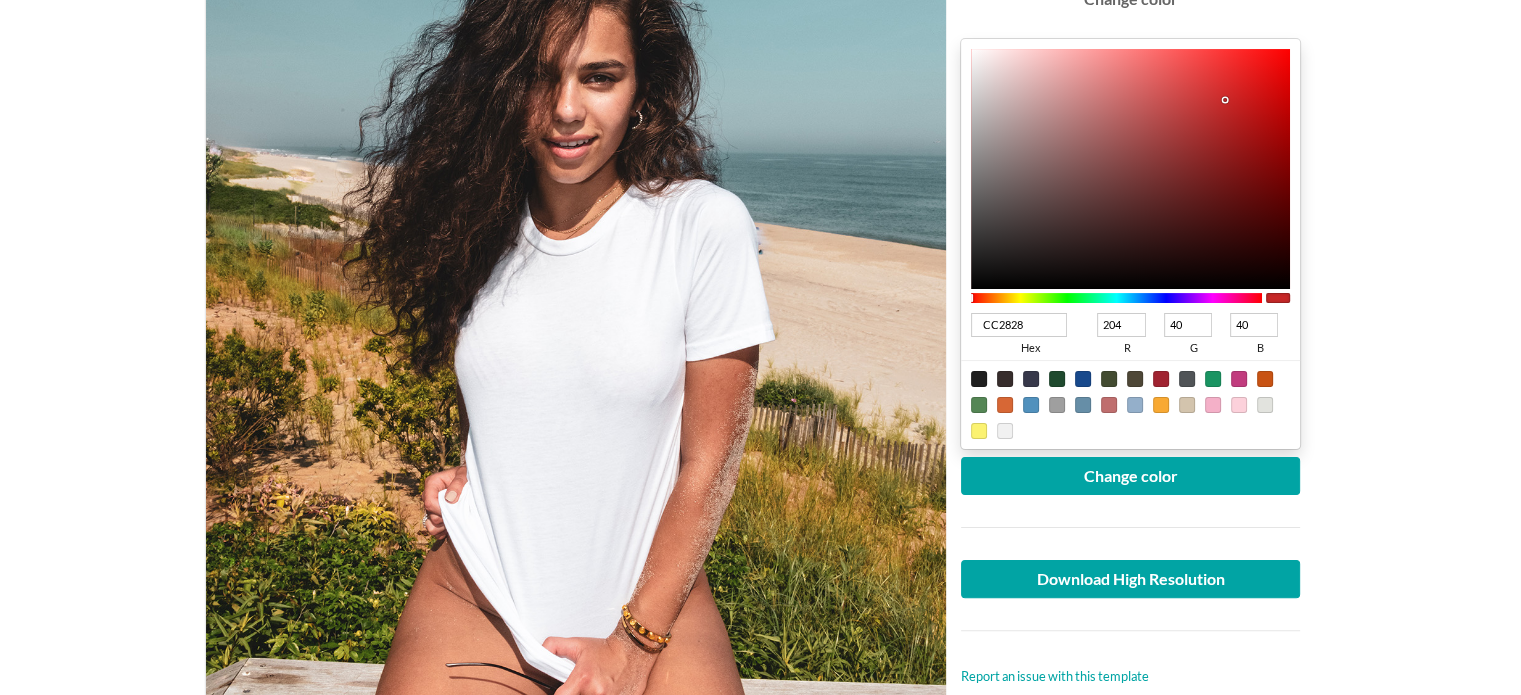 type on "D22323" 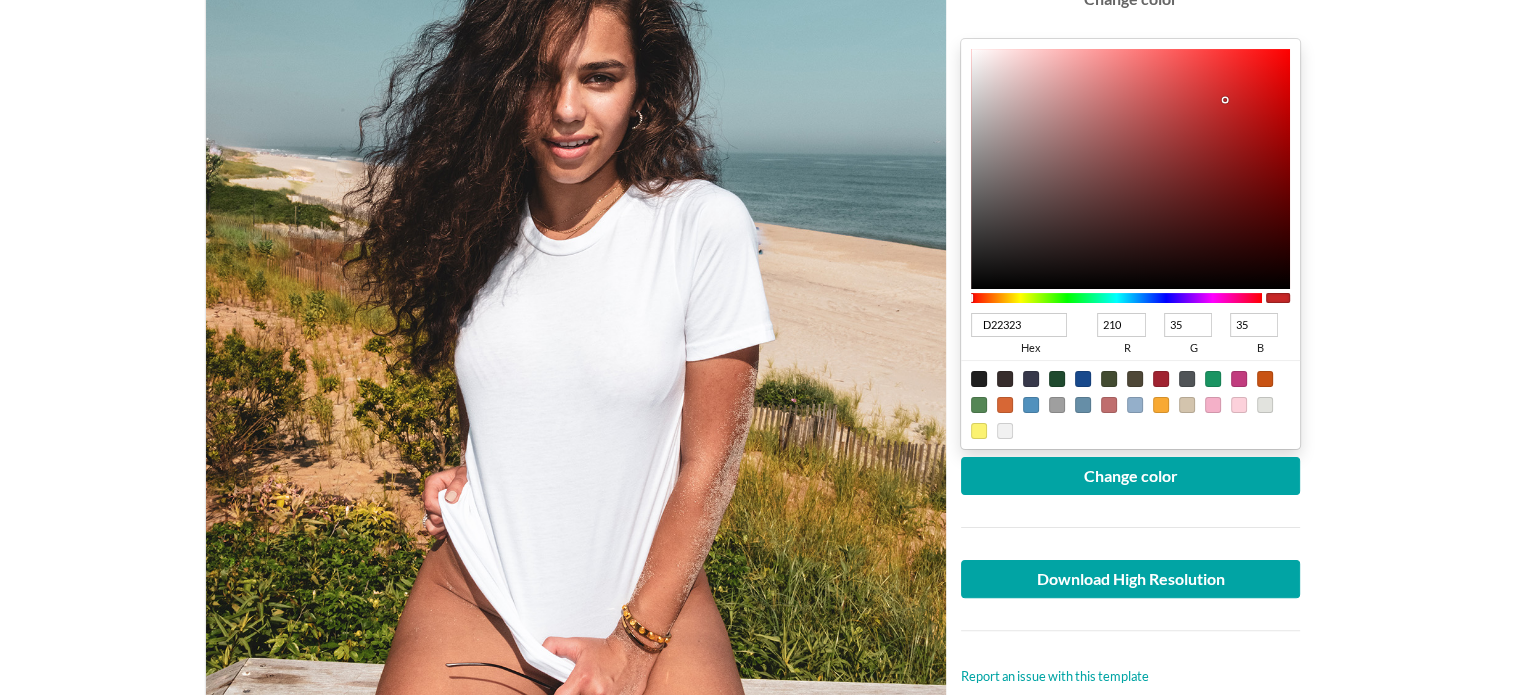 type on "D61F1F" 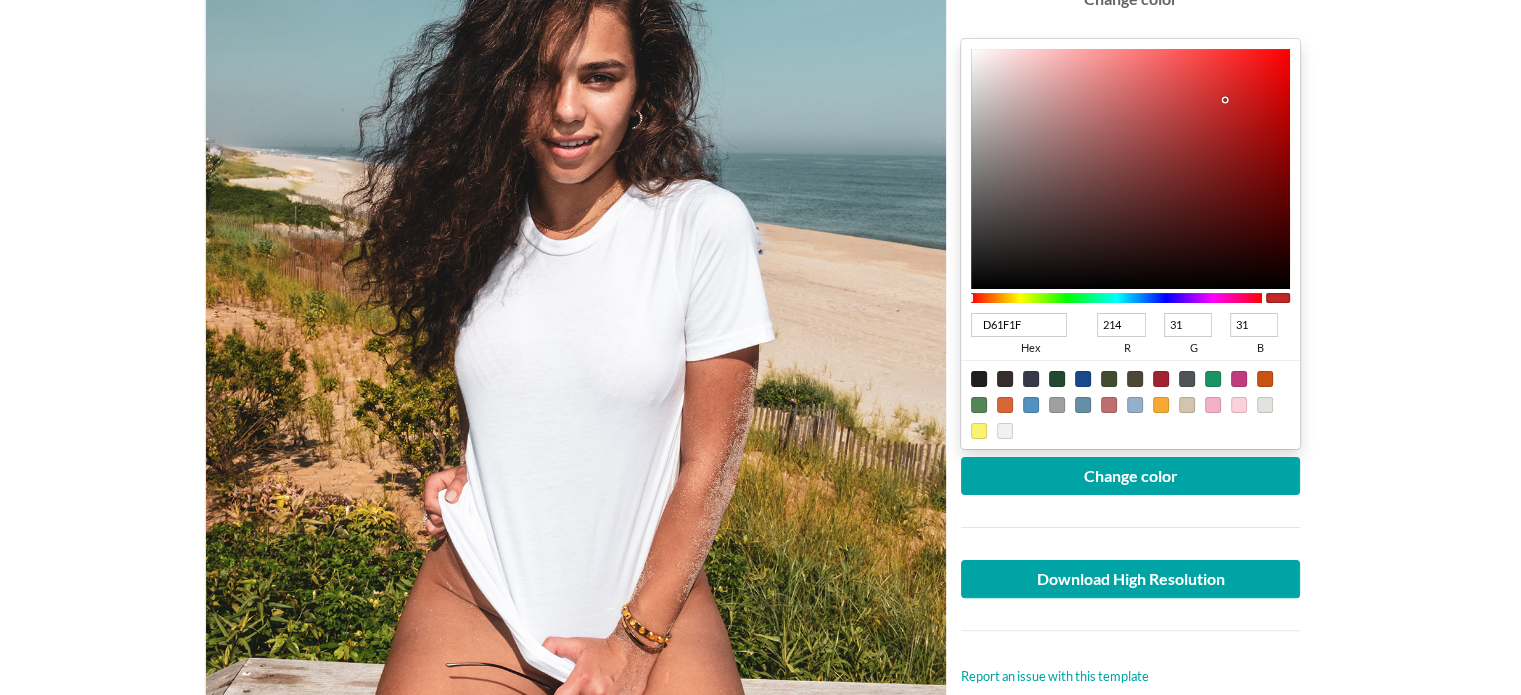 type on "D71D1D" 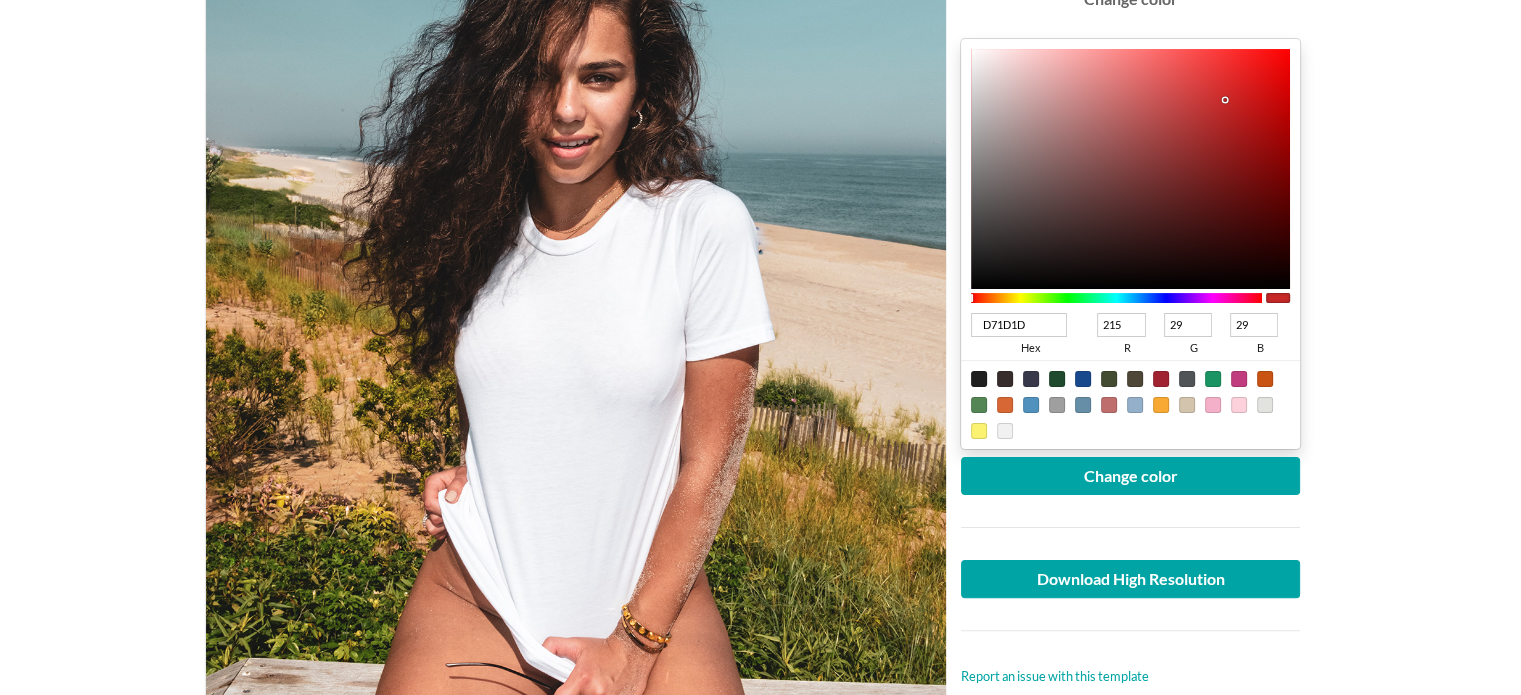 type on "DA1B1B" 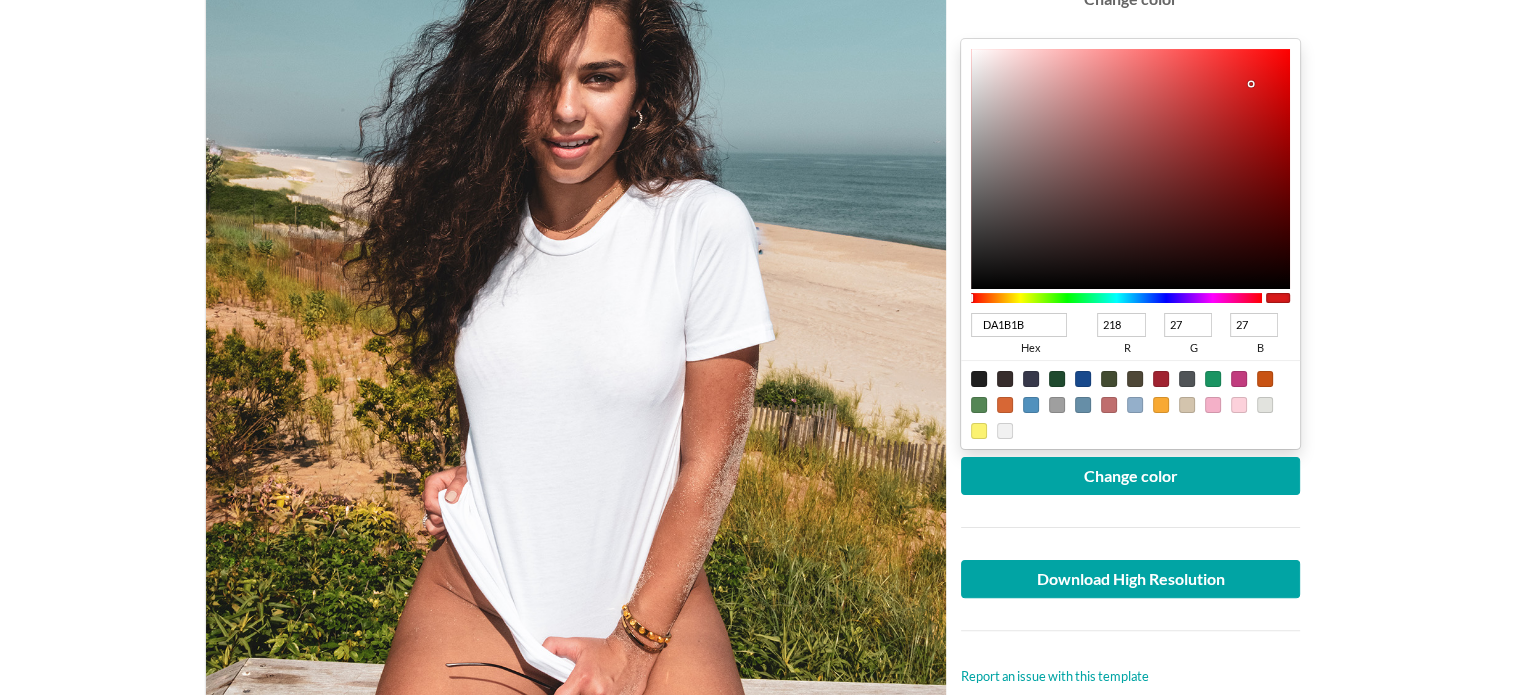 type on "DE1818" 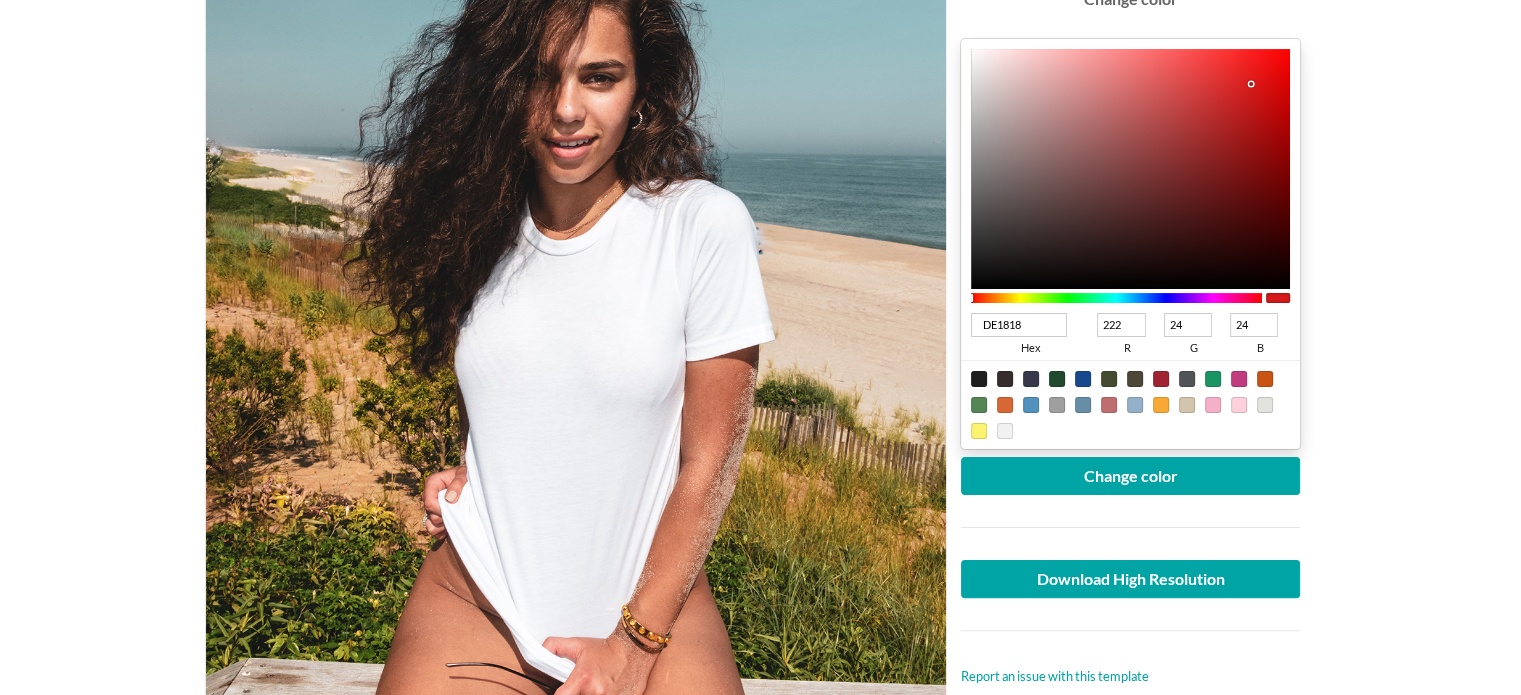 type on "E21616" 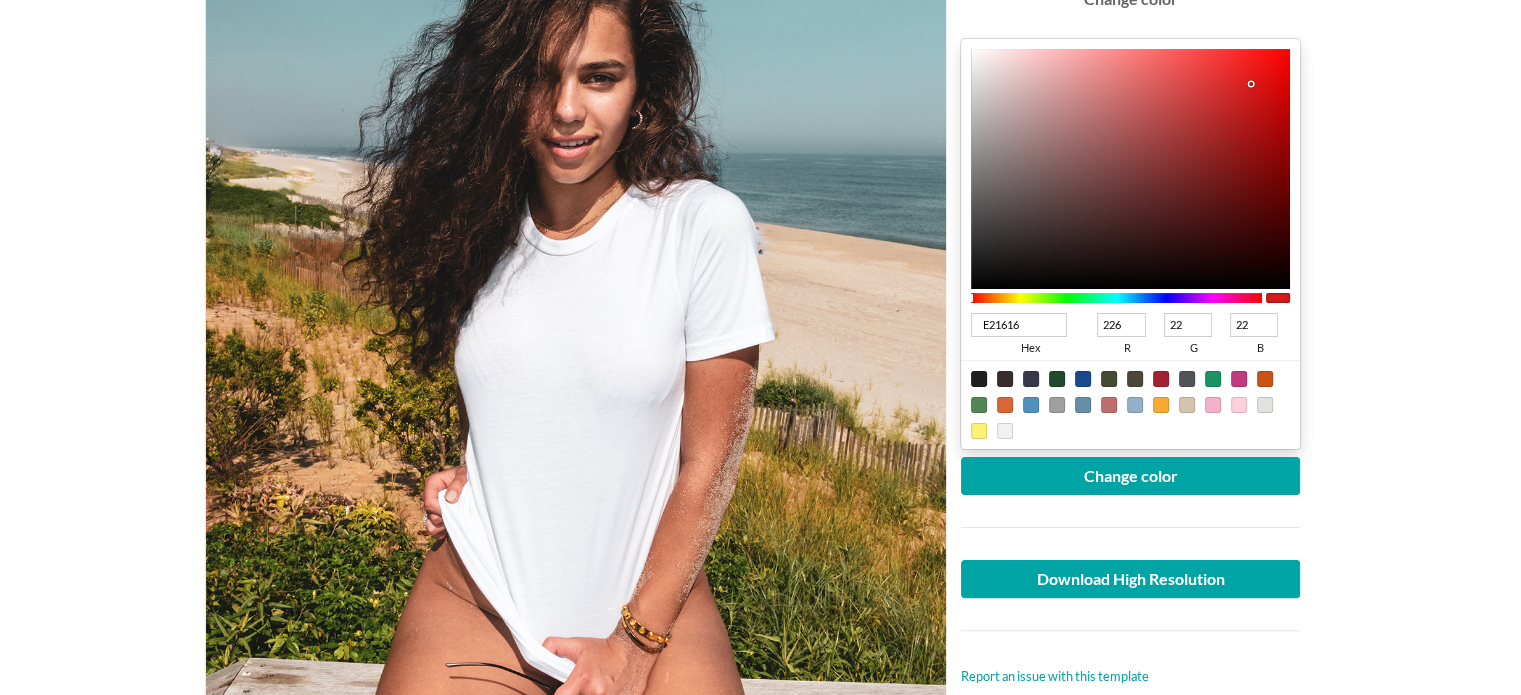 type on "E41313" 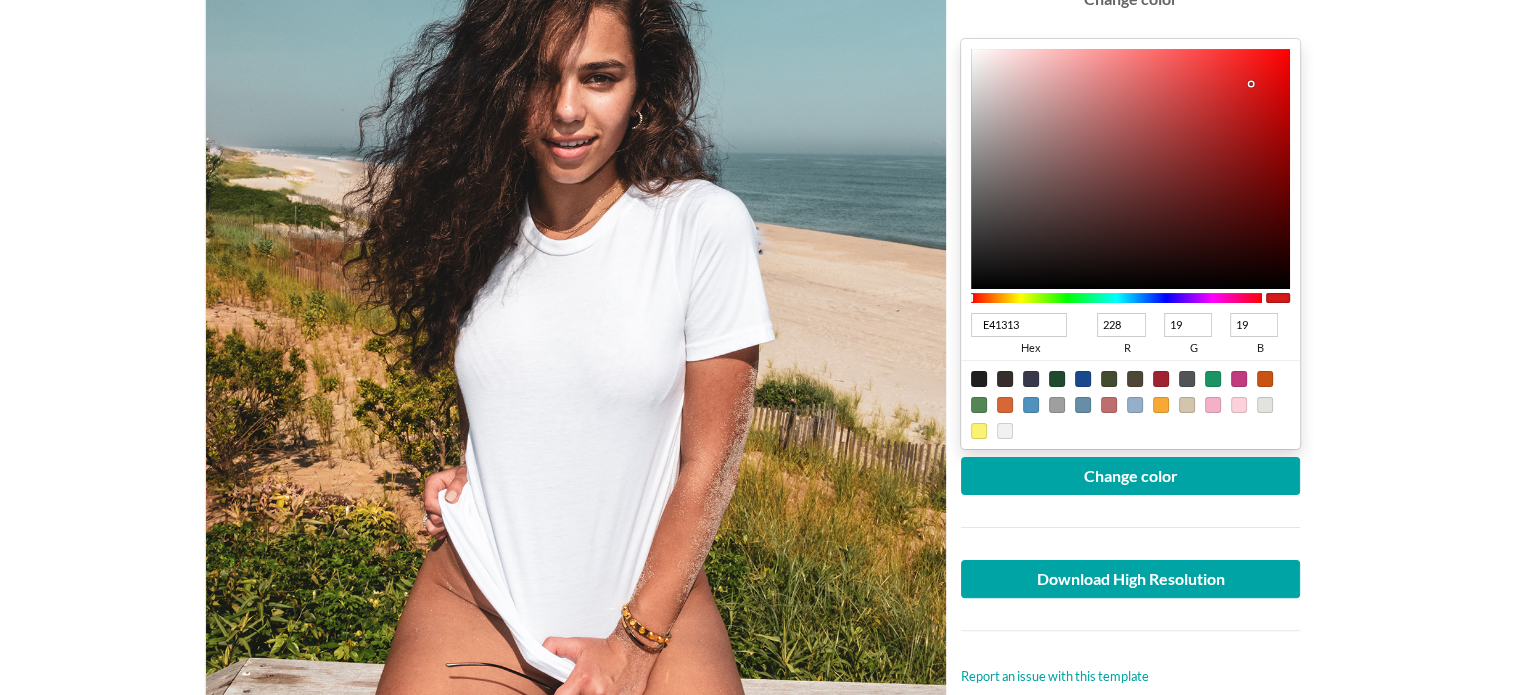 type 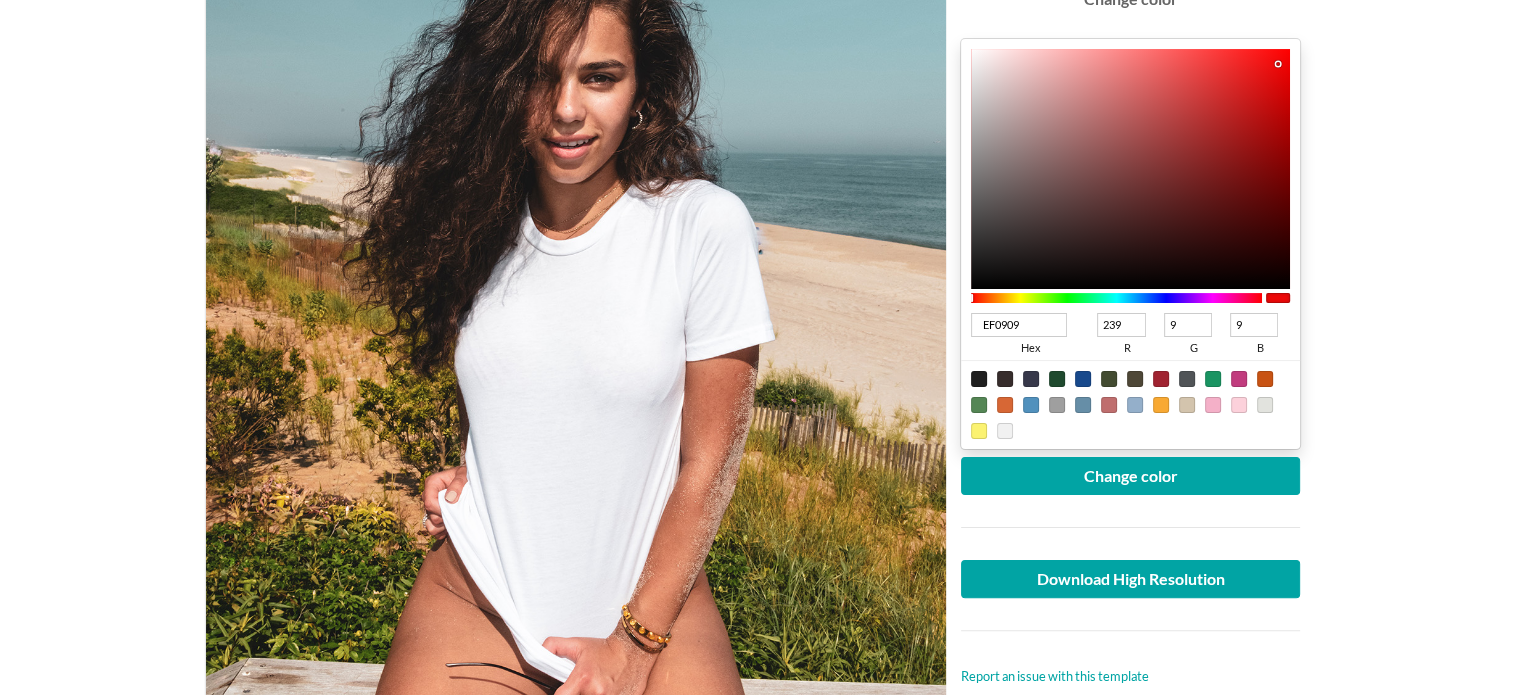 drag, startPoint x: 974, startPoint y: 258, endPoint x: 1278, endPoint y: 63, distance: 361.16617 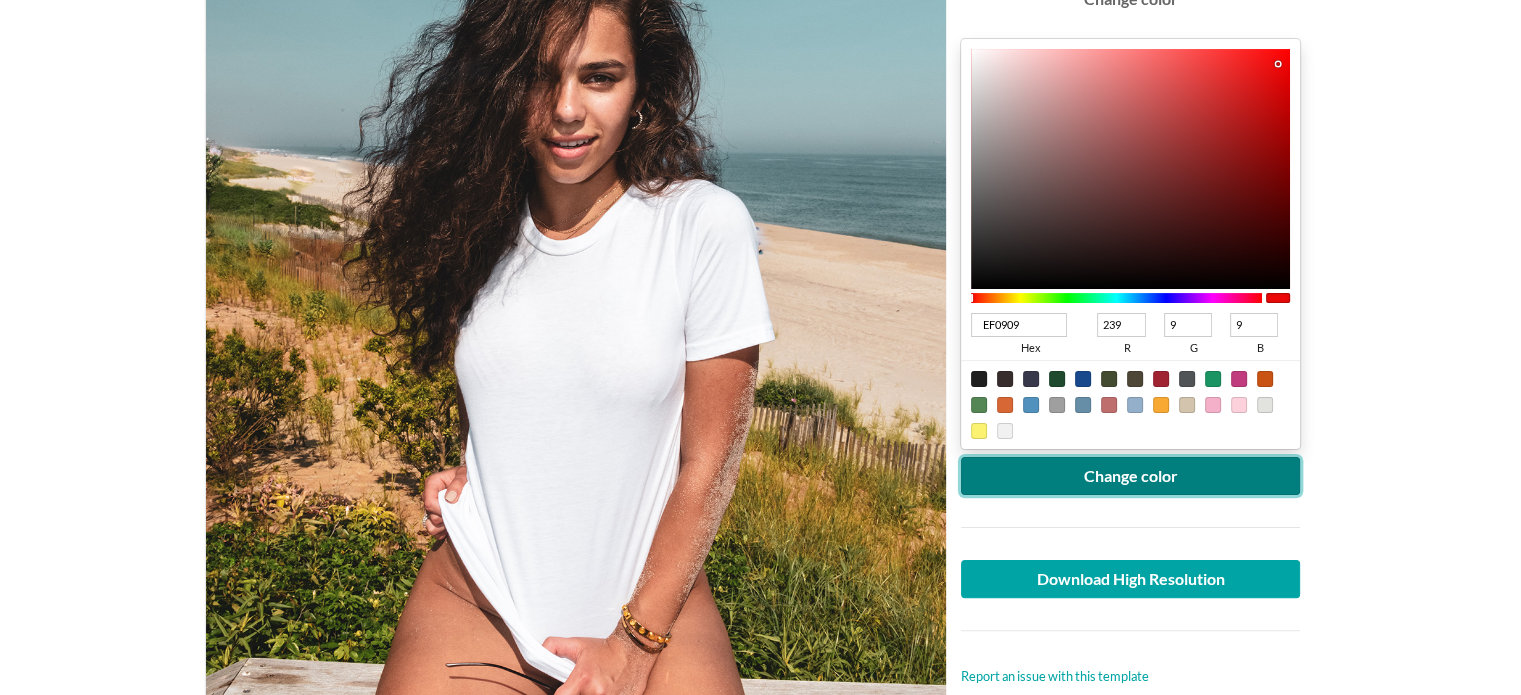 click on "Change color" at bounding box center [1131, 476] 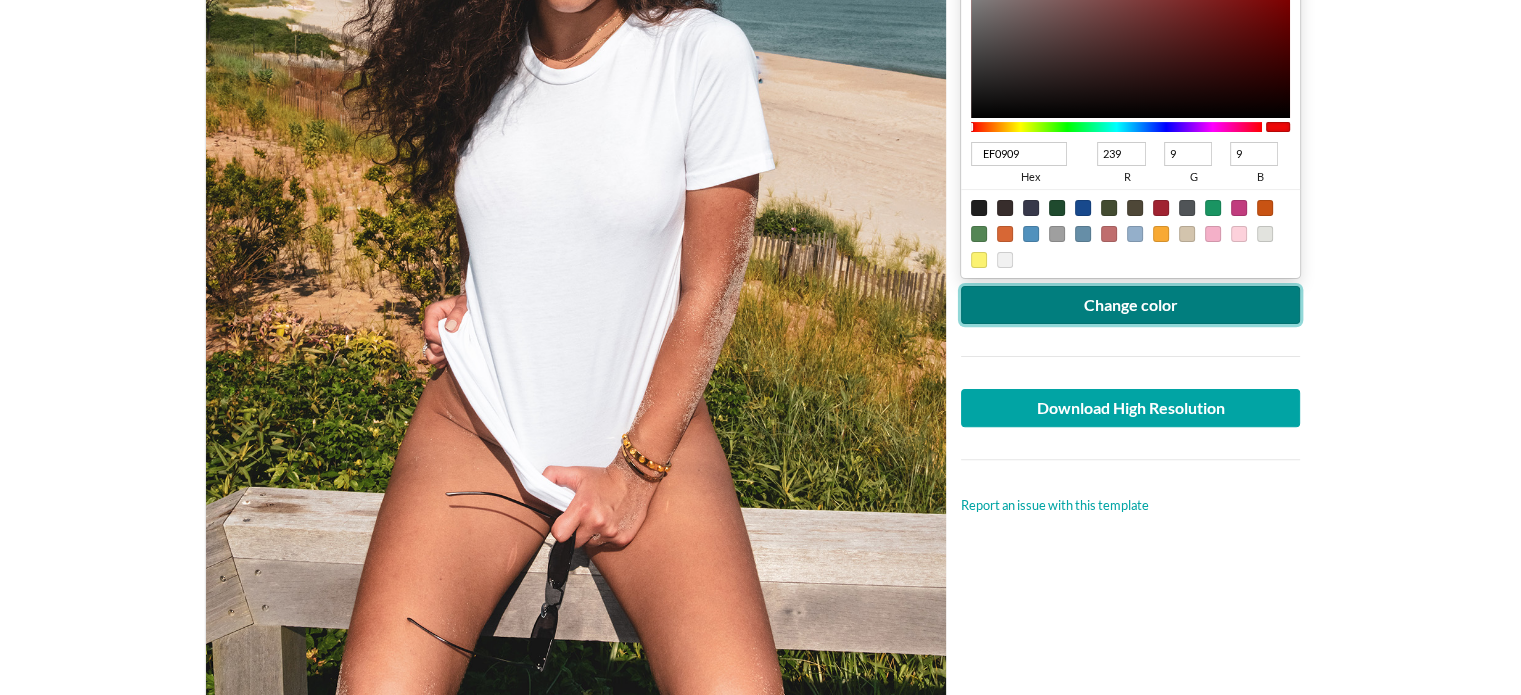scroll, scrollTop: 640, scrollLeft: 0, axis: vertical 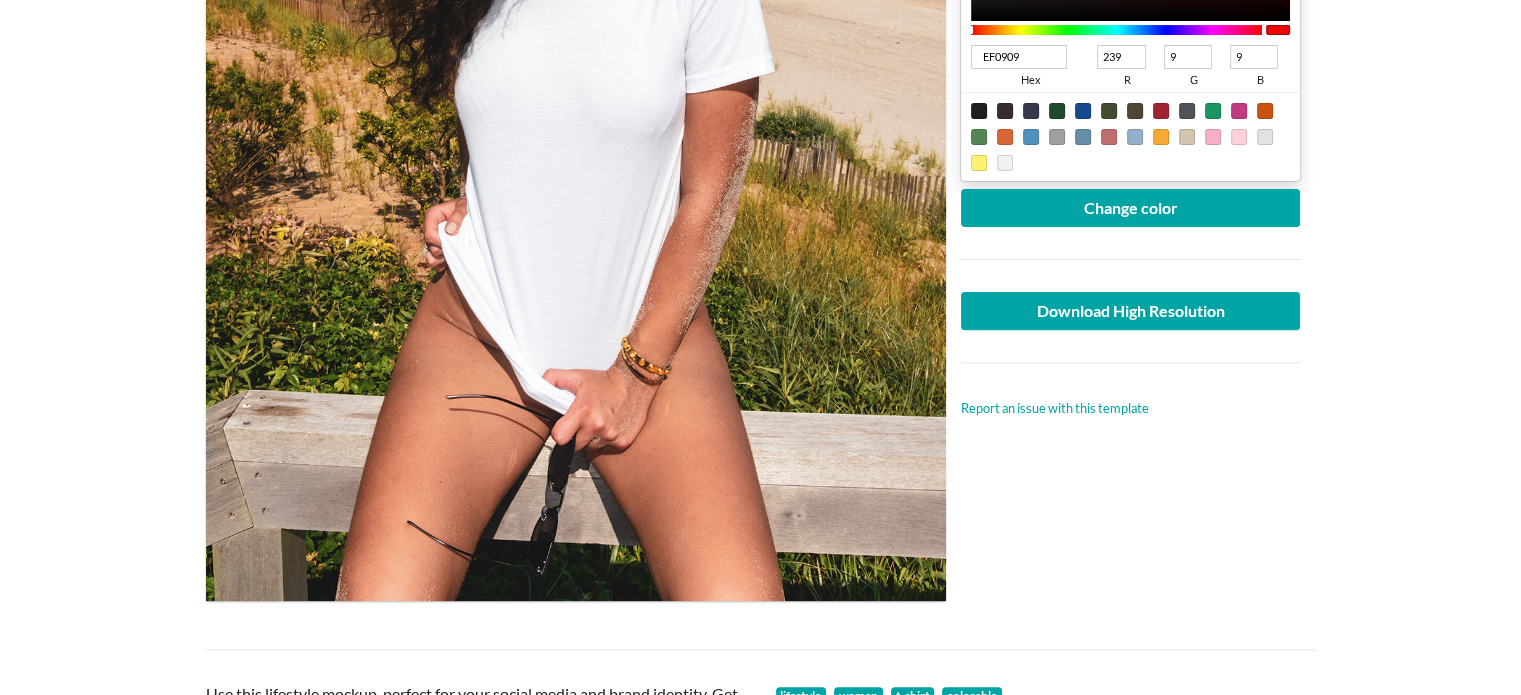 click at bounding box center [576, 107] 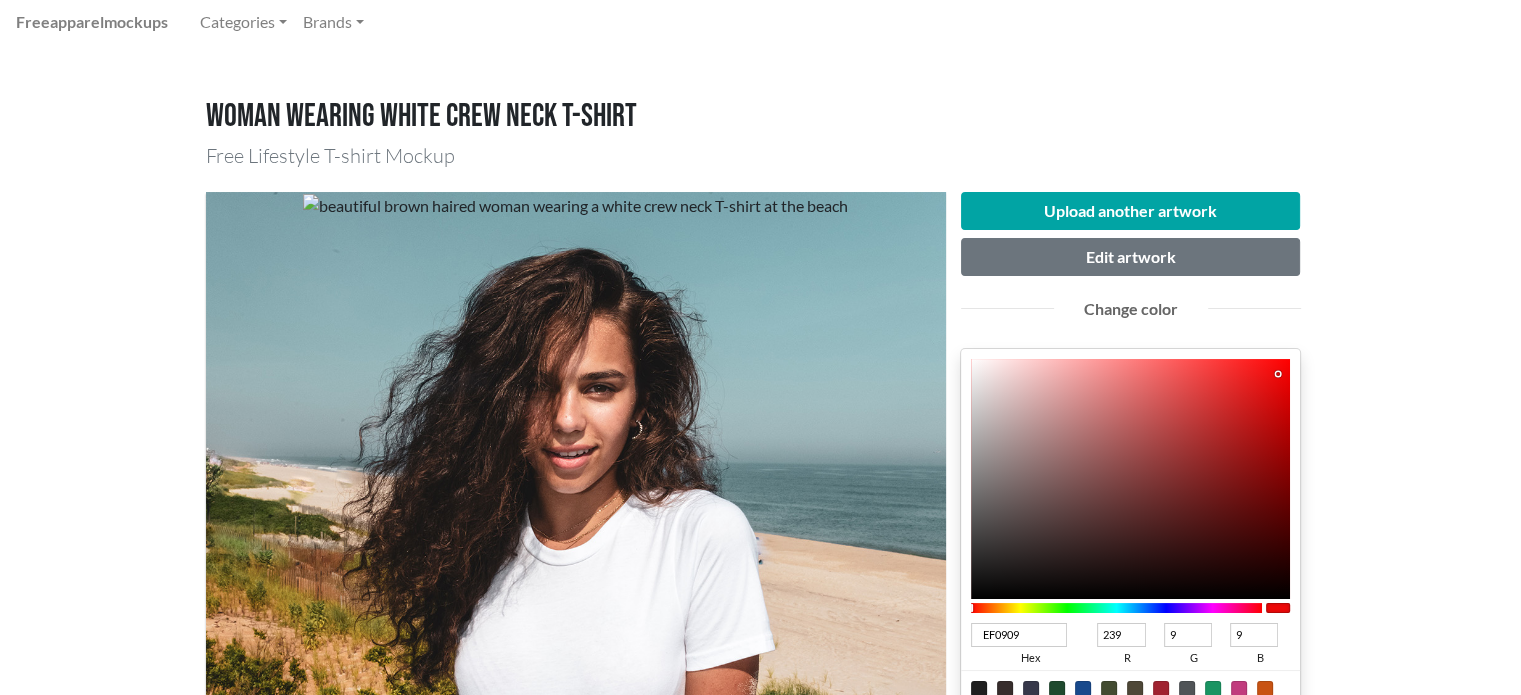 scroll, scrollTop: 486, scrollLeft: 0, axis: vertical 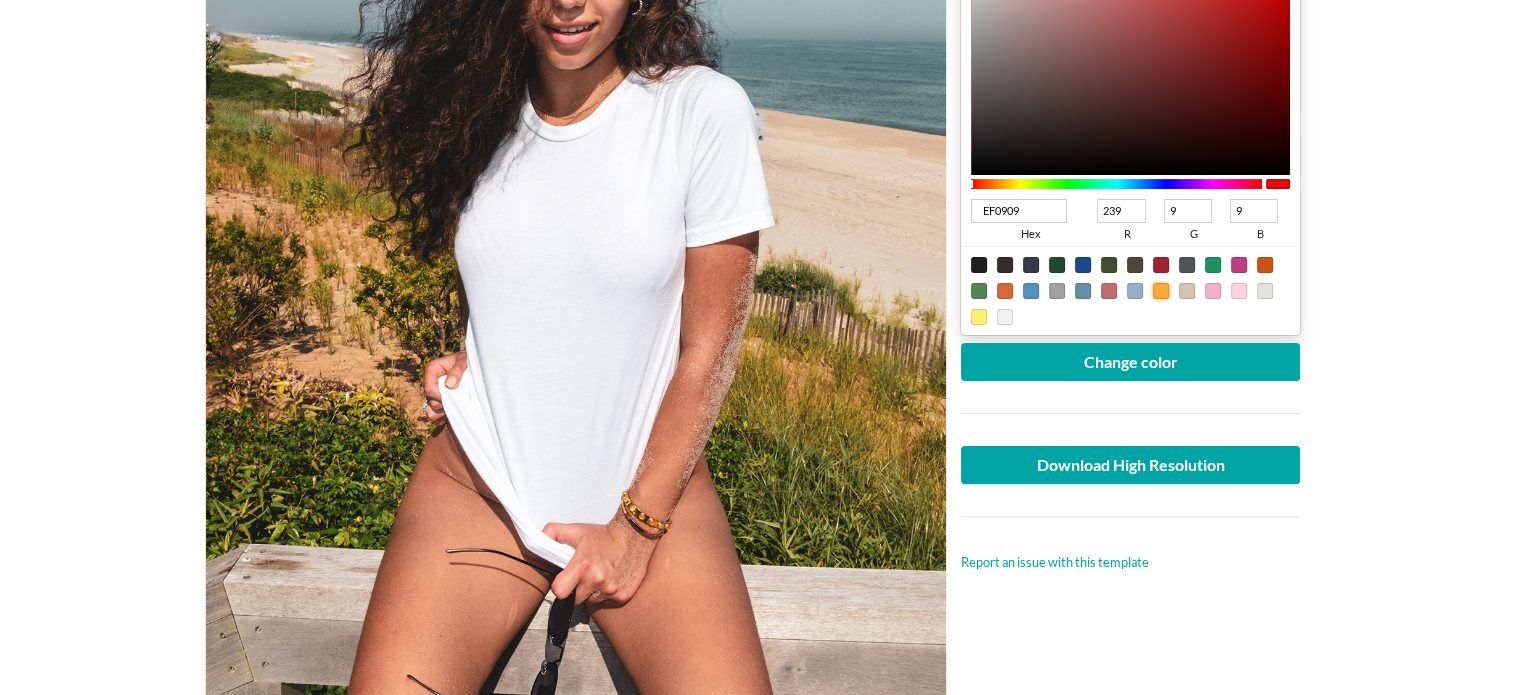 click at bounding box center (1161, 291) 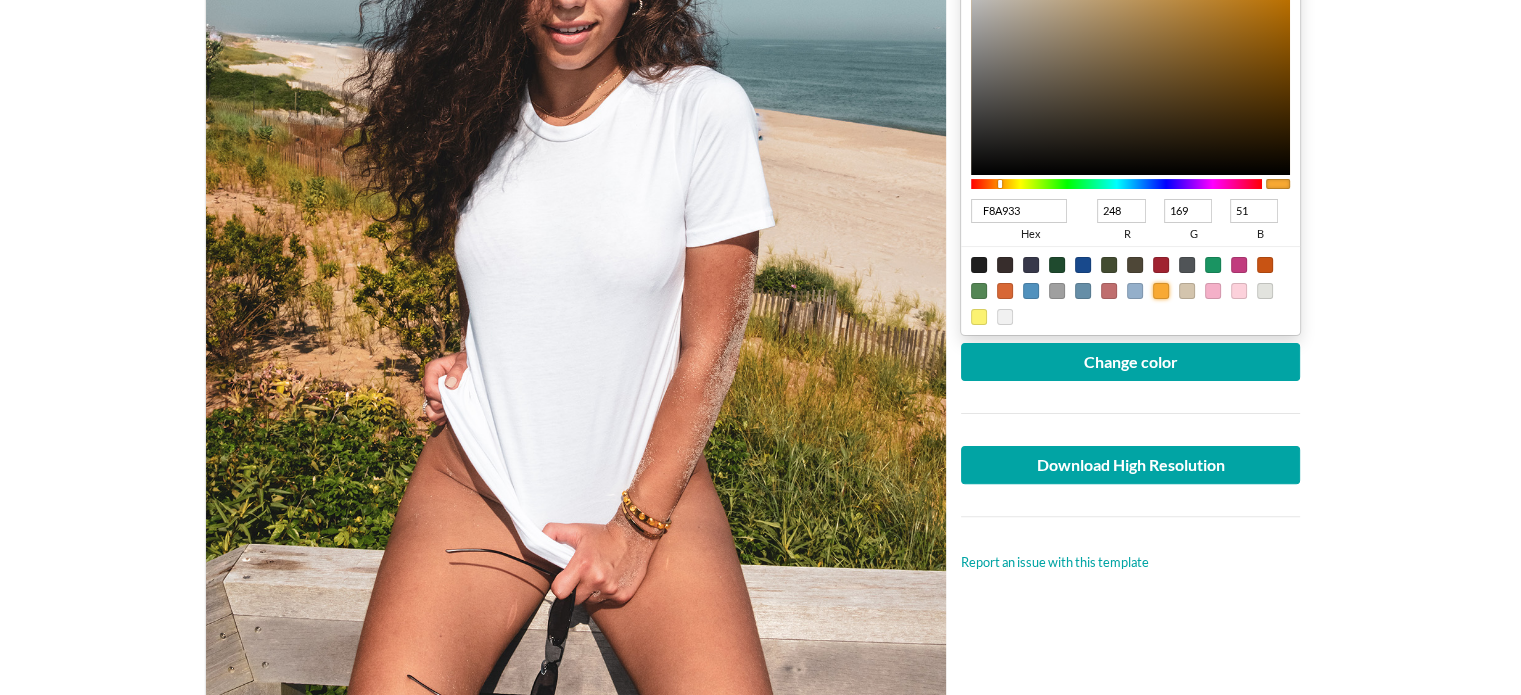 scroll, scrollTop: 328, scrollLeft: 0, axis: vertical 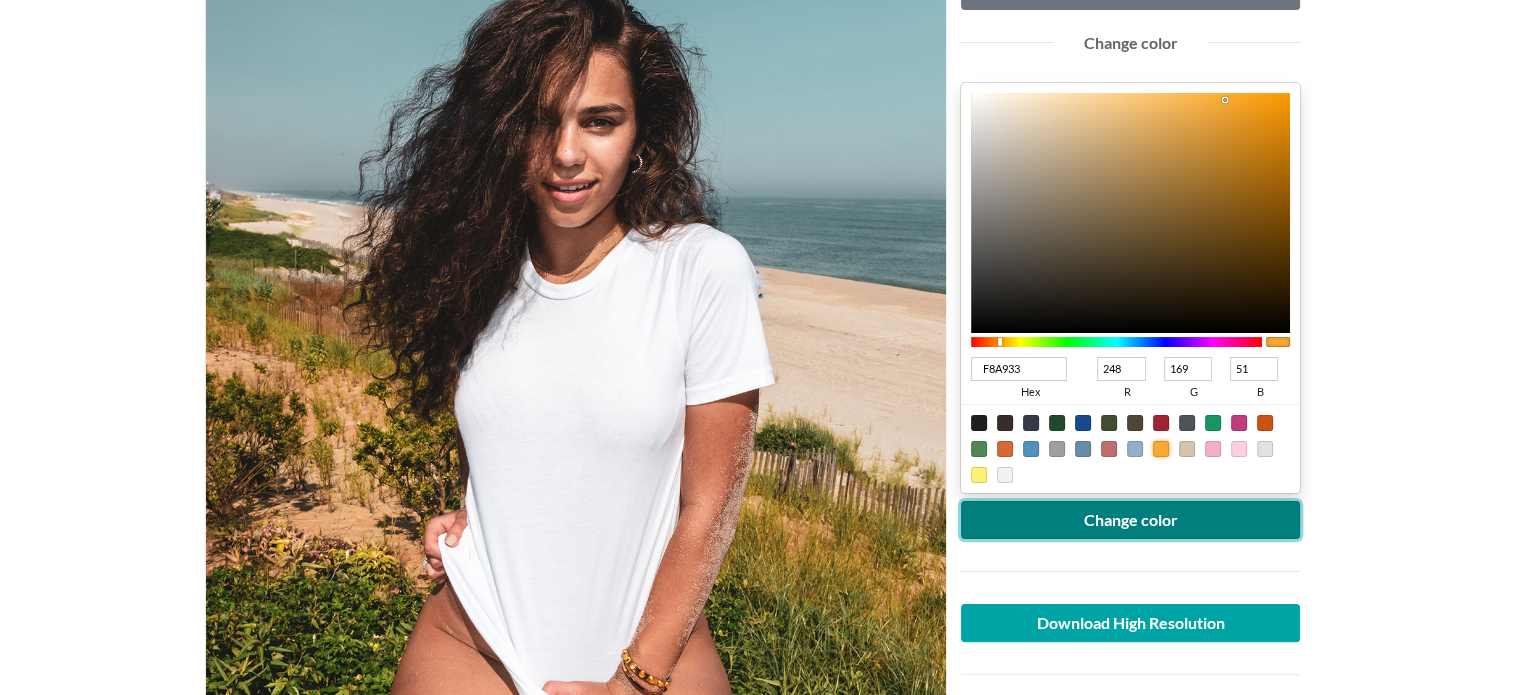 click on "Change color" at bounding box center (1131, 520) 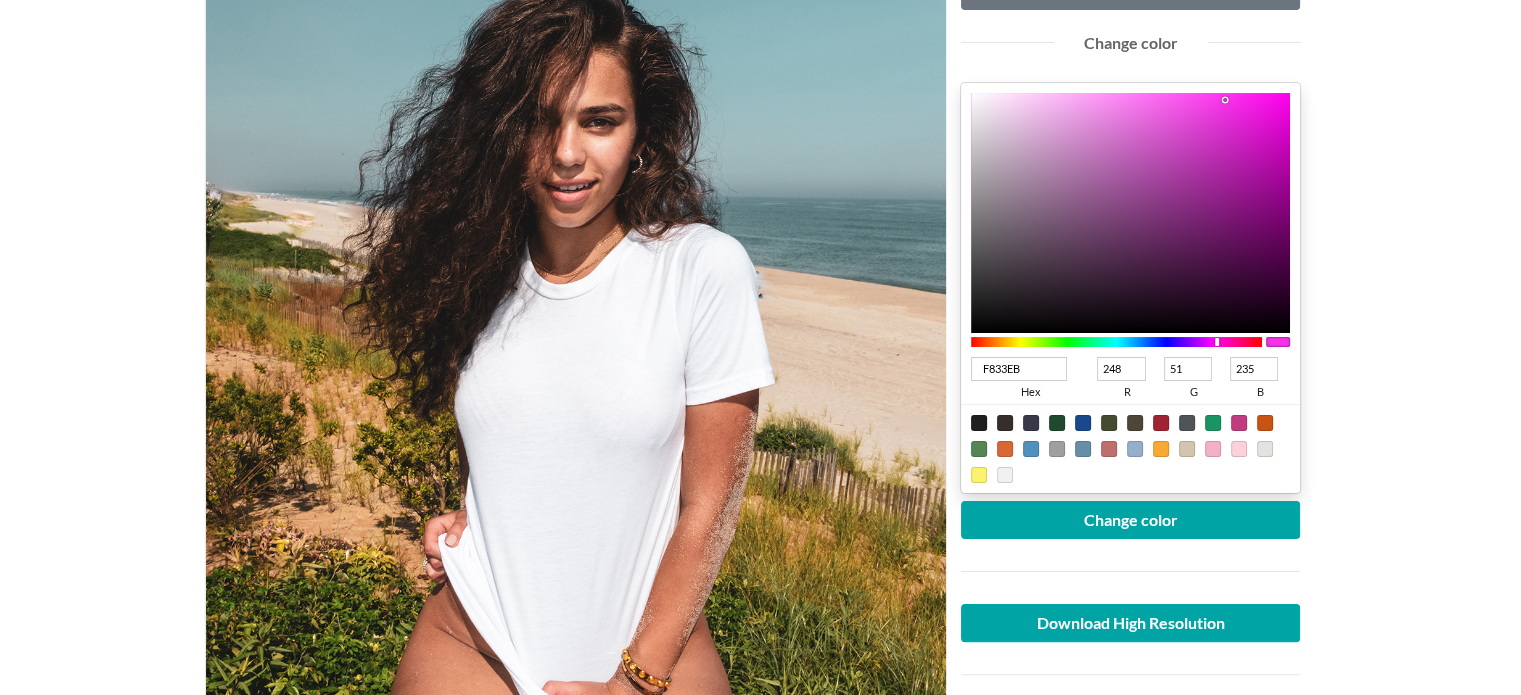 drag, startPoint x: 998, startPoint y: 341, endPoint x: 1217, endPoint y: 348, distance: 219.11185 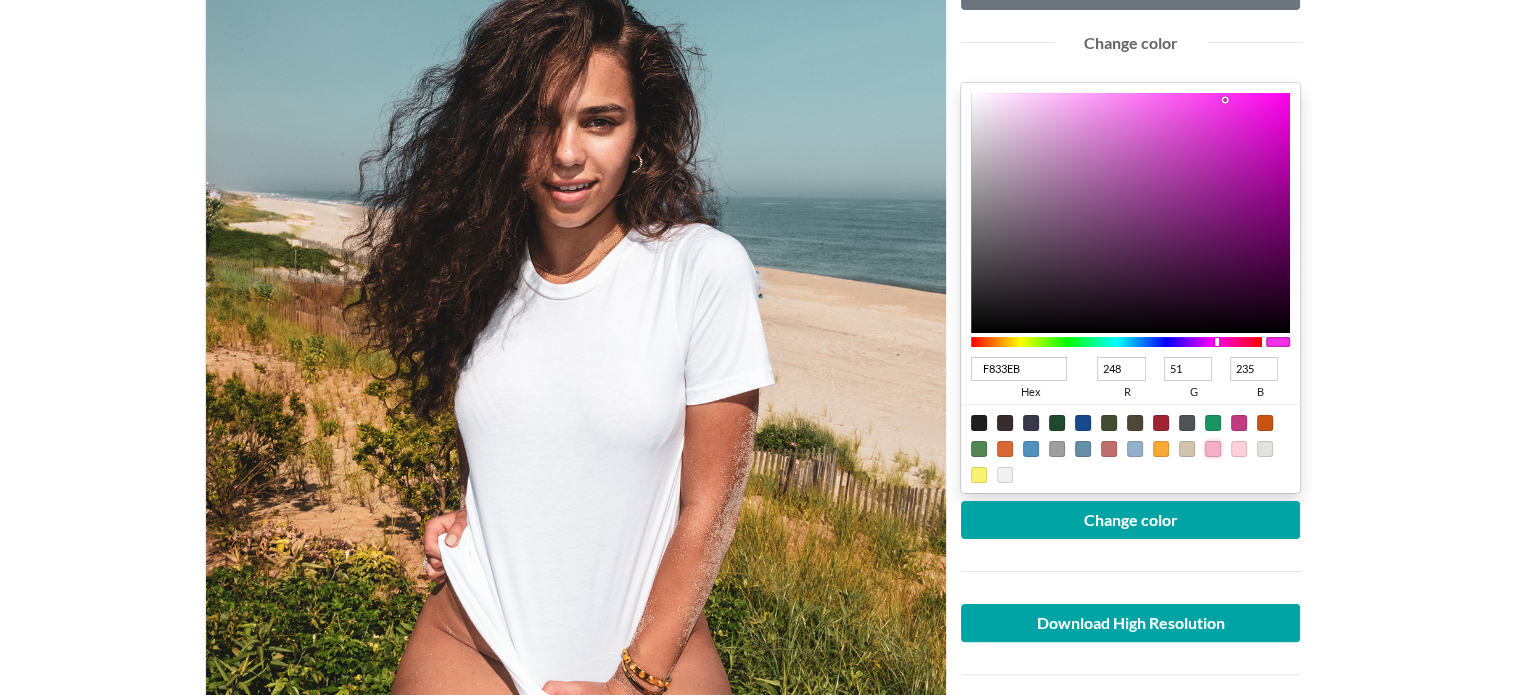 click at bounding box center [1213, 449] 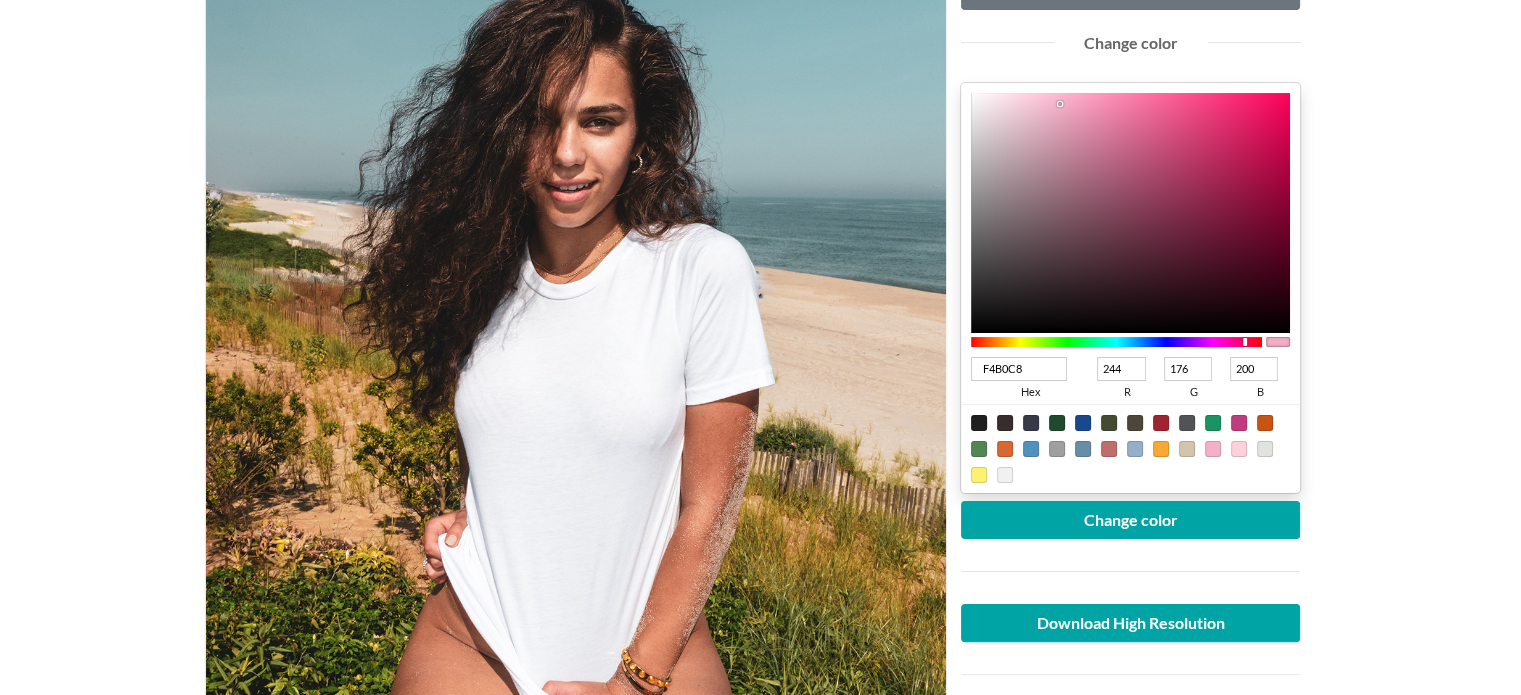 click at bounding box center [1278, 342] 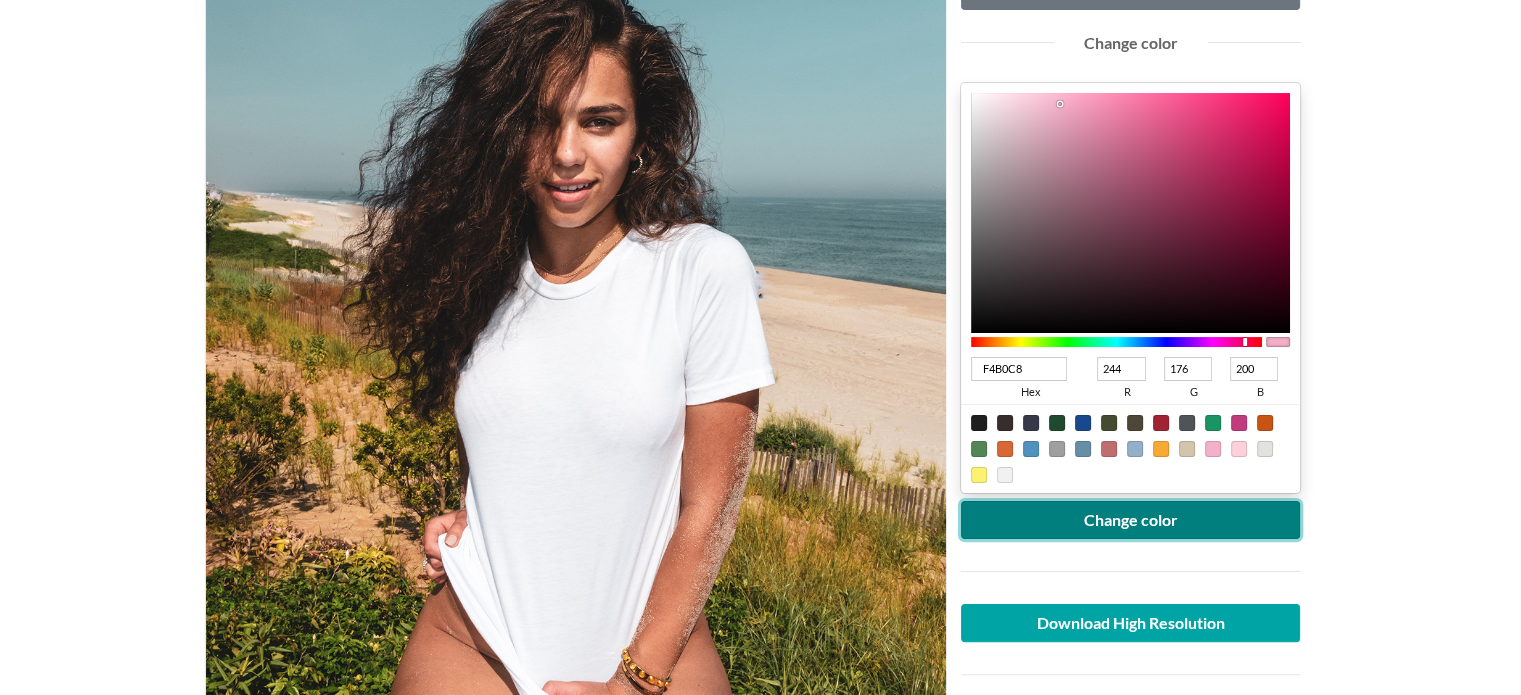 click on "Change color" at bounding box center (1131, 520) 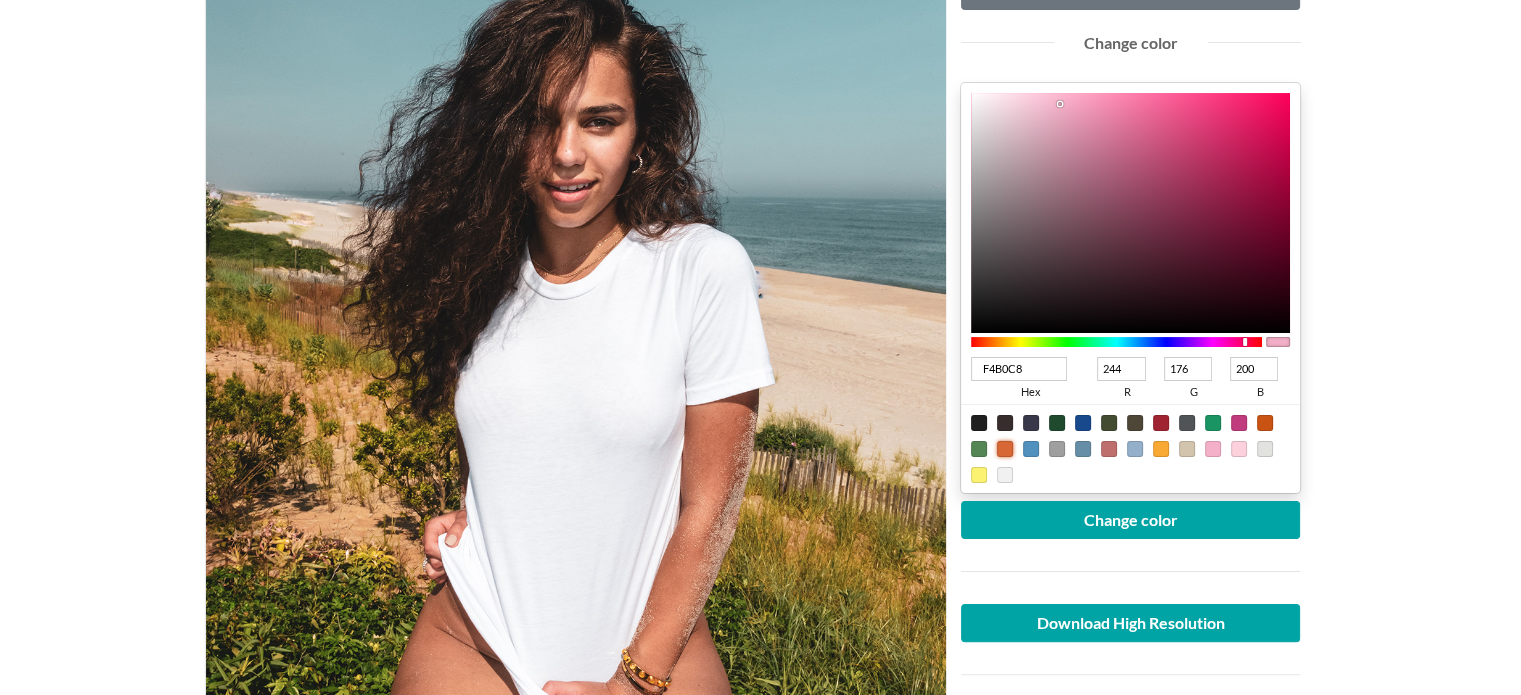 click at bounding box center [1005, 449] 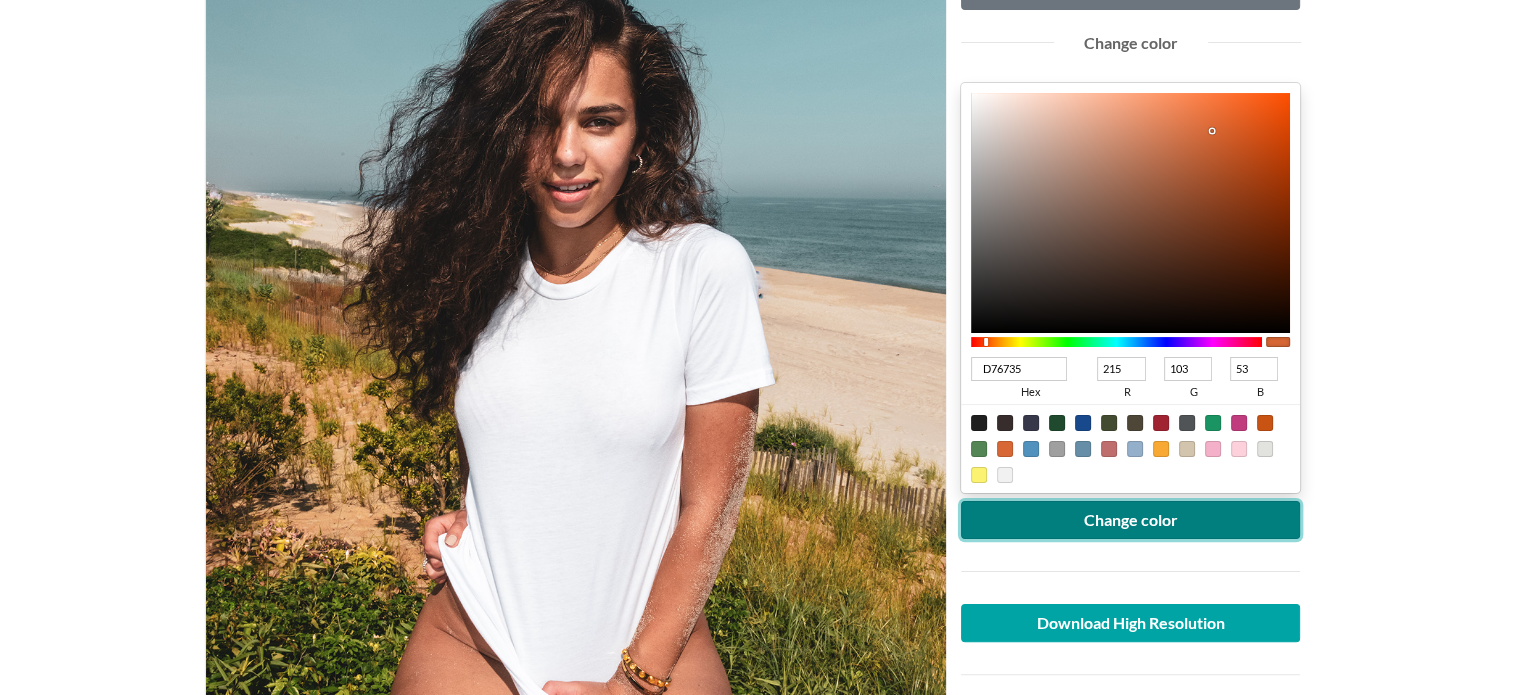 click on "Change color" at bounding box center [1131, 520] 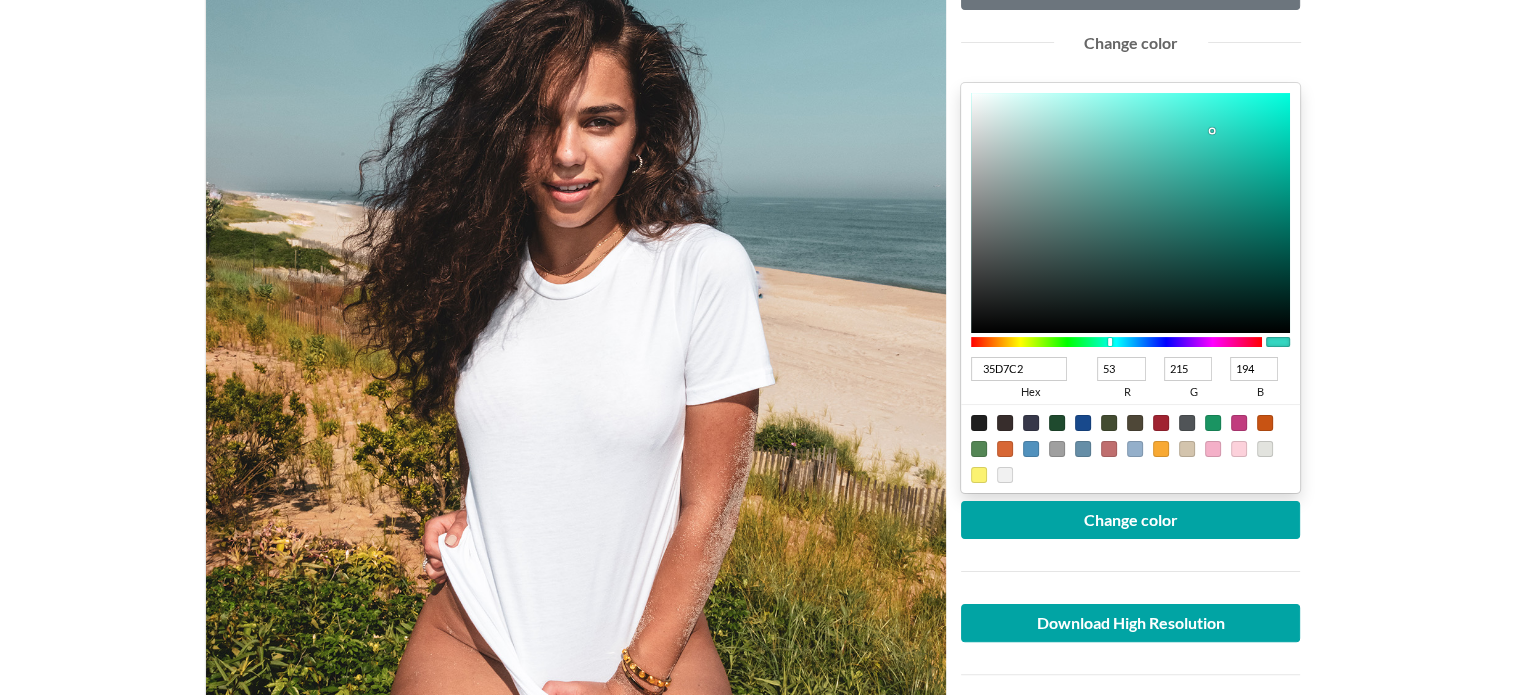 drag, startPoint x: 984, startPoint y: 343, endPoint x: 1110, endPoint y: 343, distance: 126 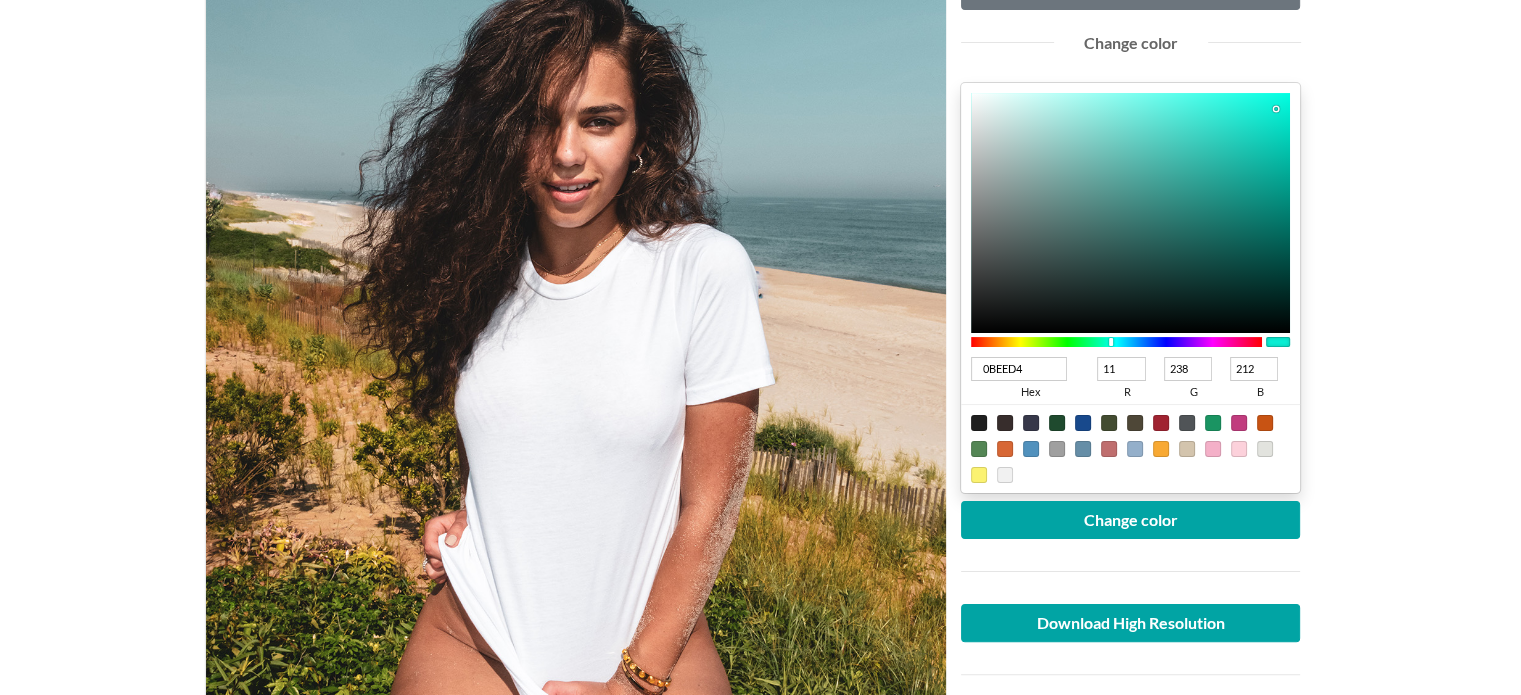 drag, startPoint x: 1212, startPoint y: 127, endPoint x: 1276, endPoint y: 107, distance: 67.052216 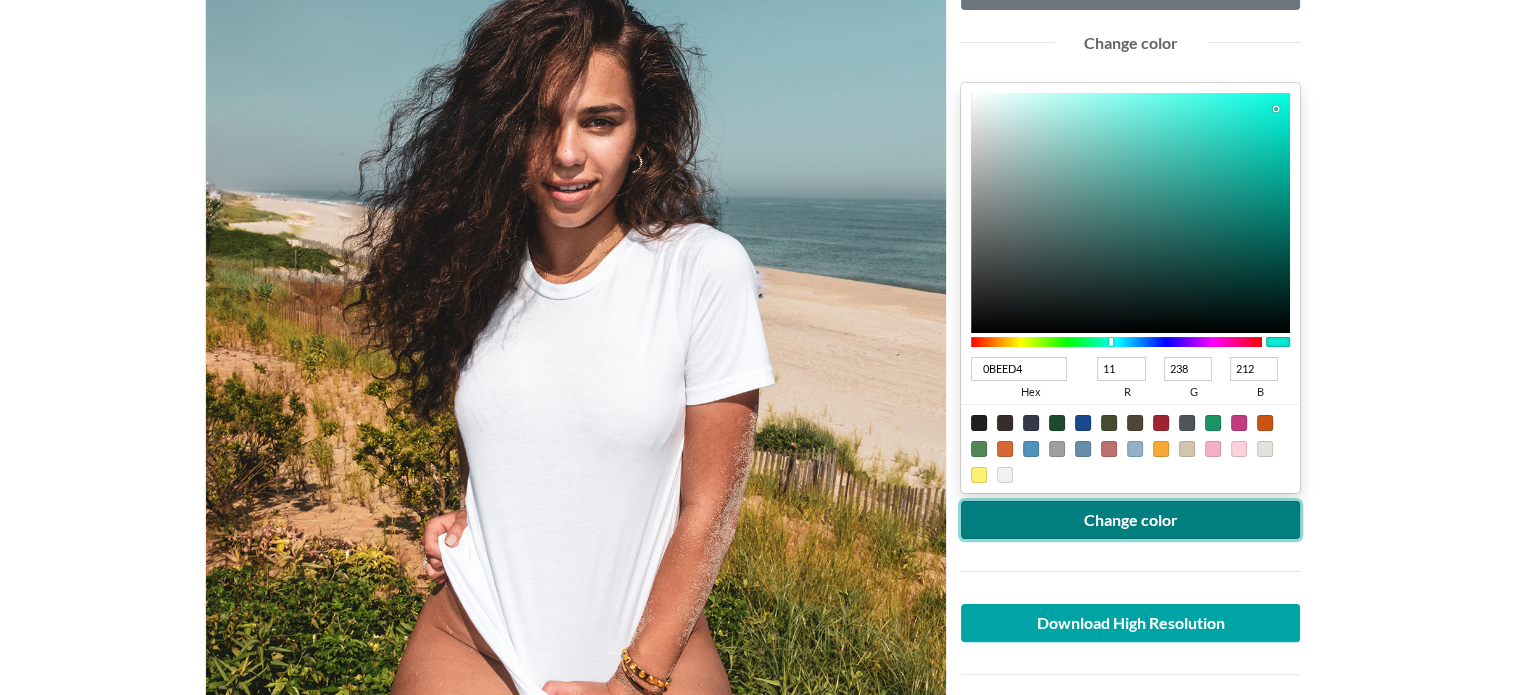 click on "Change color" at bounding box center (1131, 520) 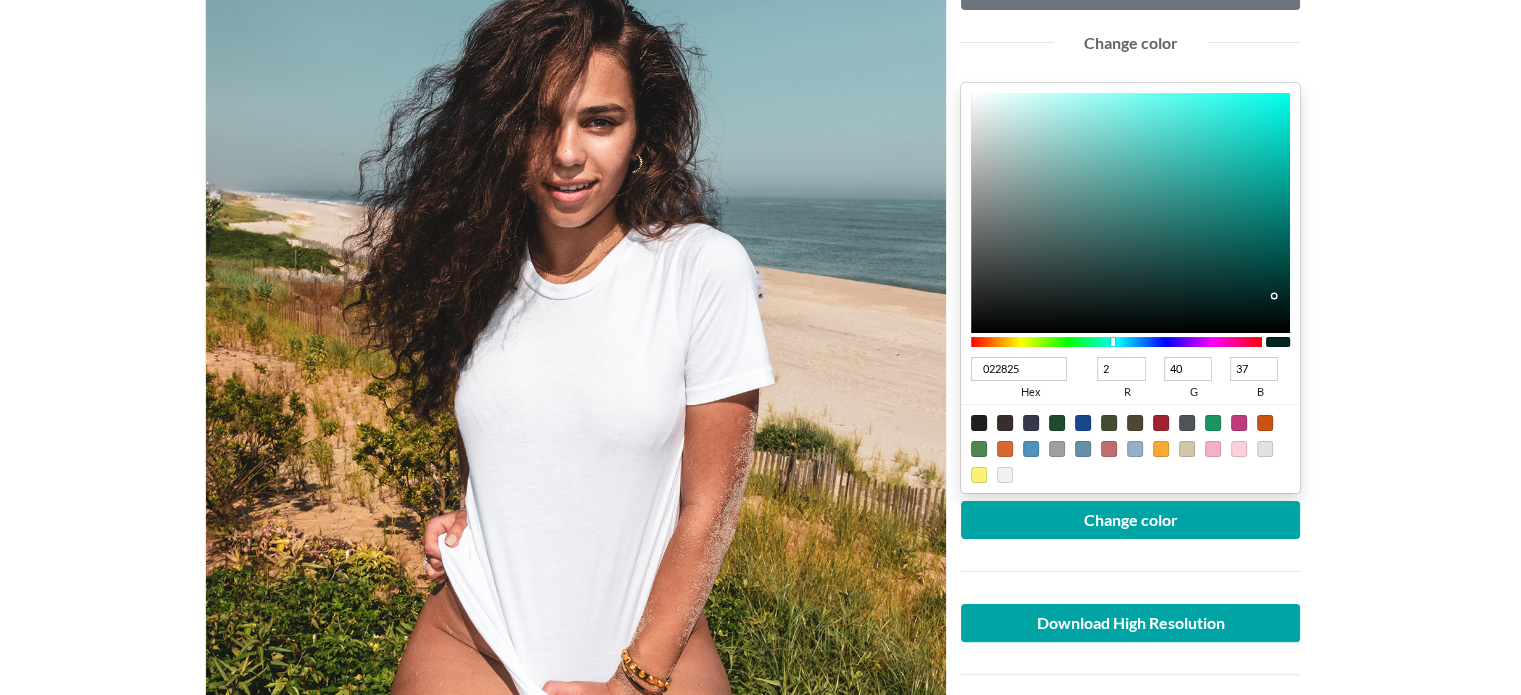 drag, startPoint x: 1276, startPoint y: 109, endPoint x: 1272, endPoint y: 294, distance: 185.04324 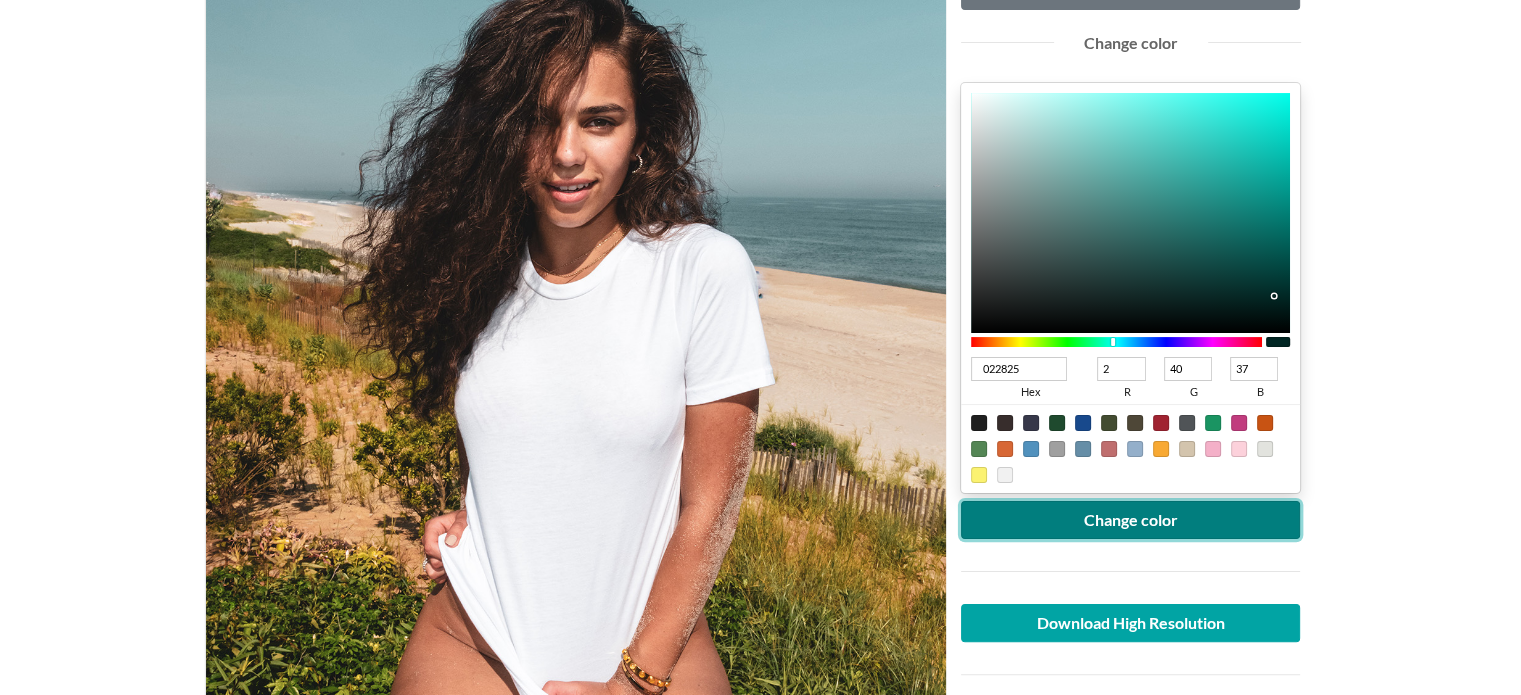 click on "Change color" at bounding box center (1131, 520) 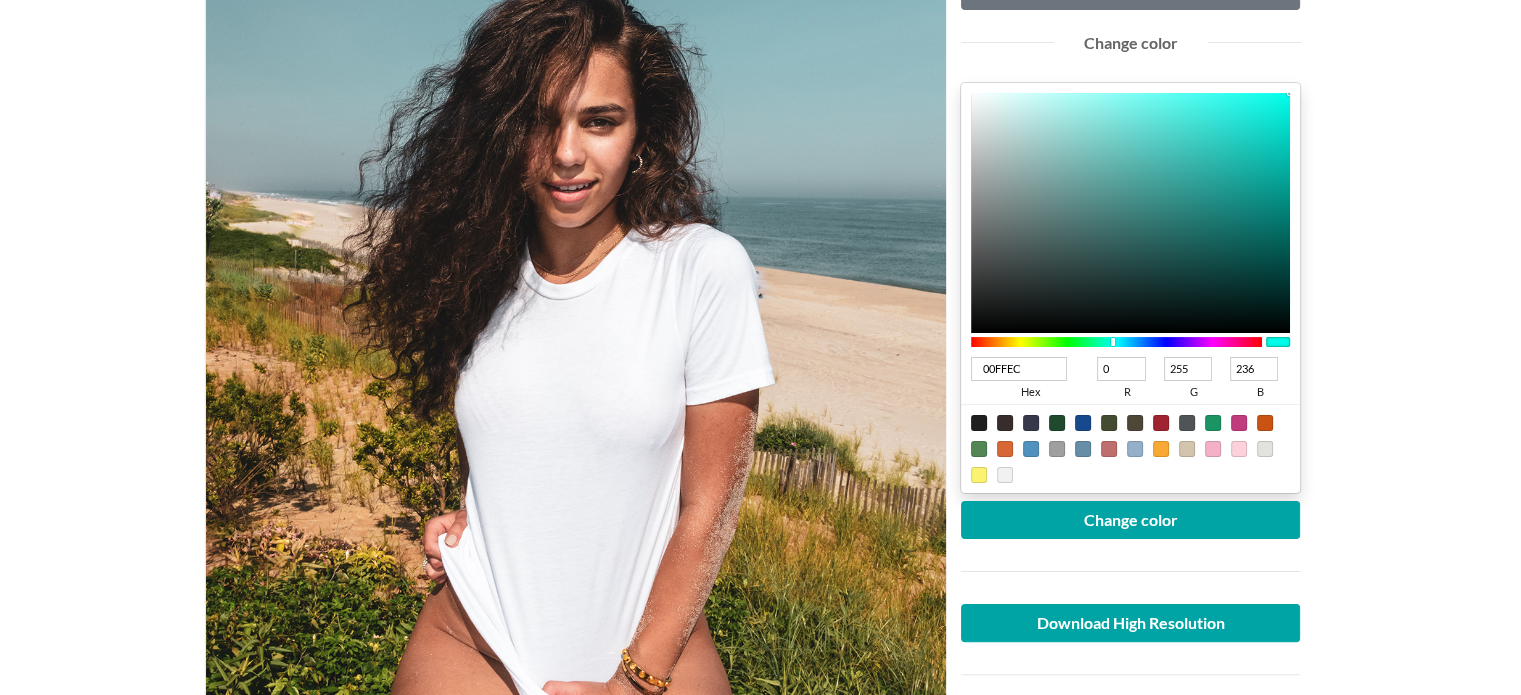click on "Woman wearing white crew neck T-shirt Free Lifestyle T-shirt Mockup Upload another artwork Edit artwork Change color 00FFEC hex 0 r 255 g 236 b 100 a Change color Download High Resolution Report an issue with this template Use this lifestyle mockup, perfect for your social media and brand identity. Get started with this T-shirt
mockup template showing a beautiful brown haired woman wearing a white crew neck T-shirt at the beach. Looking for a white T-shirt mockup or a black T-shirt mockup? We've got you covered. You can change the color of the T-shirt after uploading your design. The best part? You can download this free mockup with no watermark! lifestyle women t-shirt colorable You might also like Premium Premium Premium Premium Premium Premium Premium Premium Premium Premium Premium Premium Premium Premium Premium Premium Premium Premium Premium Premium Premium Premium Premium Premium Premium Premium Premium Premium Browse more templates" at bounding box center (760, 761) 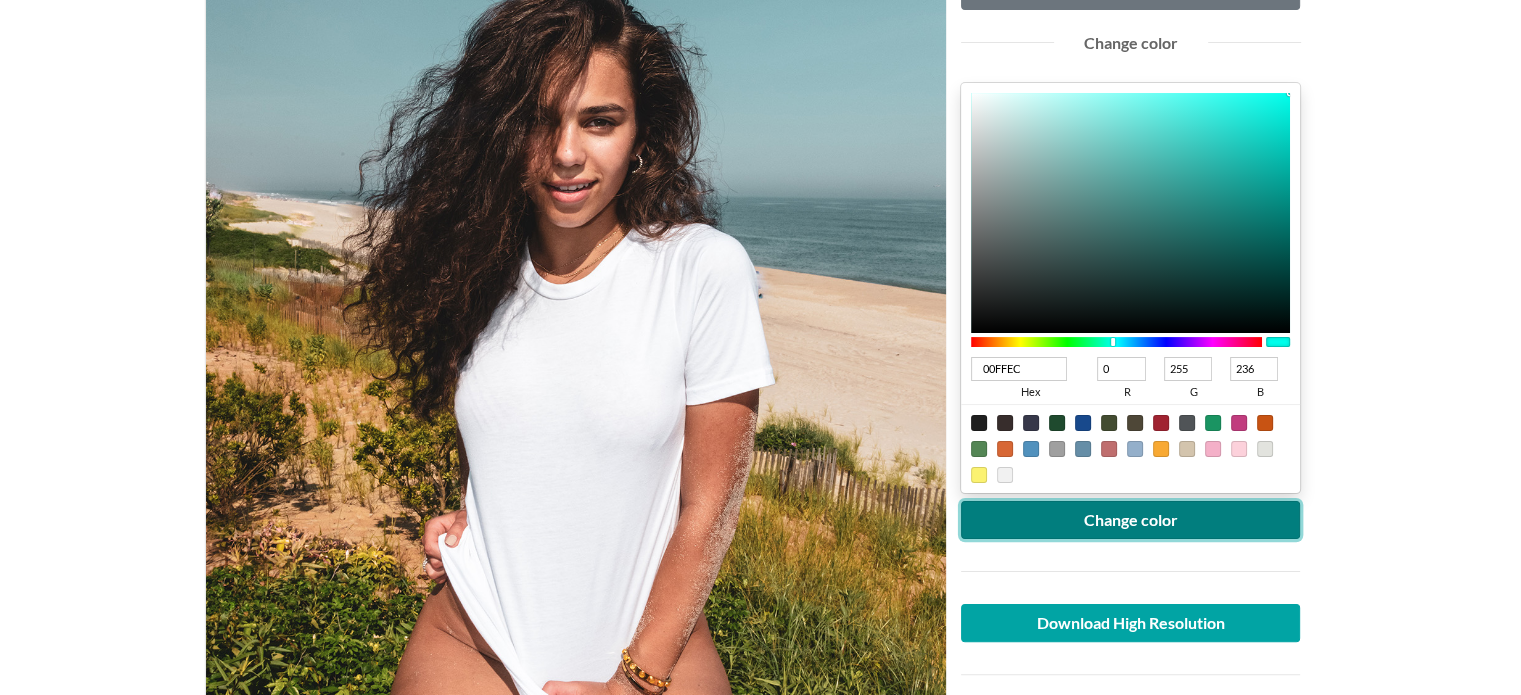 click on "Change color" at bounding box center (1131, 520) 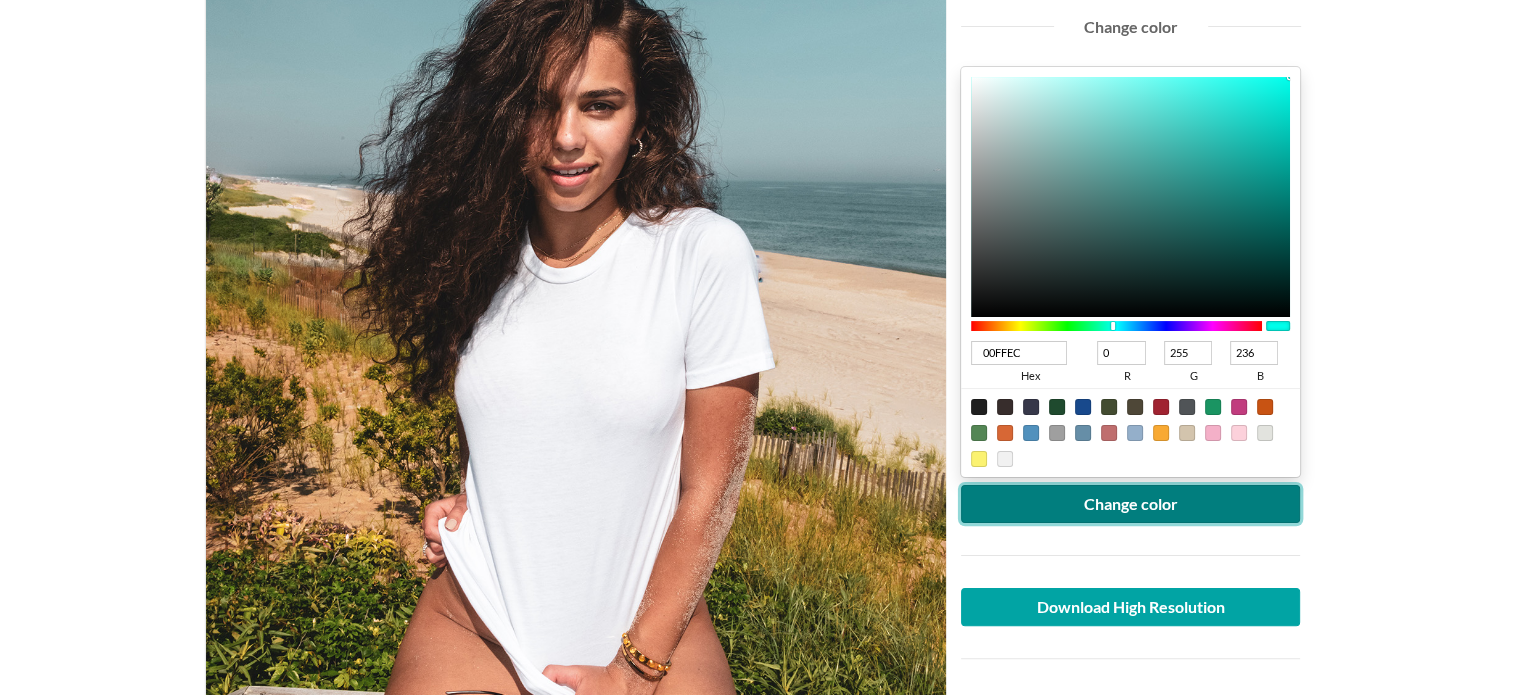 scroll, scrollTop: 347, scrollLeft: 0, axis: vertical 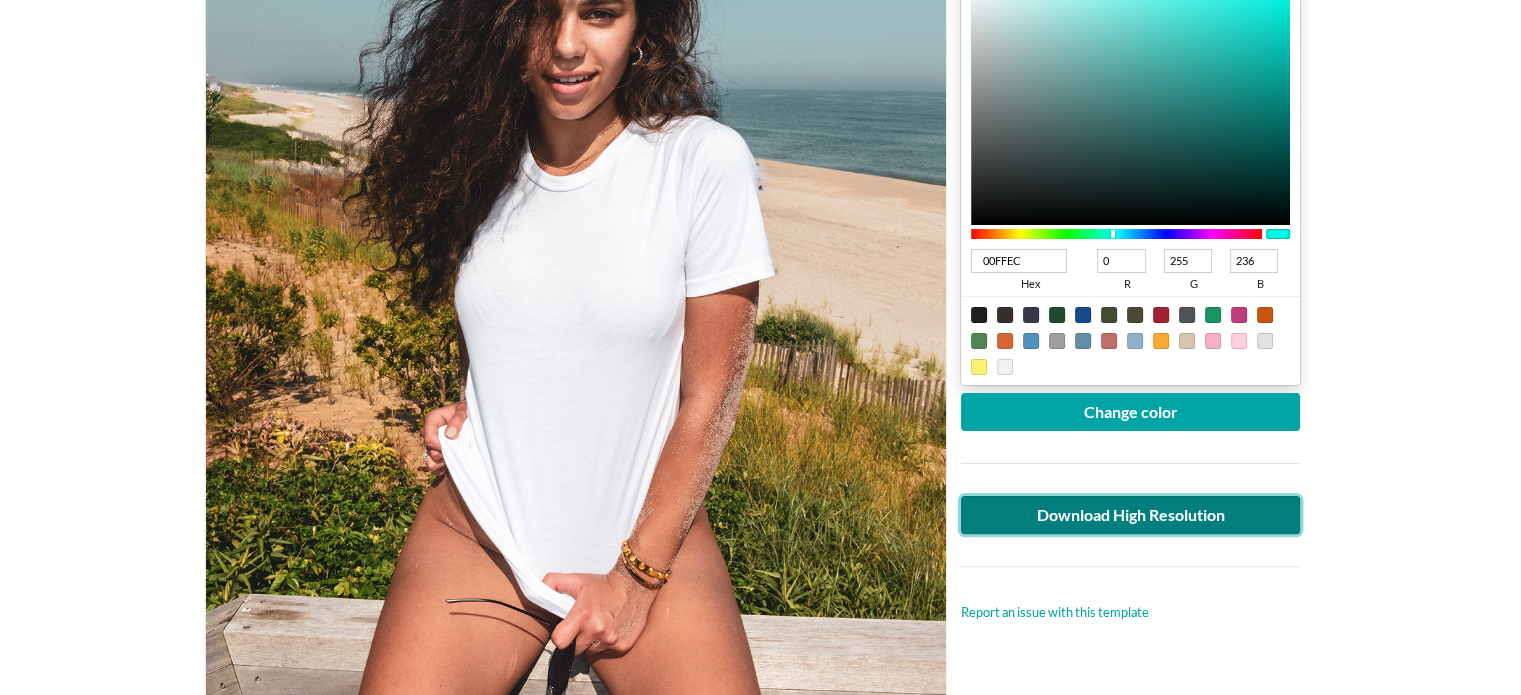 click on "Download High Resolution" at bounding box center (1131, 515) 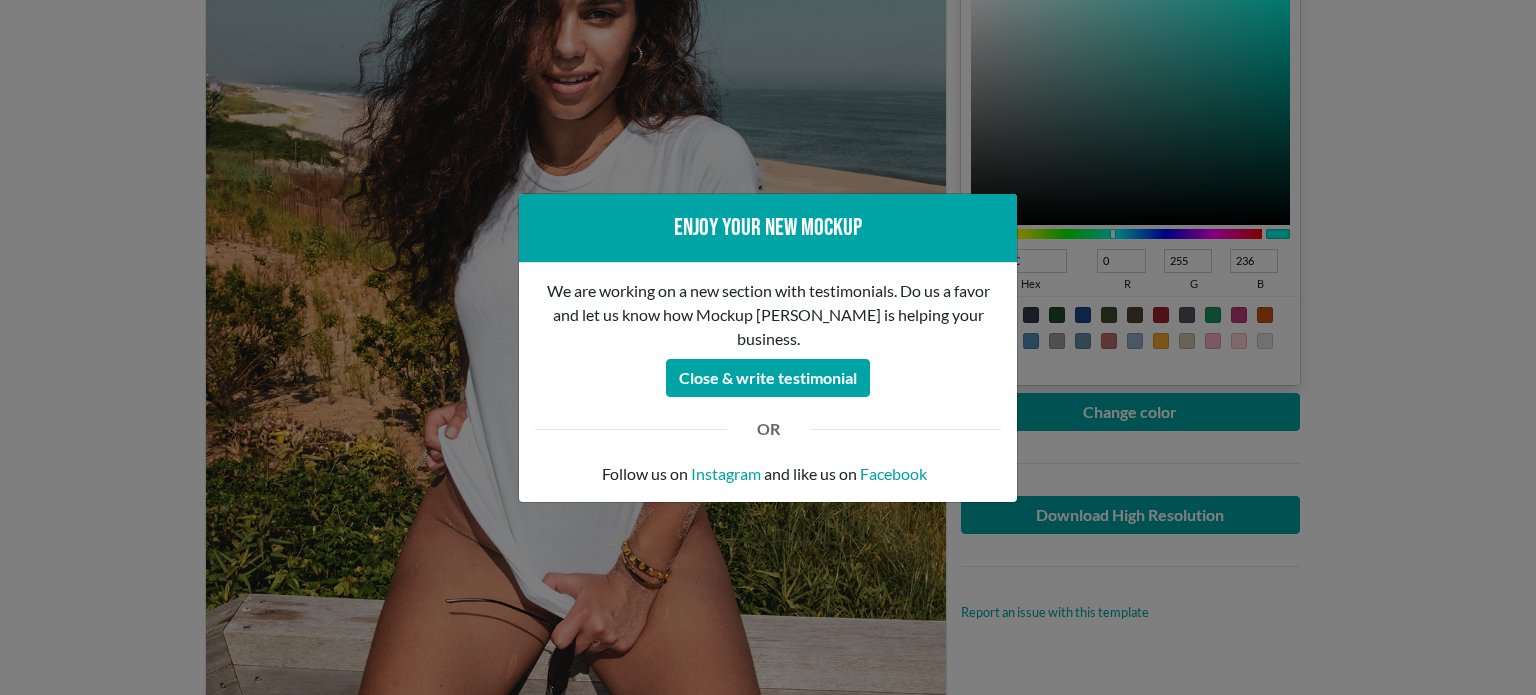 click on "Enjoy your new mockup We are working on a new section with testimonials. Do us a favor and let us know how Mockup [PERSON_NAME] is helping your business. Close & write testimonial OR Follow us on   Instagram   and like us on   Facebook" at bounding box center (768, 347) 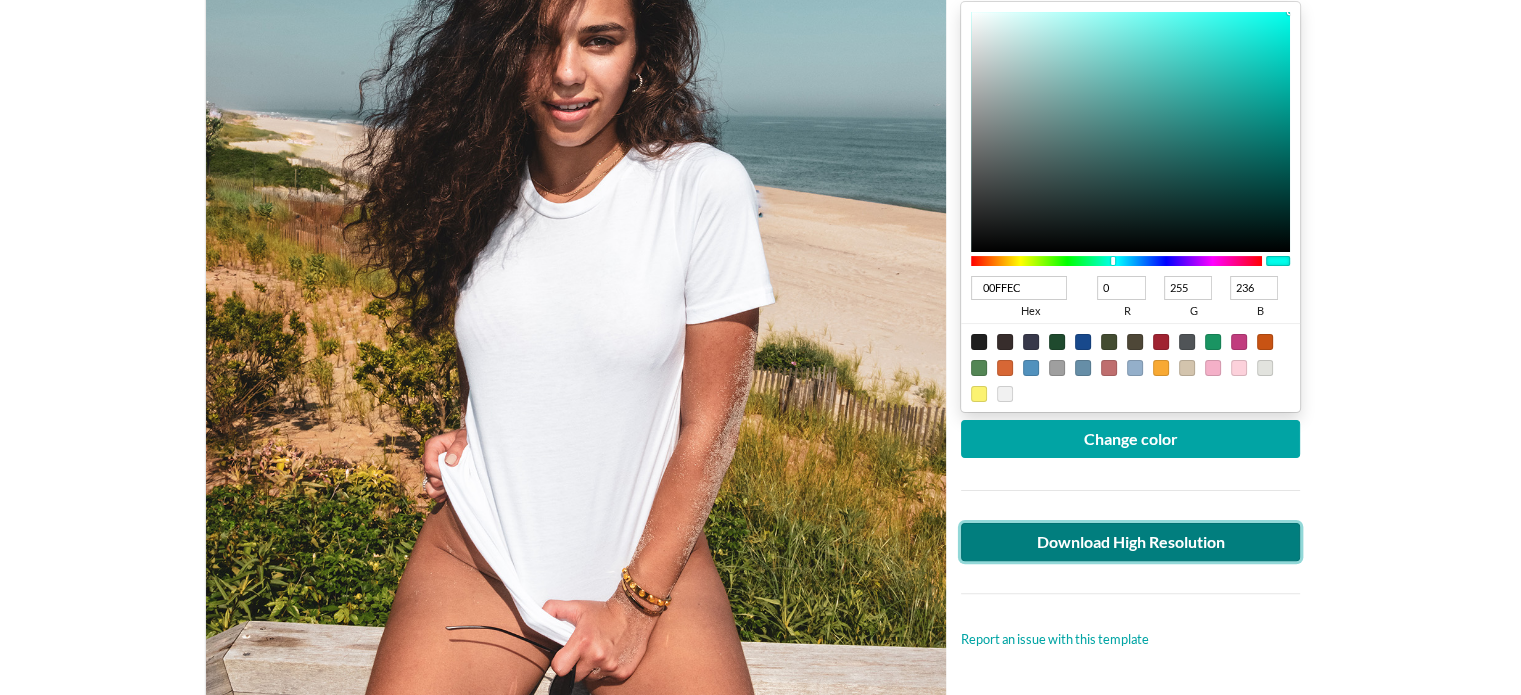 scroll, scrollTop: 382, scrollLeft: 0, axis: vertical 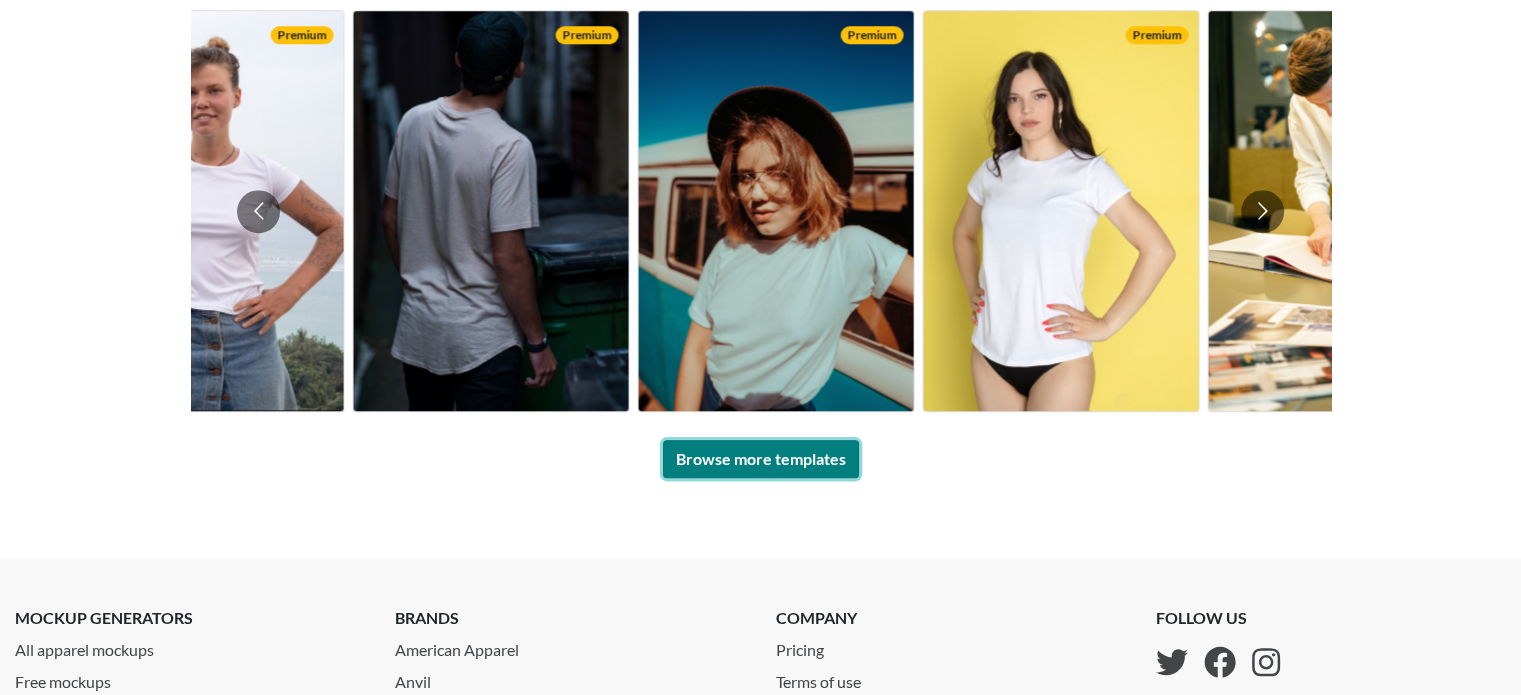 click on "Browse more templates" at bounding box center (761, 459) 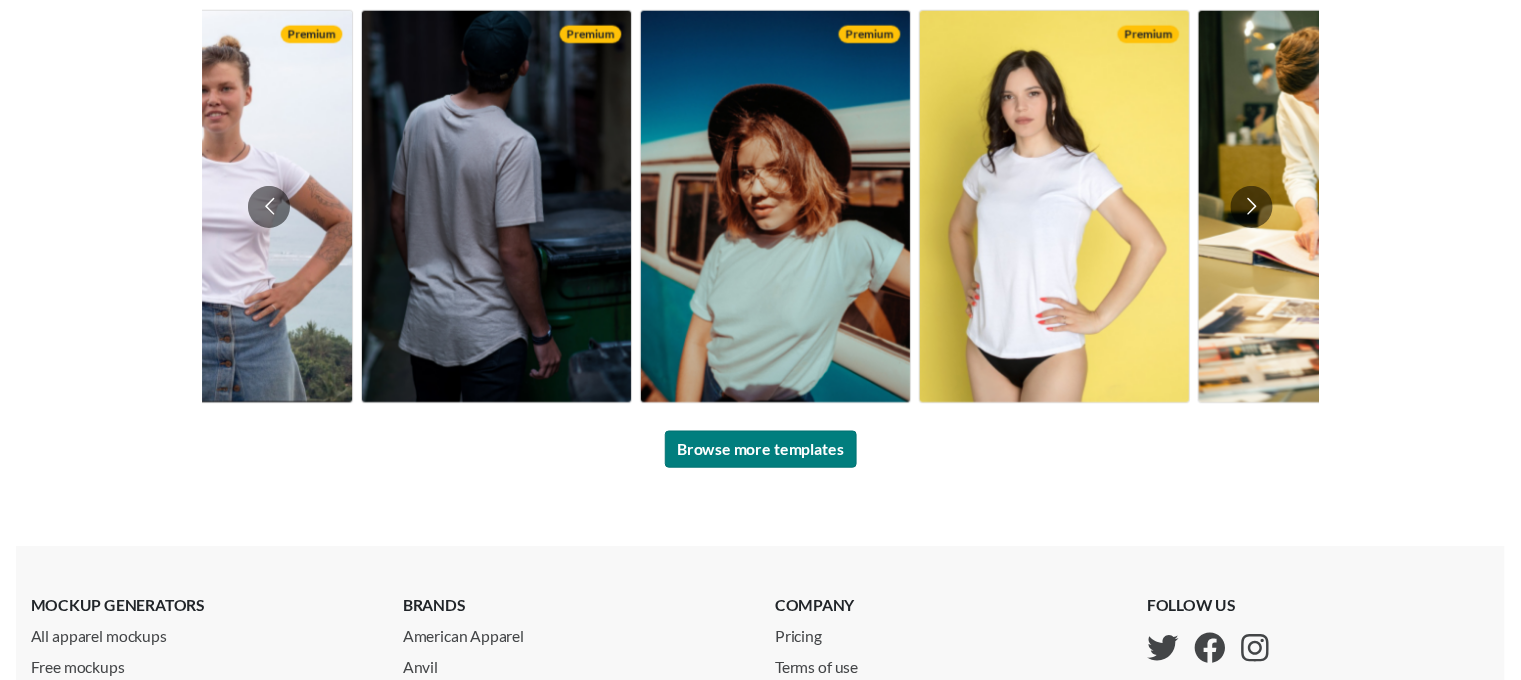 scroll, scrollTop: 0, scrollLeft: 0, axis: both 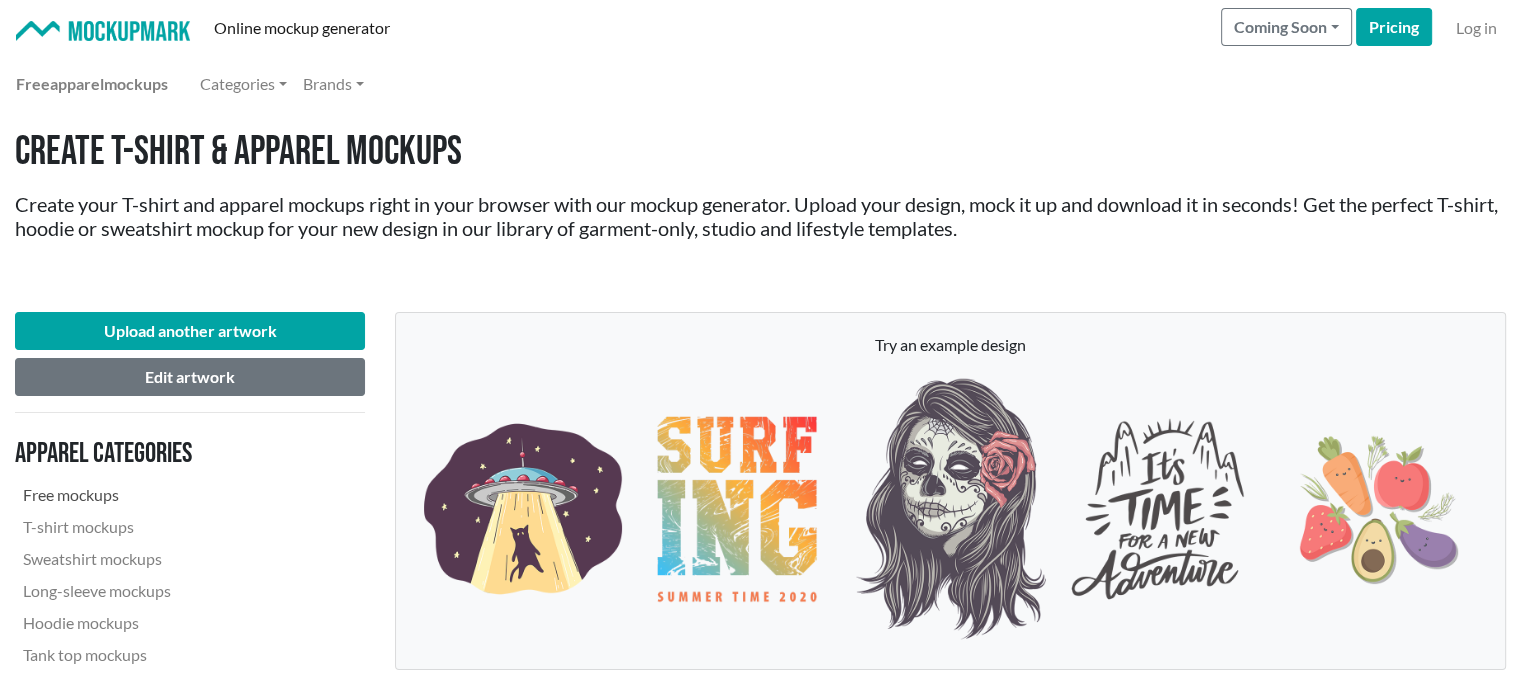 click on "Free mockups" at bounding box center [151, 495] 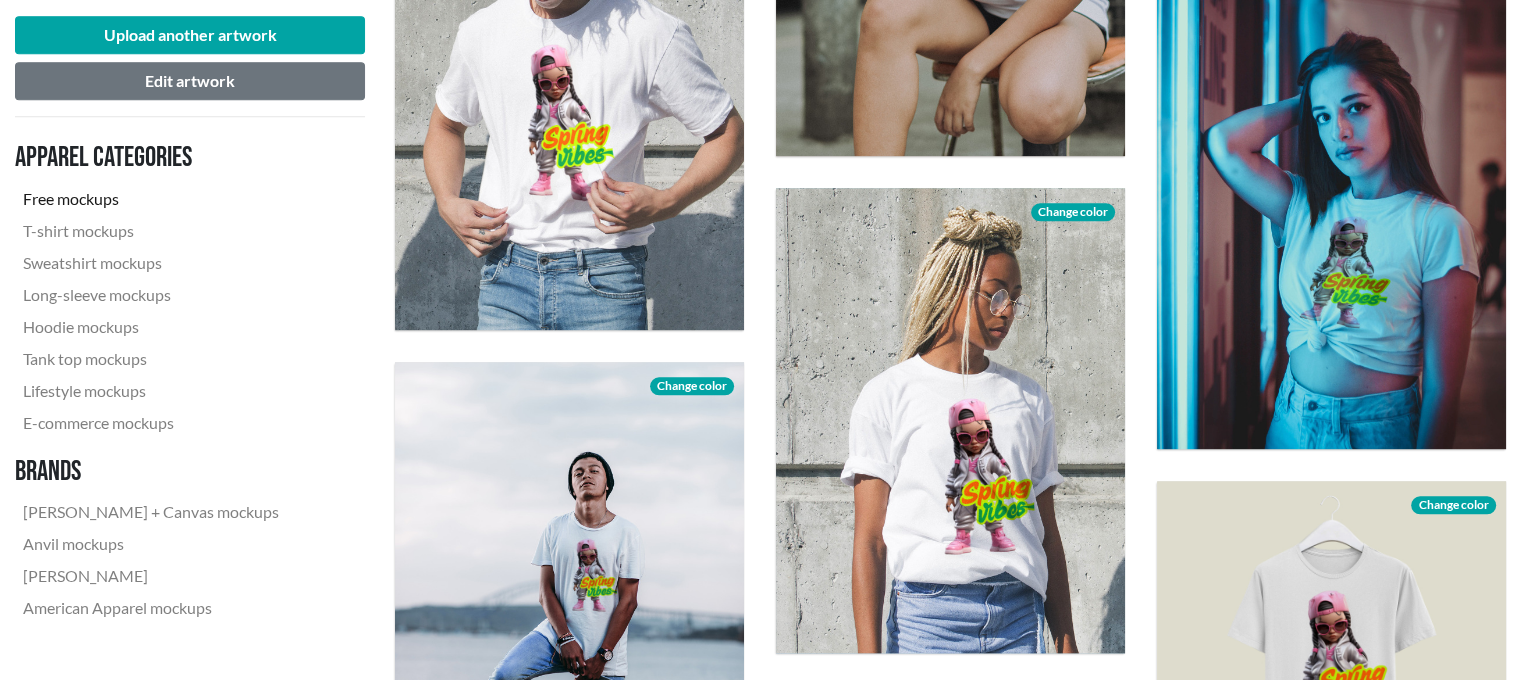 scroll, scrollTop: 2307, scrollLeft: 0, axis: vertical 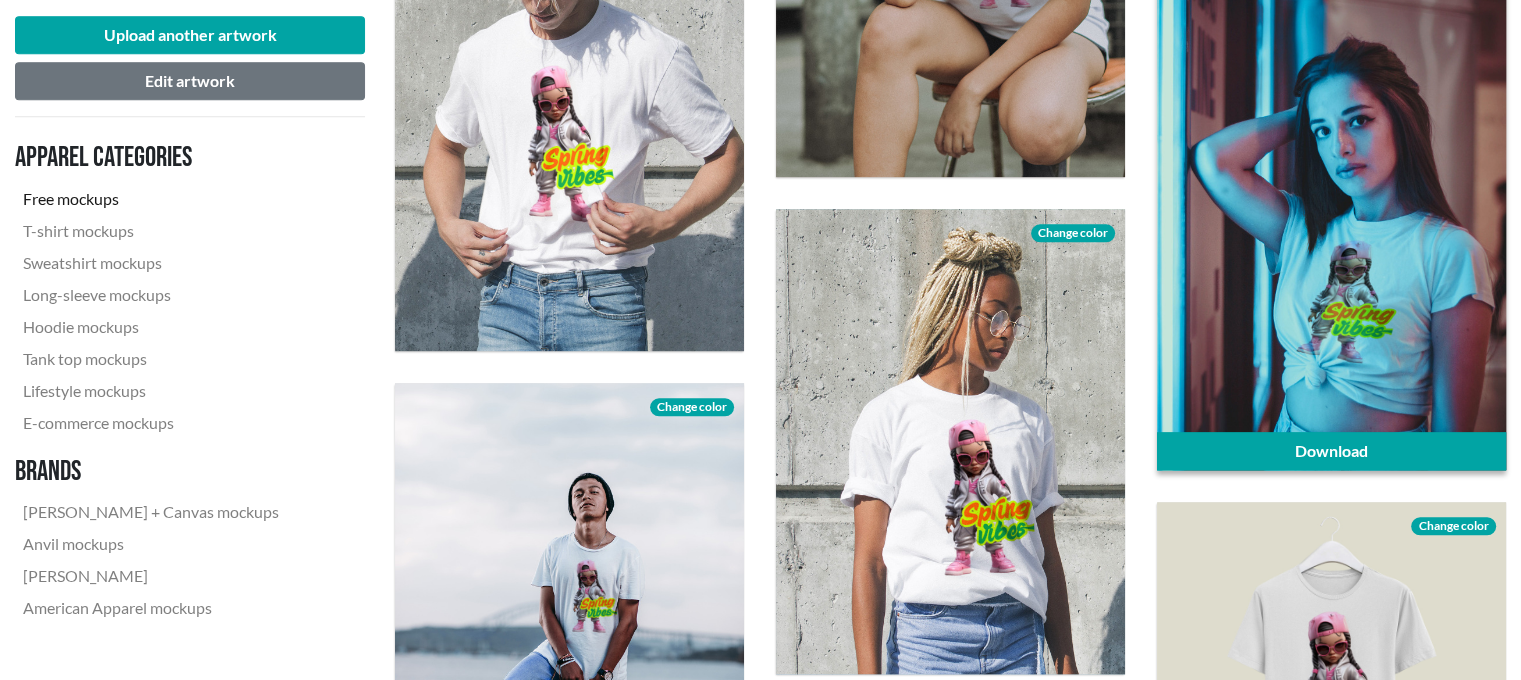 click at bounding box center (1331, 208) 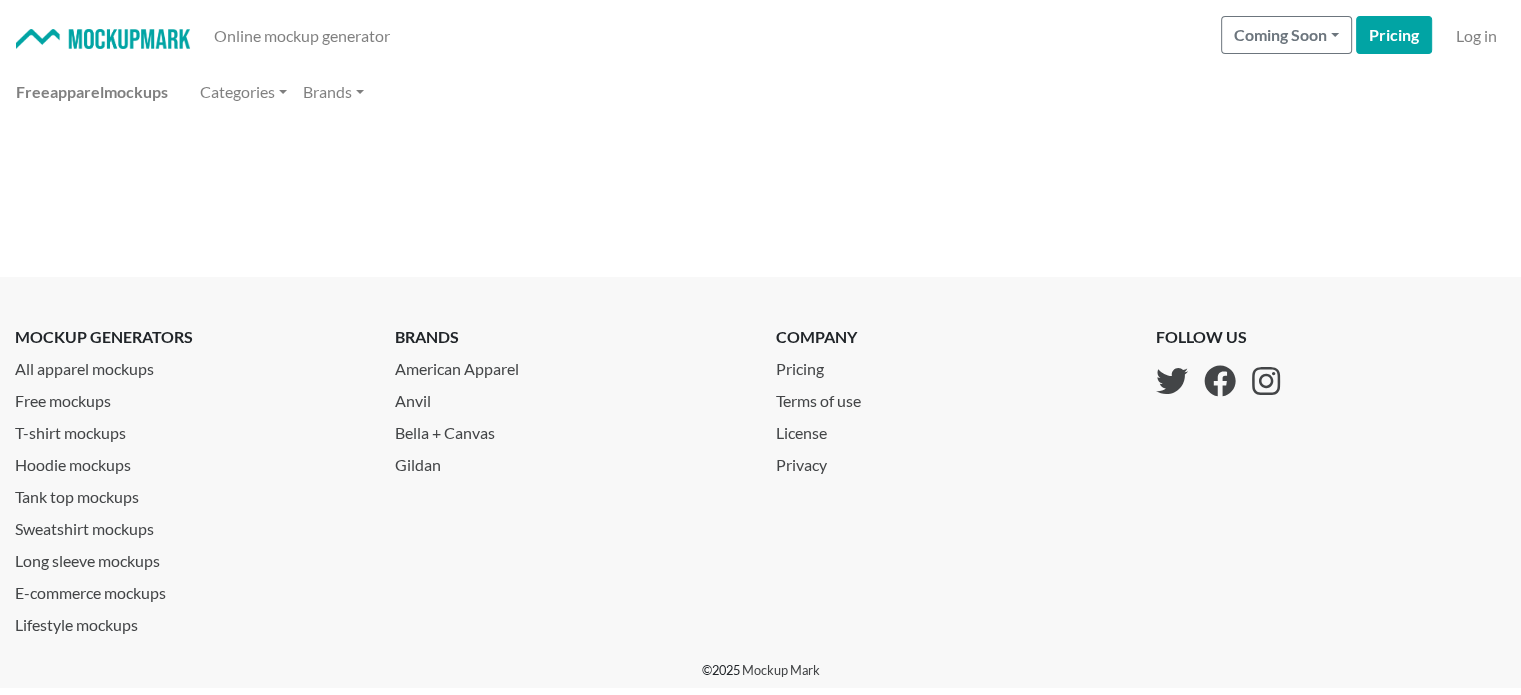 scroll, scrollTop: 0, scrollLeft: 0, axis: both 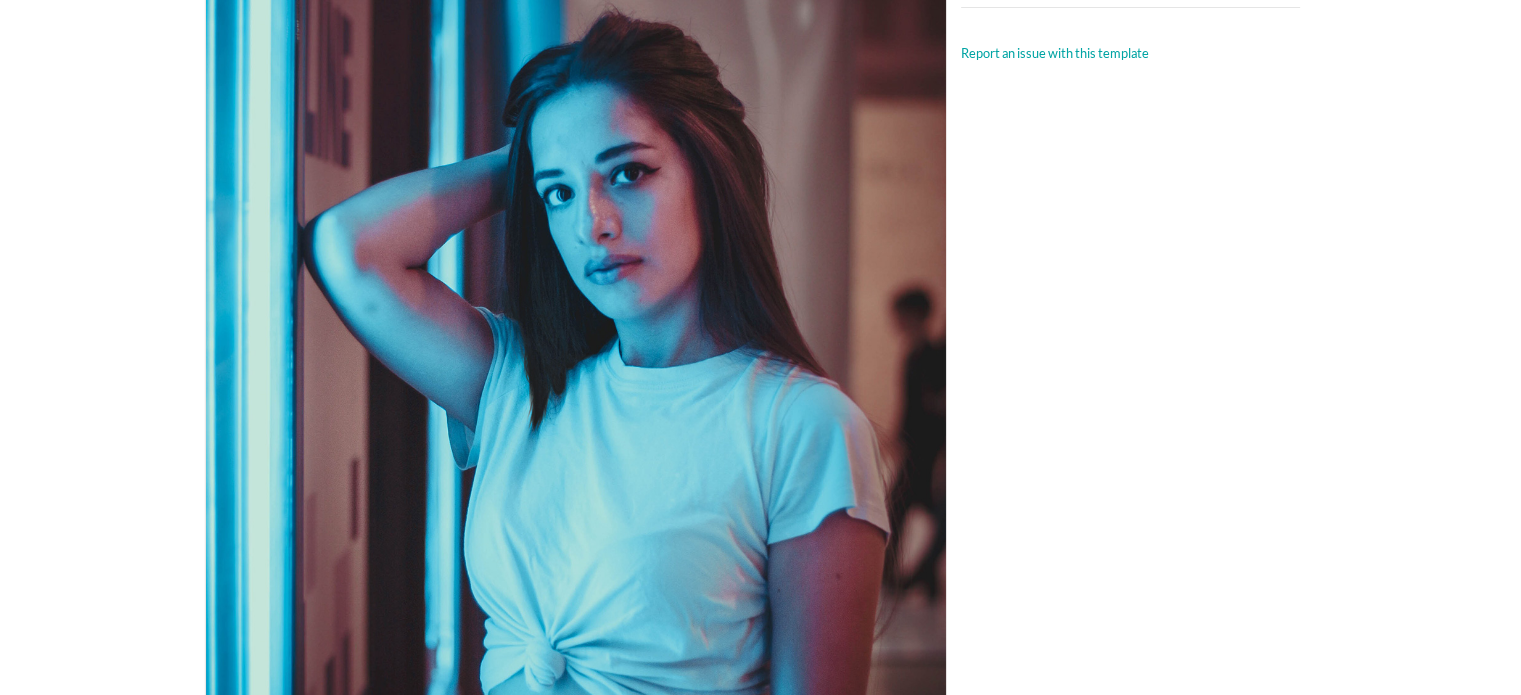 click at bounding box center (576, 343) 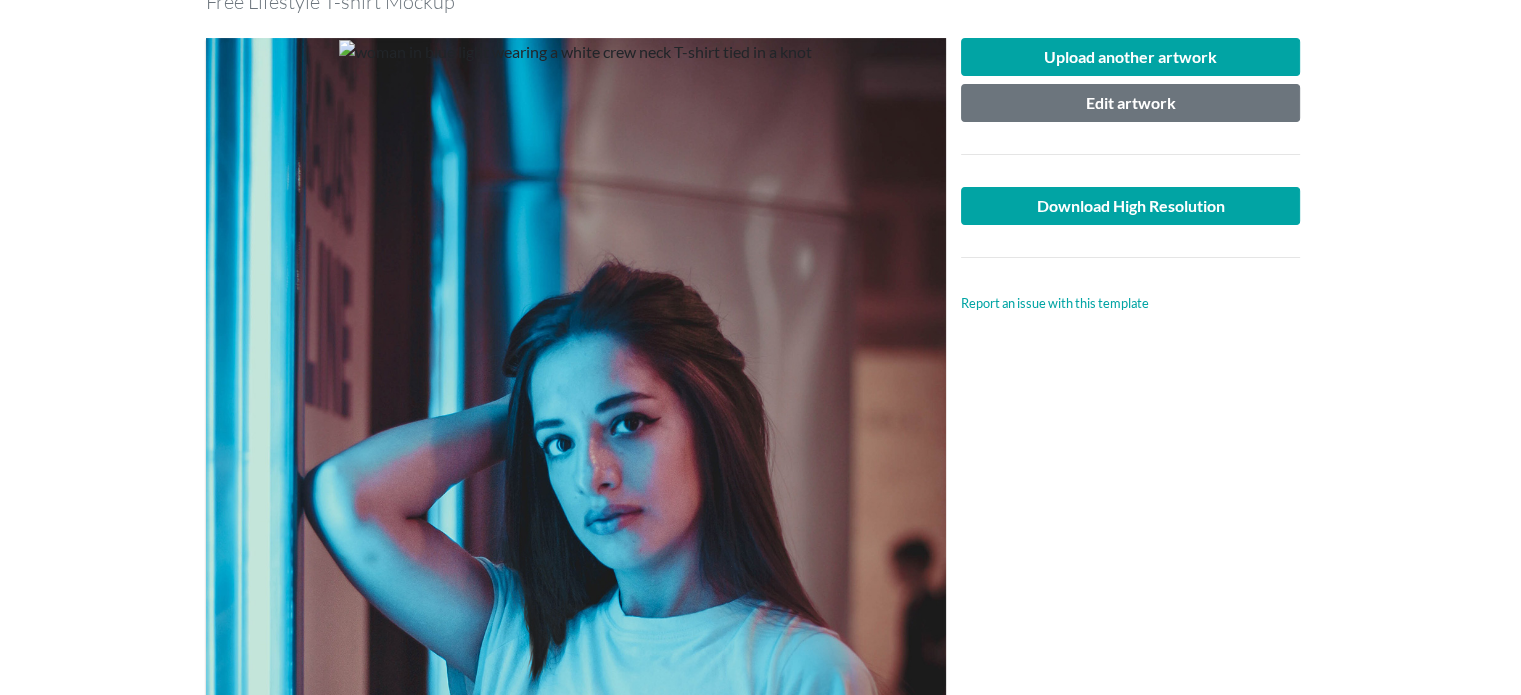 scroll, scrollTop: 200, scrollLeft: 0, axis: vertical 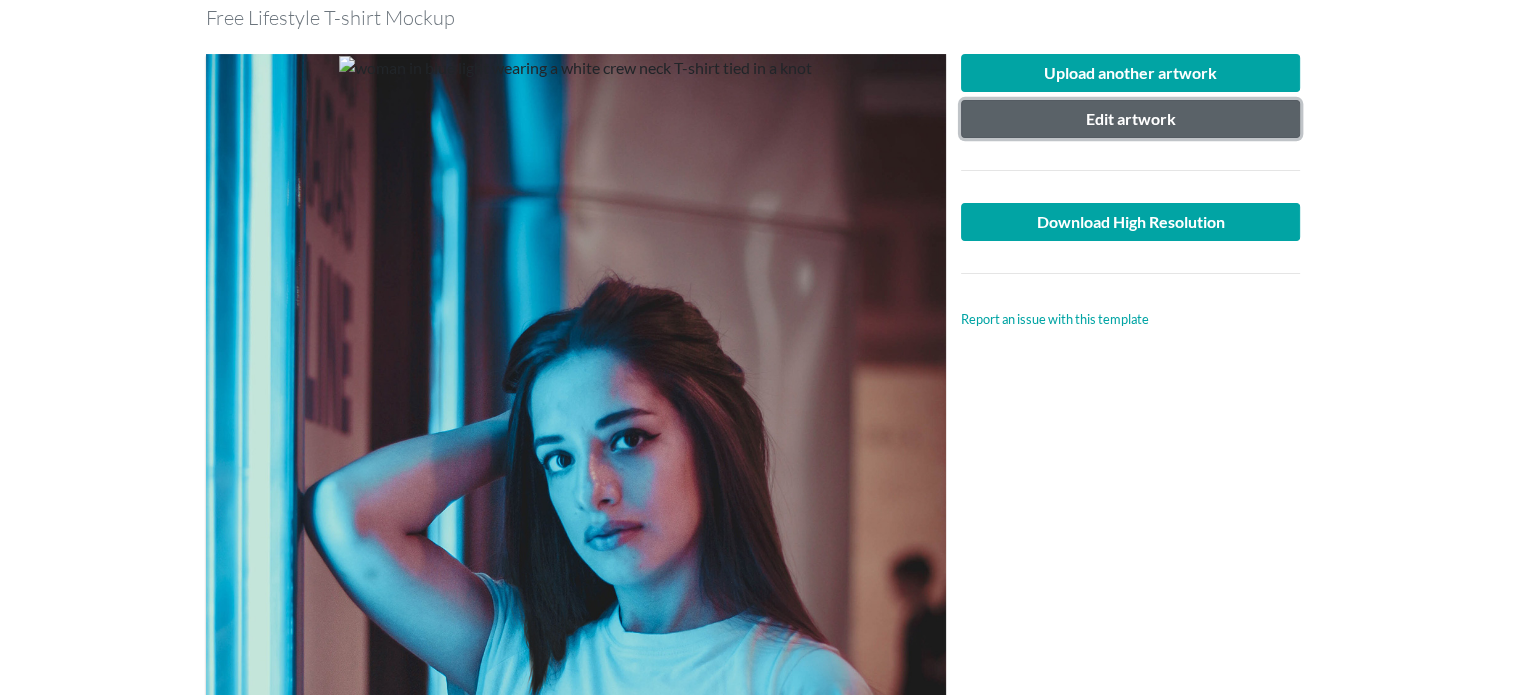 click on "Edit artwork" at bounding box center [1131, 119] 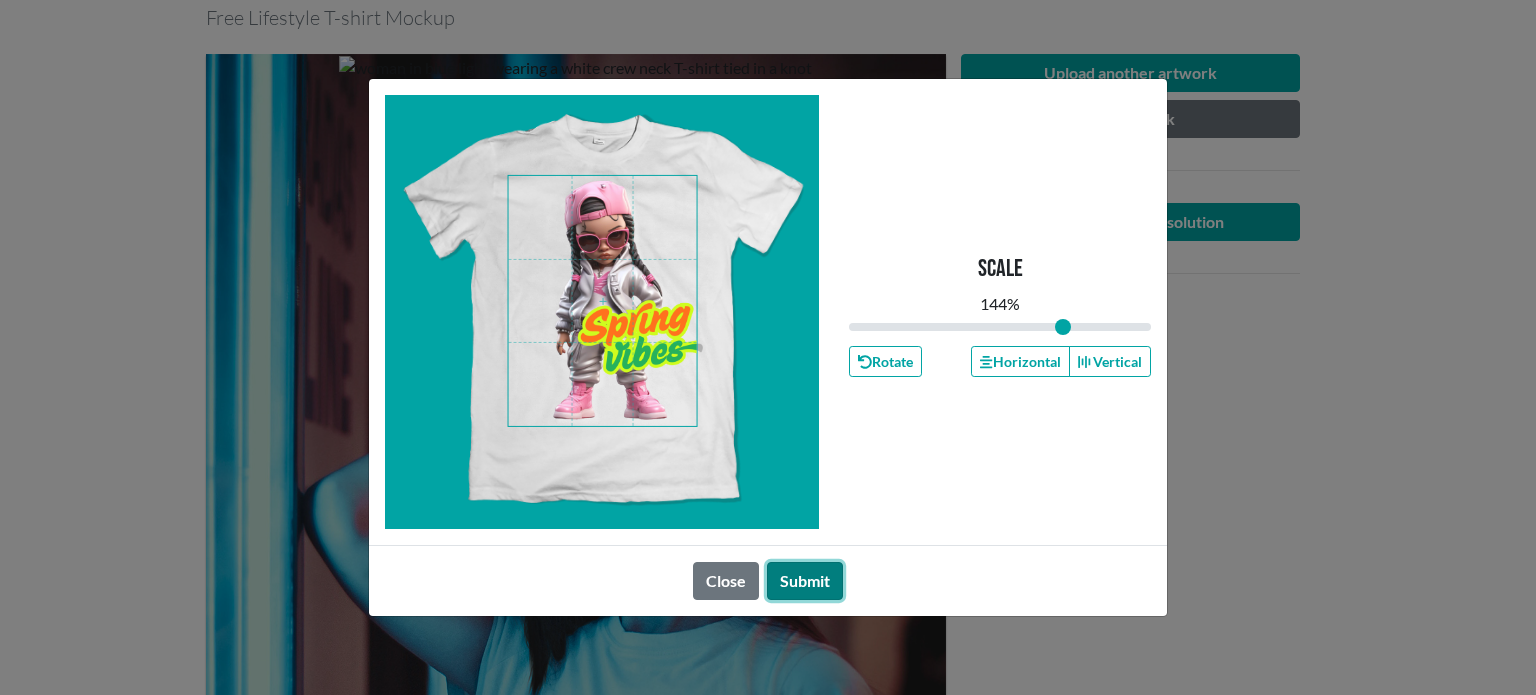 click on "Submit" at bounding box center (805, 581) 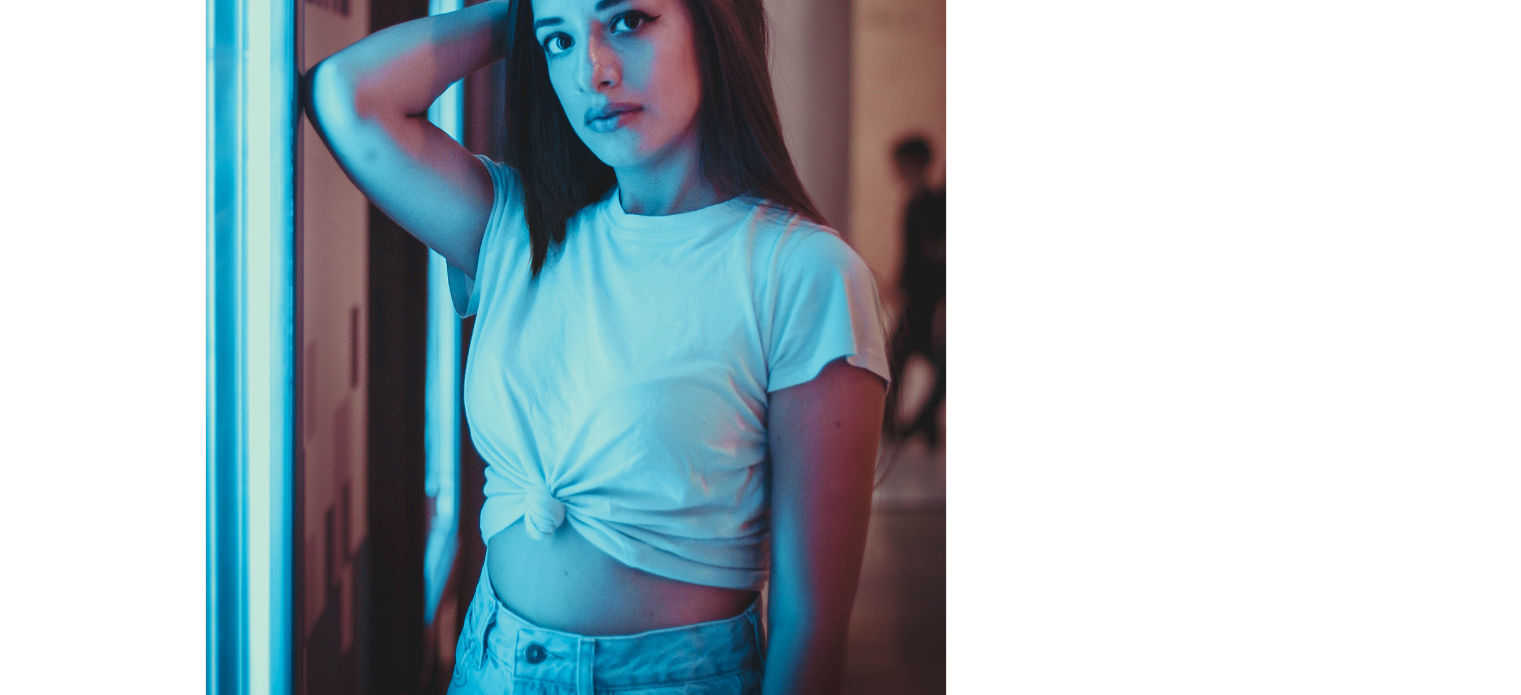 scroll, scrollTop: 628, scrollLeft: 0, axis: vertical 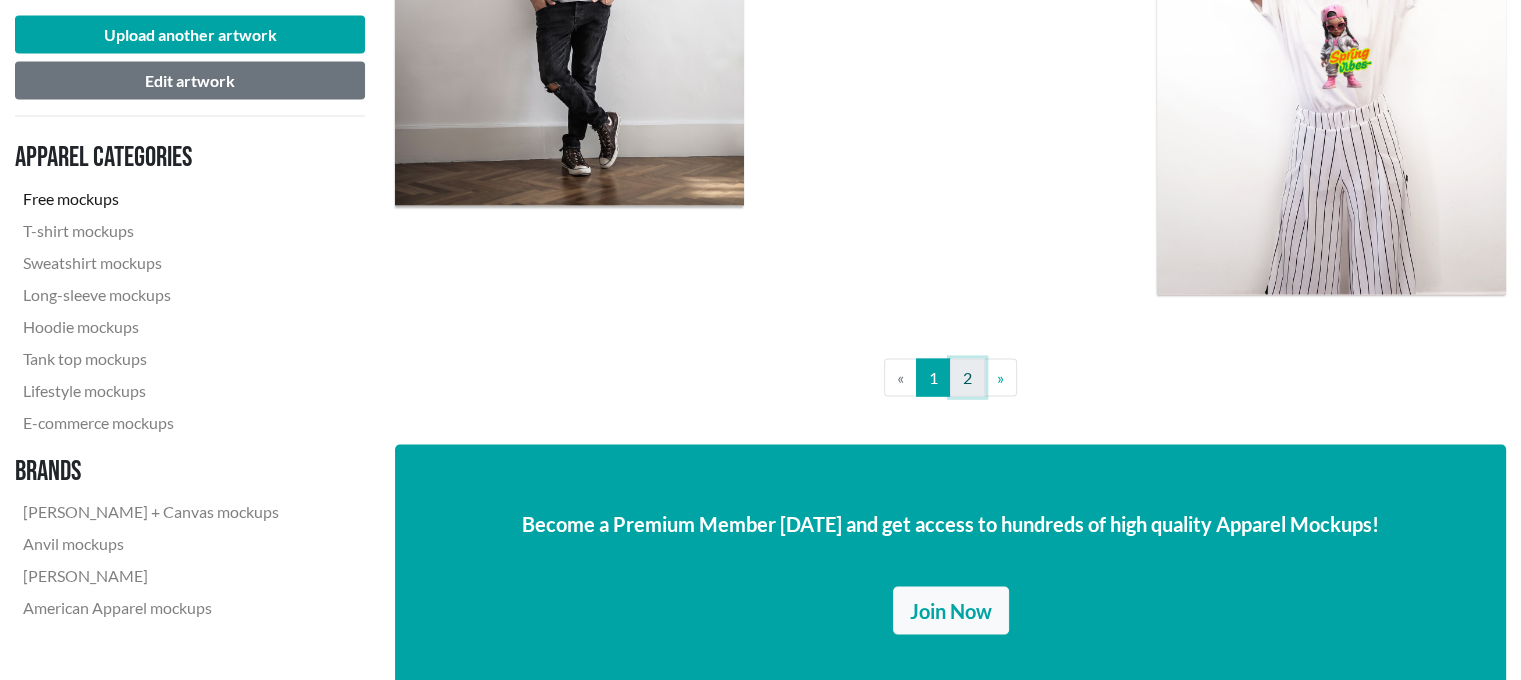 click on "2" at bounding box center (967, 378) 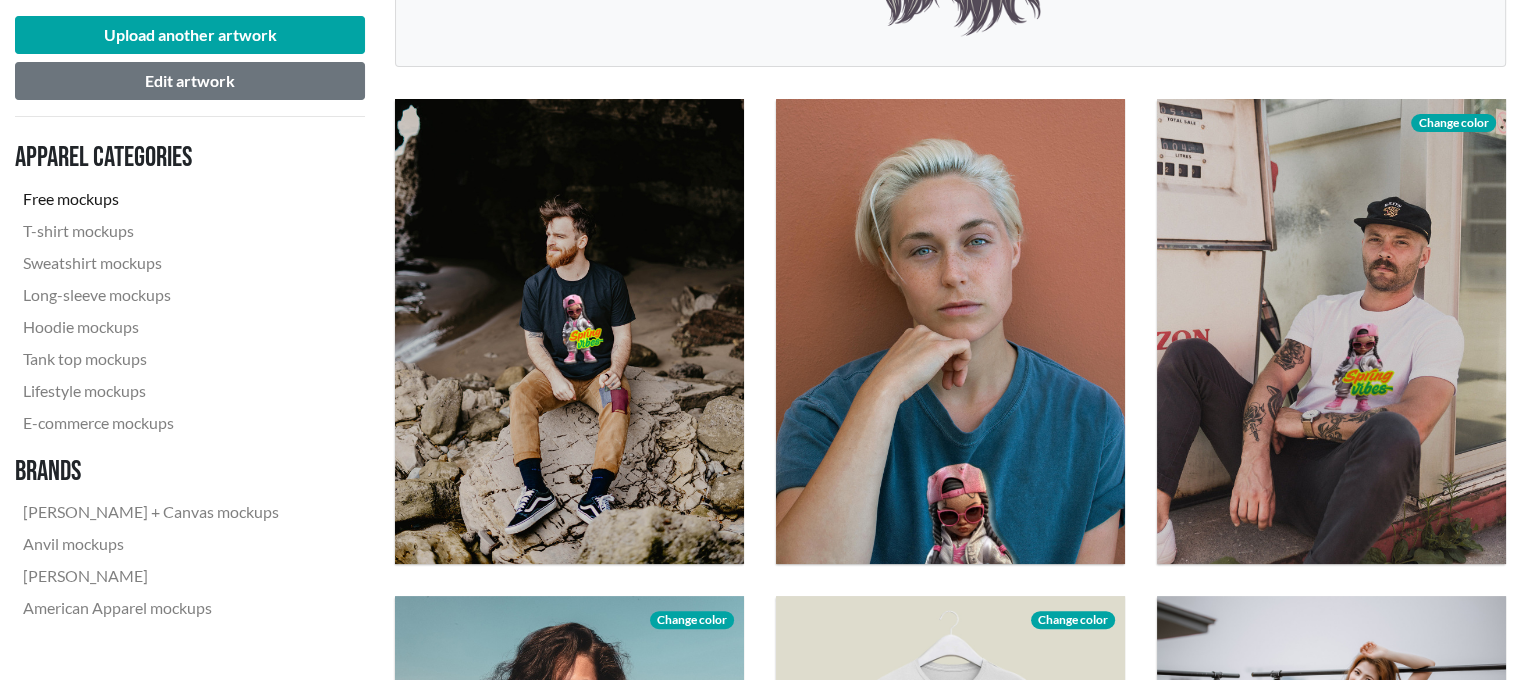 scroll, scrollTop: 625, scrollLeft: 0, axis: vertical 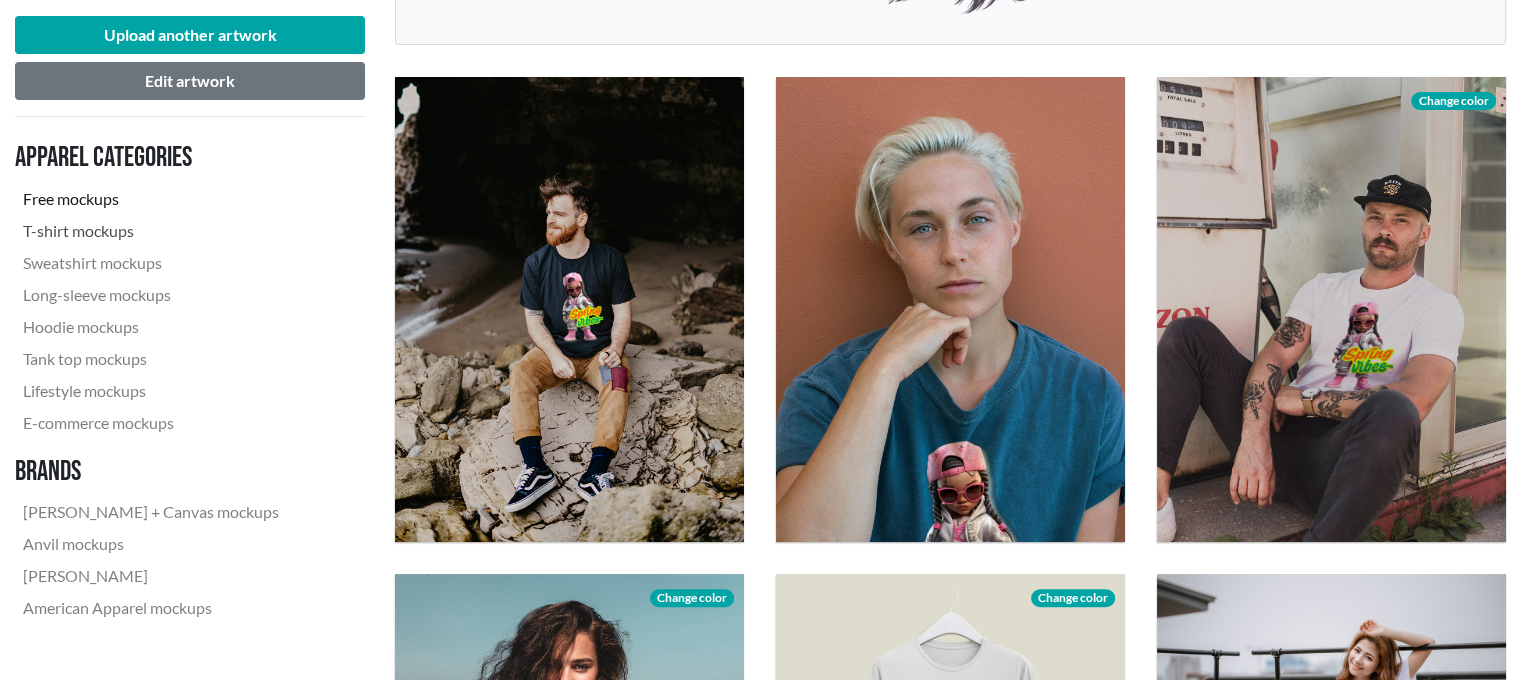 click on "T-shirt mockups" at bounding box center [151, 231] 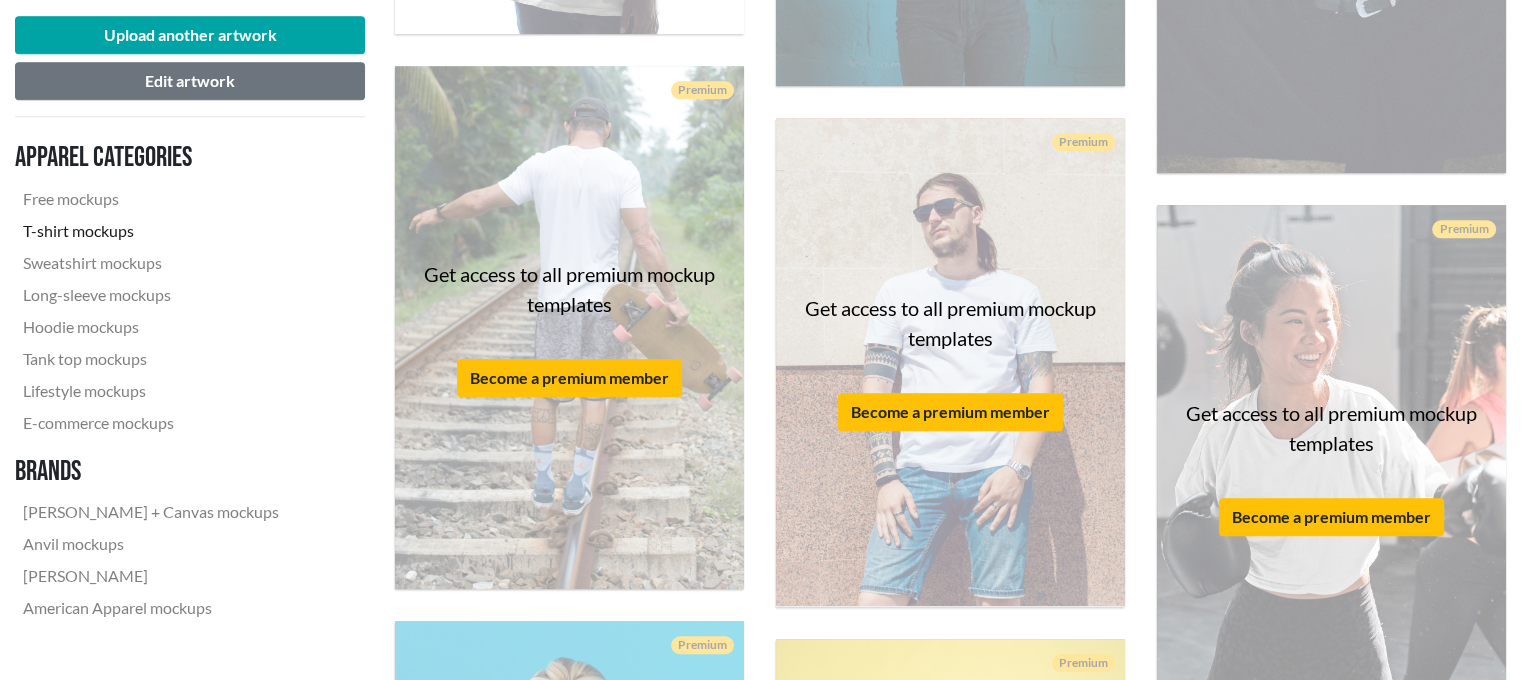 scroll, scrollTop: 2148, scrollLeft: 0, axis: vertical 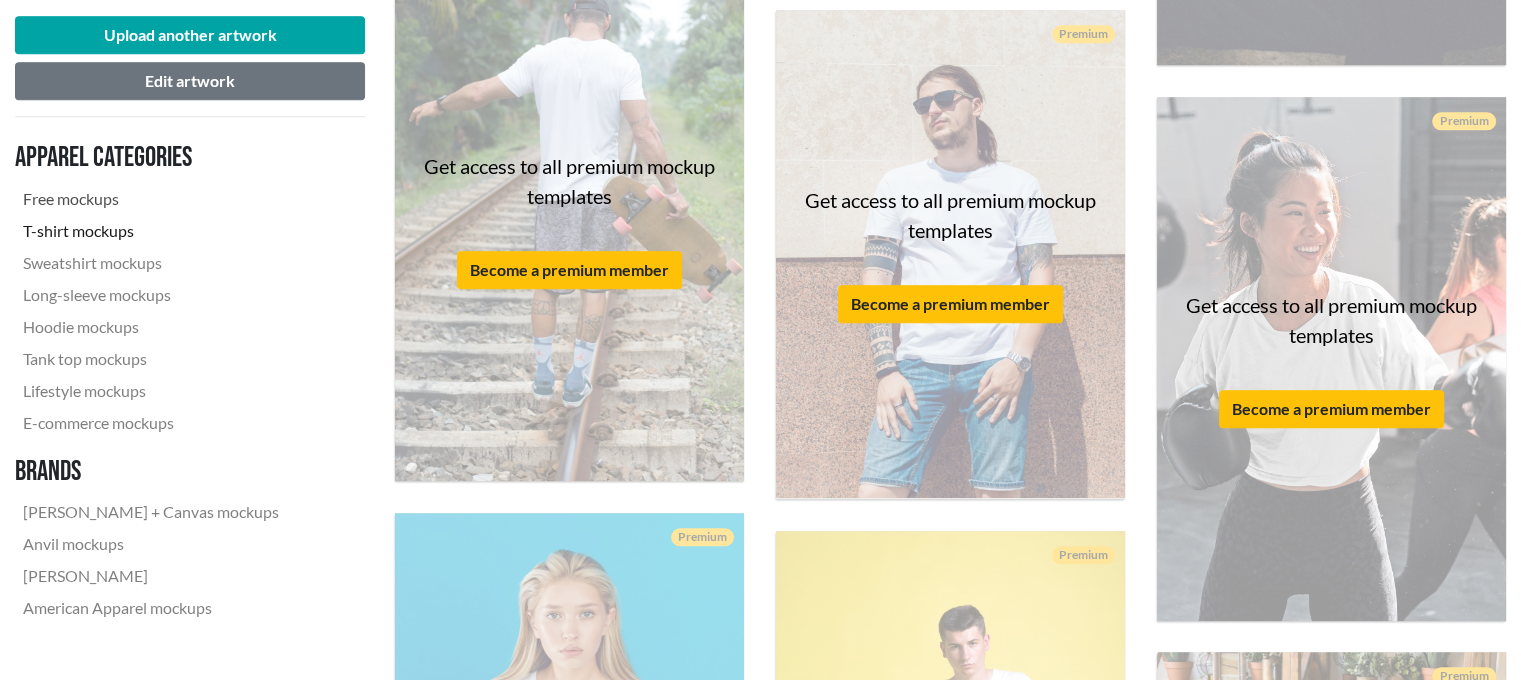 click on "Free mockups" at bounding box center (151, 199) 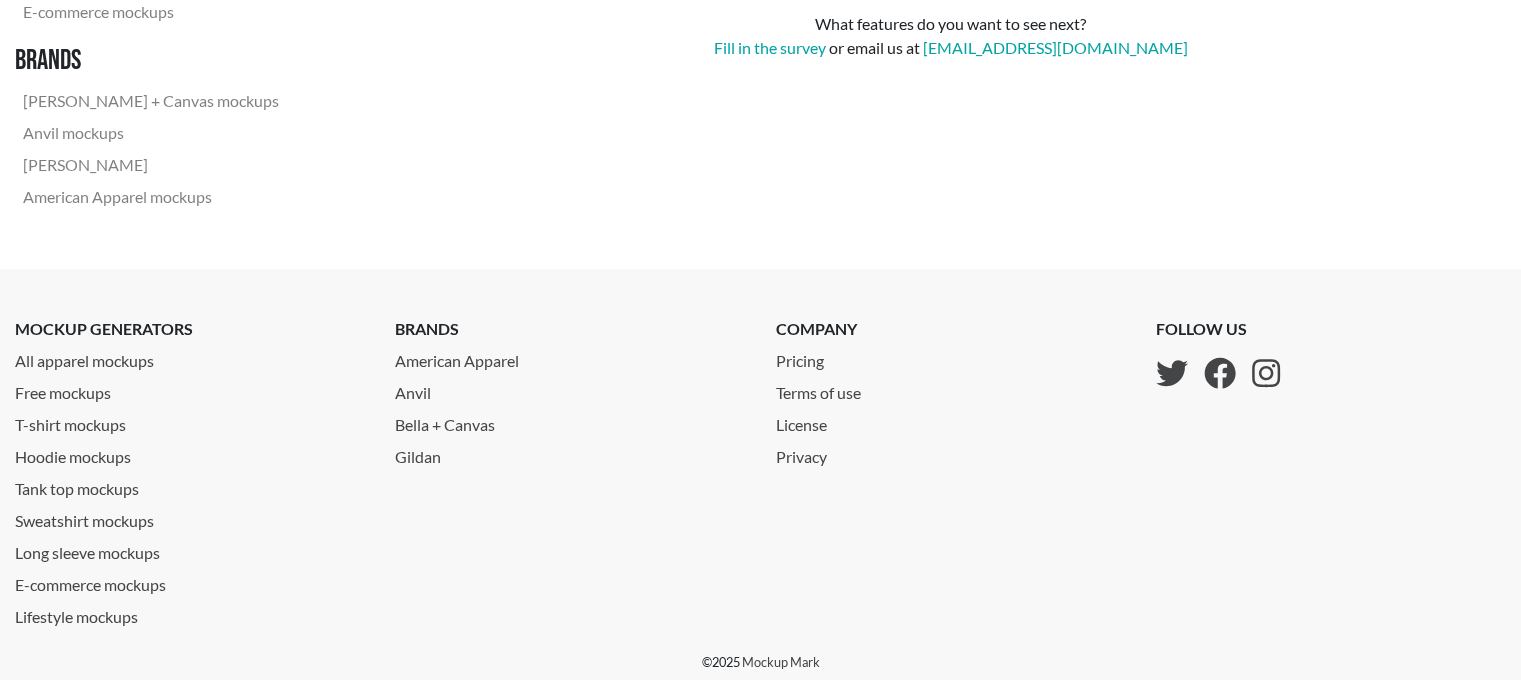scroll, scrollTop: 0, scrollLeft: 0, axis: both 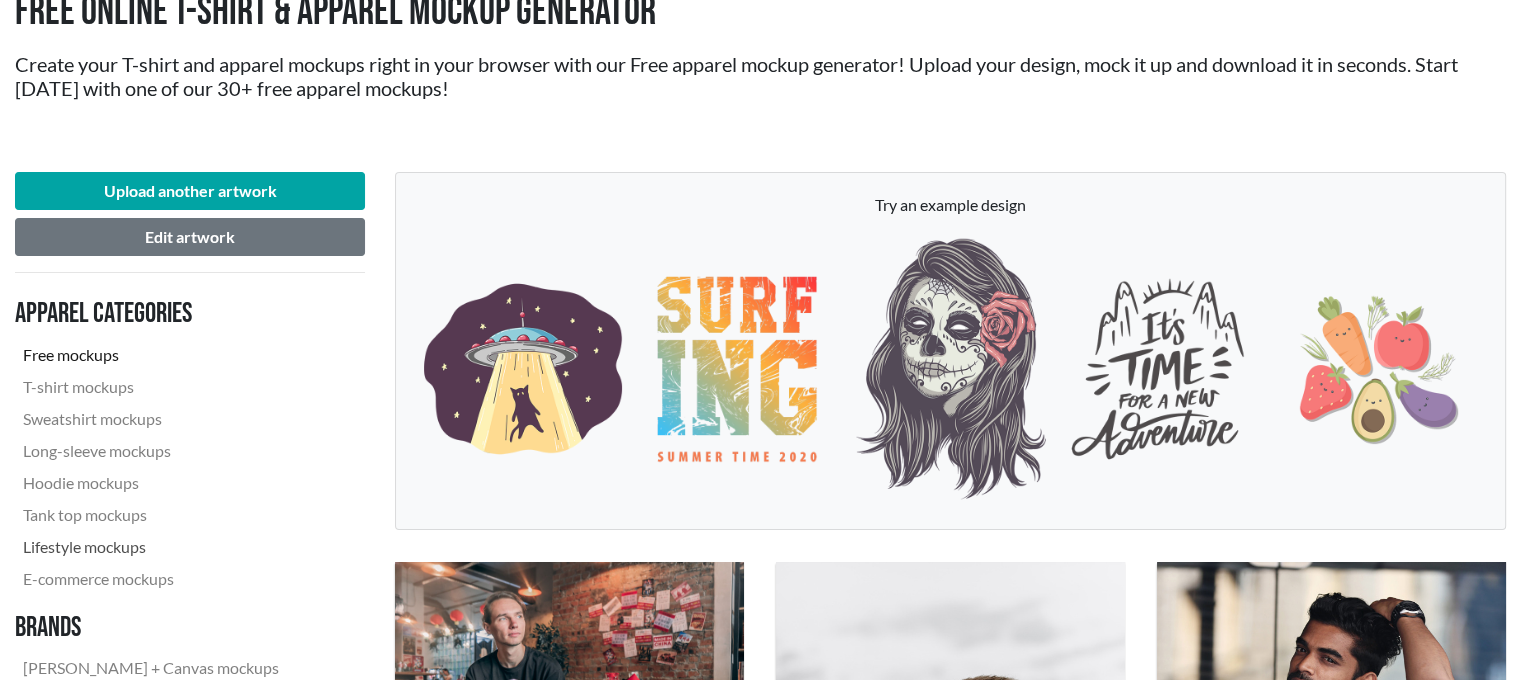 click on "Lifestyle mockups" at bounding box center (151, 547) 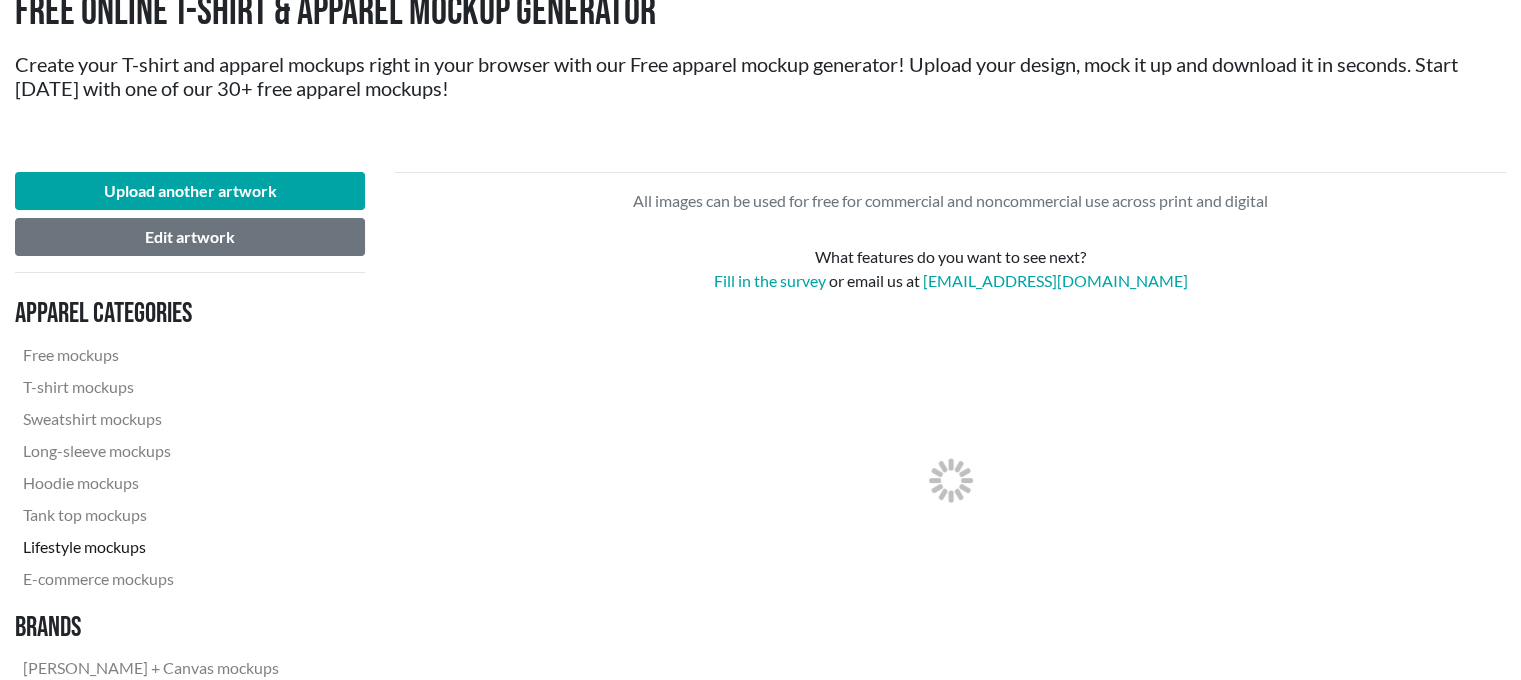 scroll, scrollTop: 0, scrollLeft: 0, axis: both 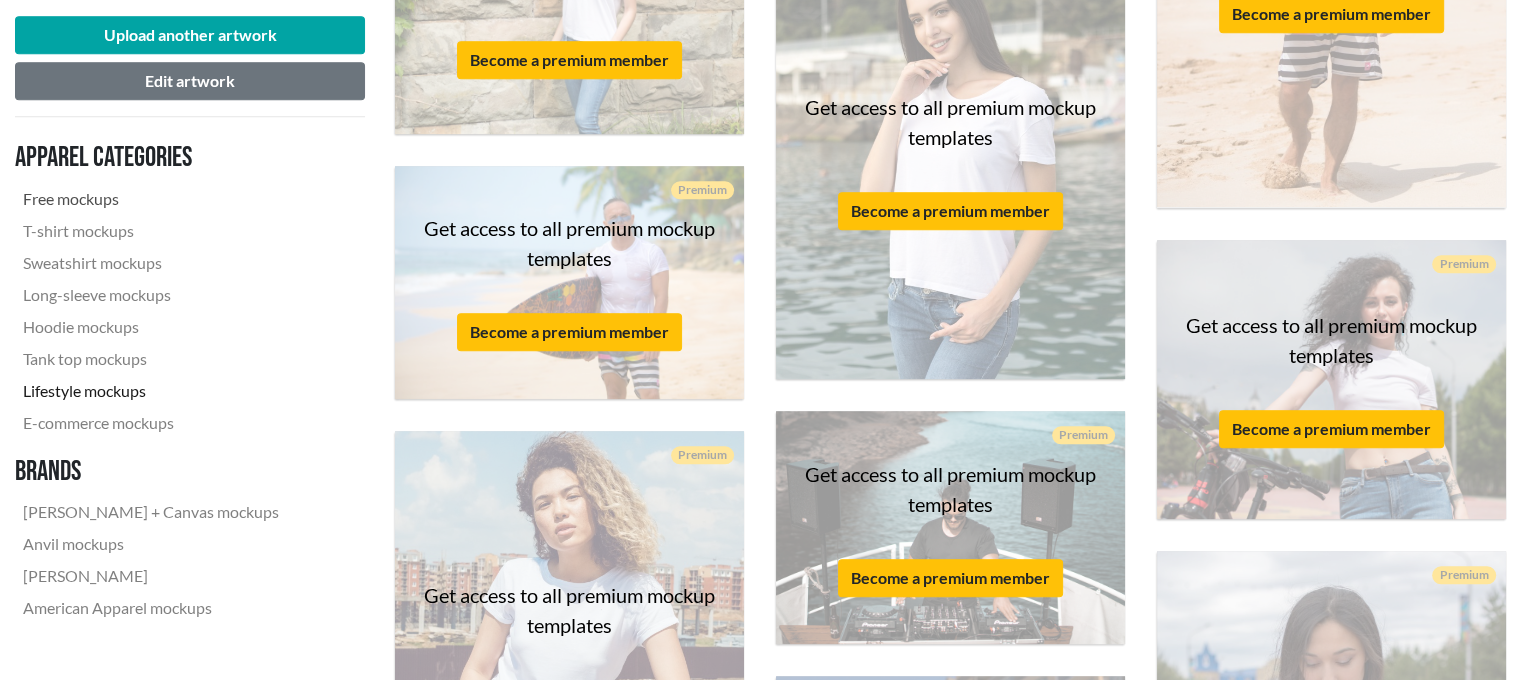 click on "Free mockups" at bounding box center [151, 199] 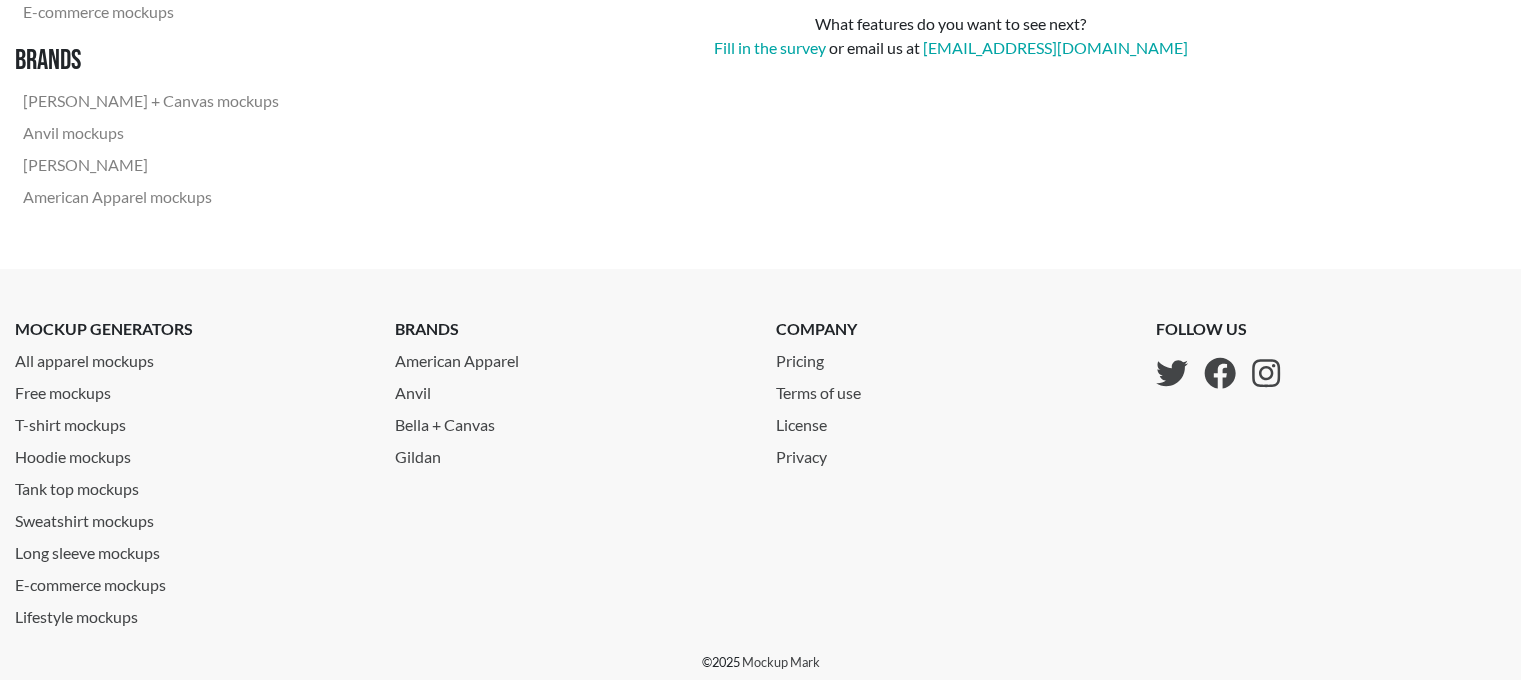 scroll, scrollTop: 0, scrollLeft: 0, axis: both 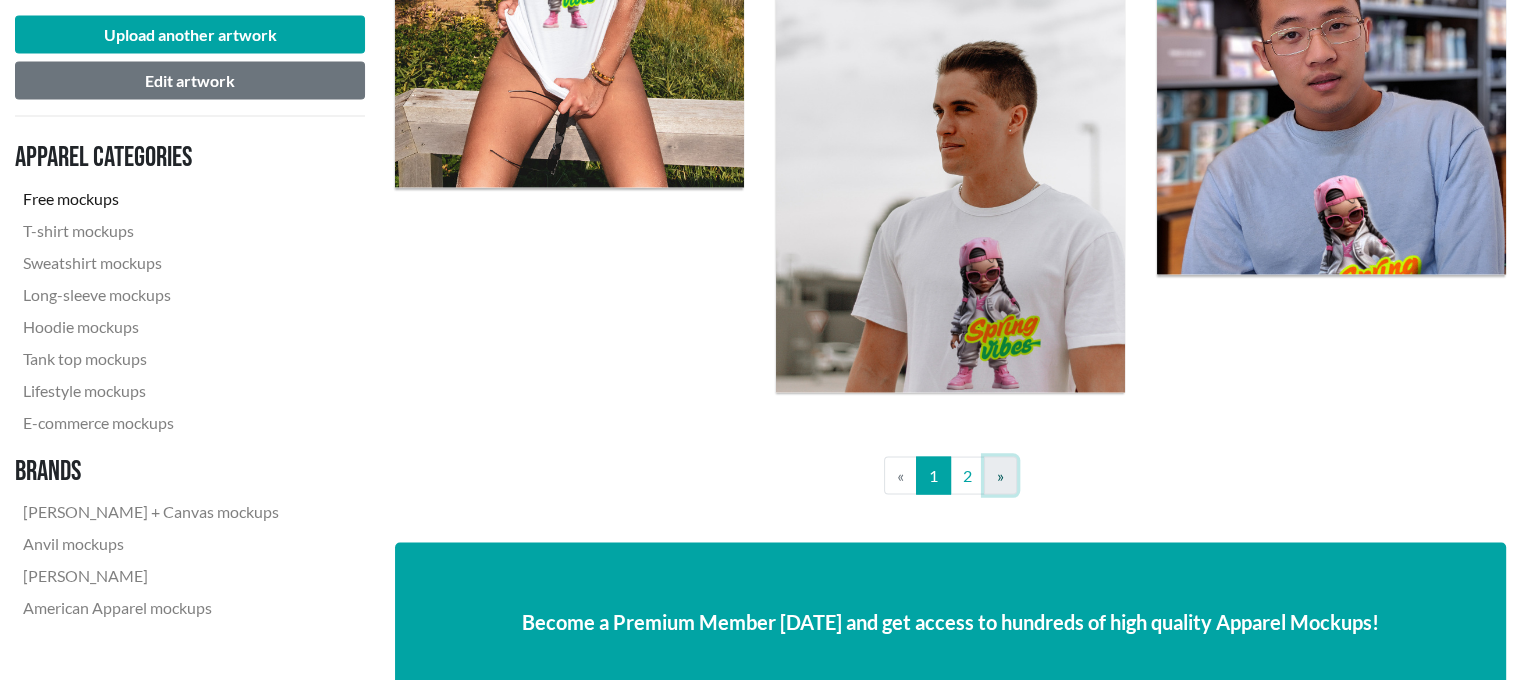 click on "»" at bounding box center [1000, 475] 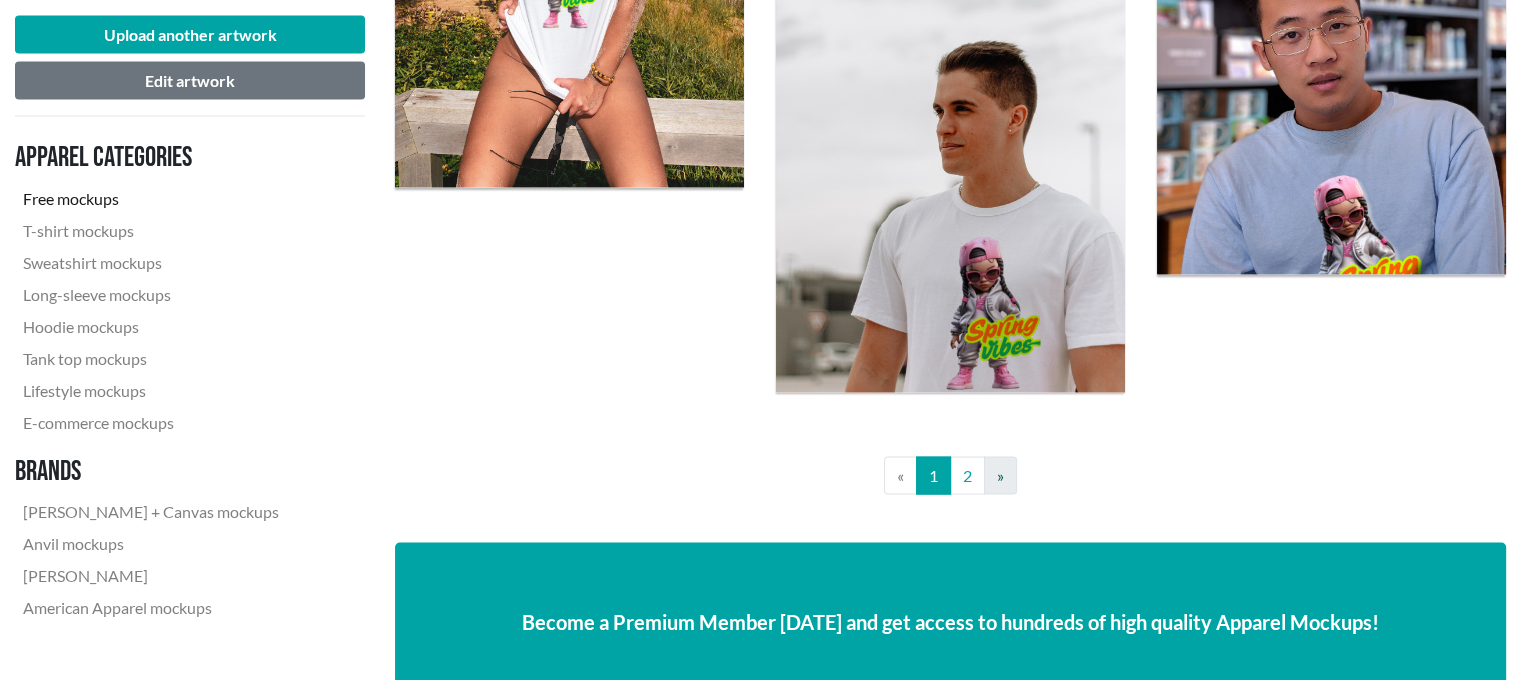 scroll, scrollTop: 0, scrollLeft: 0, axis: both 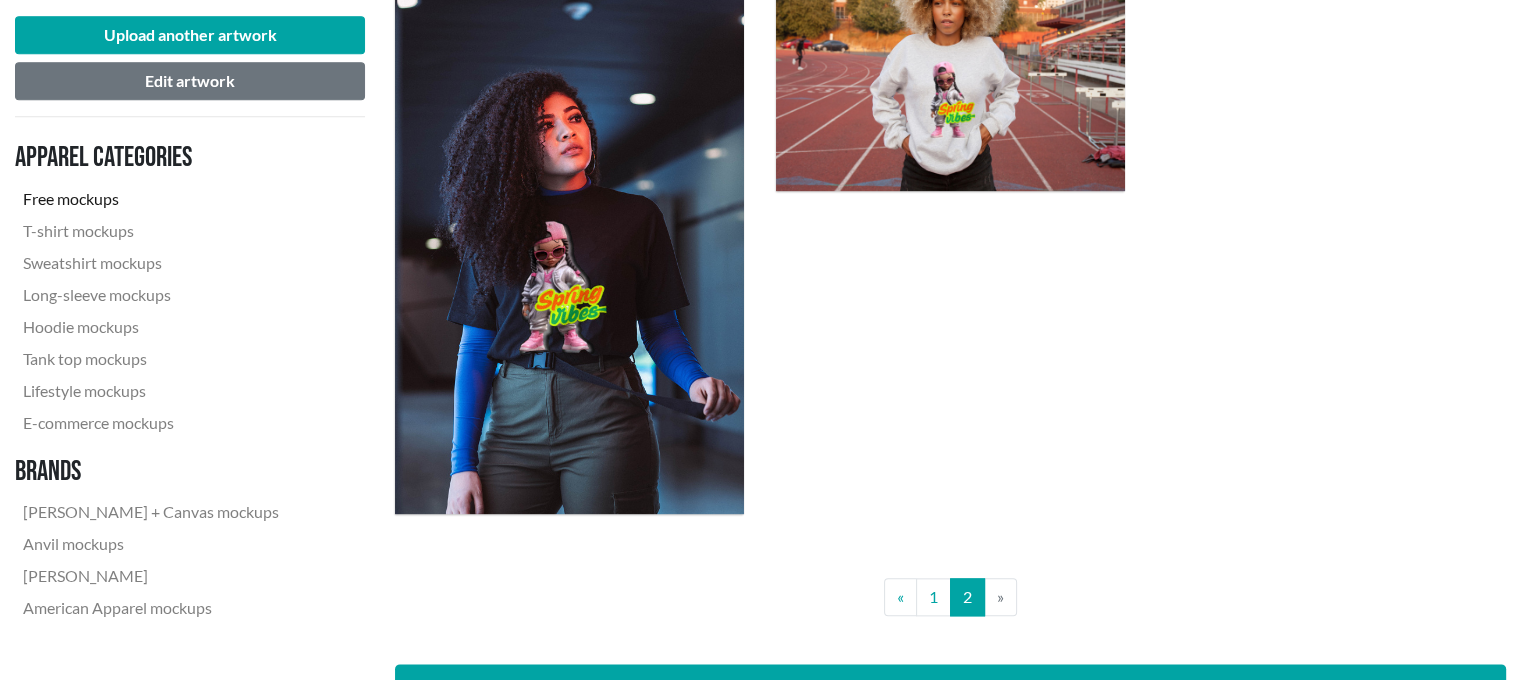 click on "» Next" at bounding box center (1001, 597) 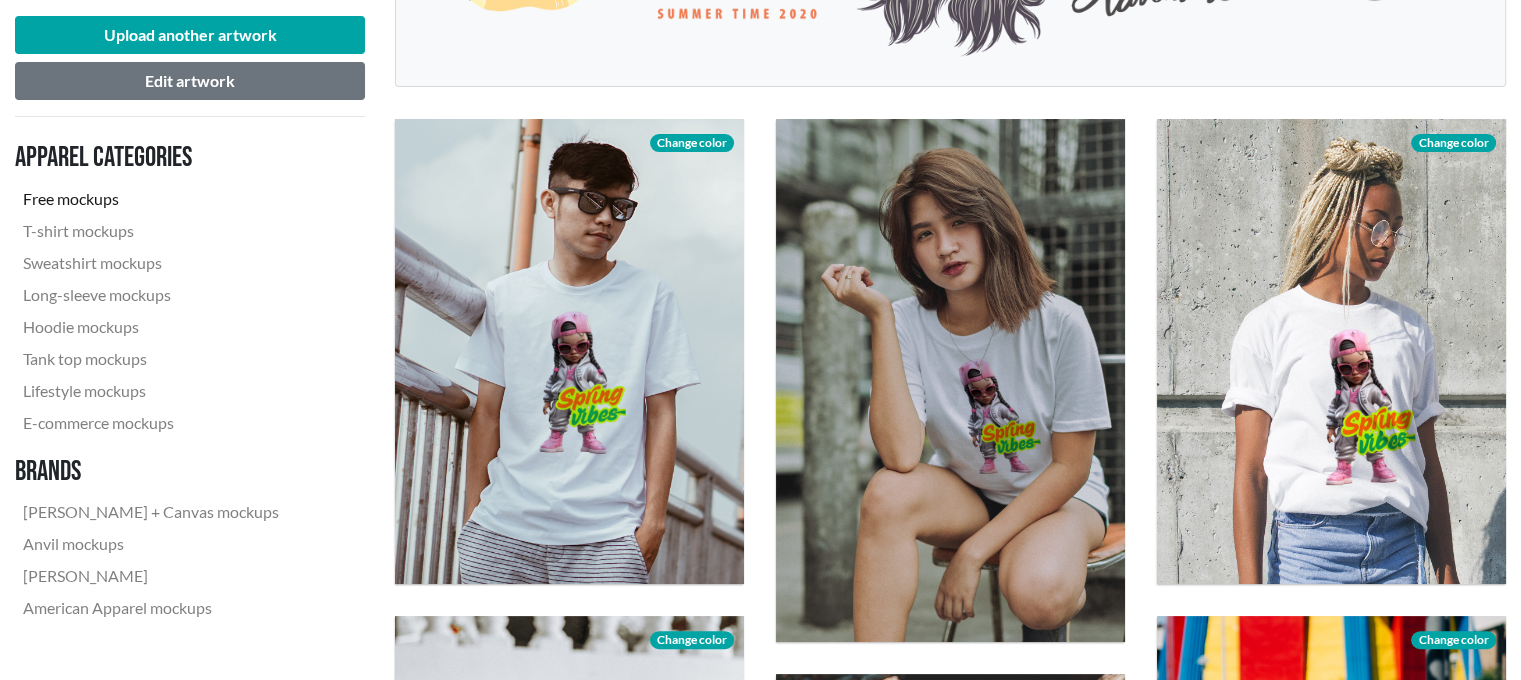 scroll, scrollTop: 587, scrollLeft: 0, axis: vertical 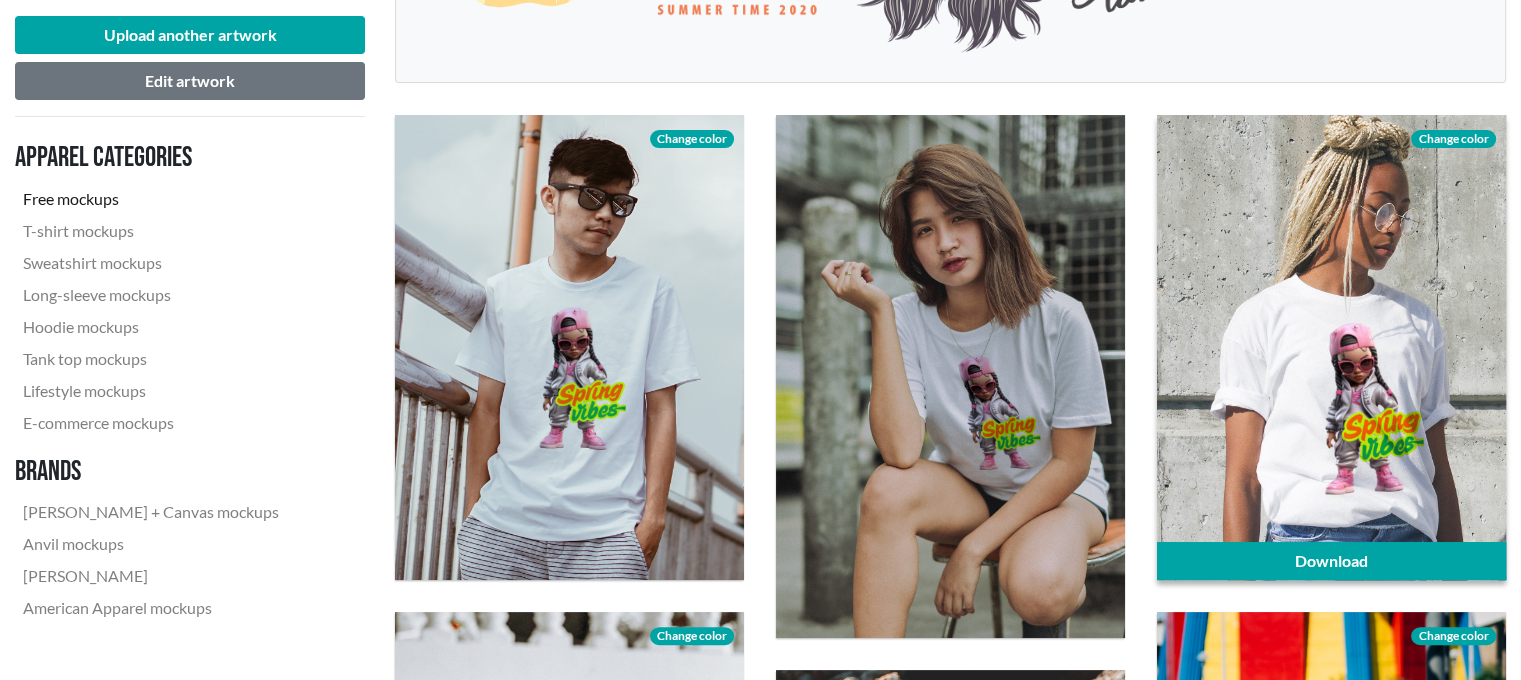 click at bounding box center [1331, 347] 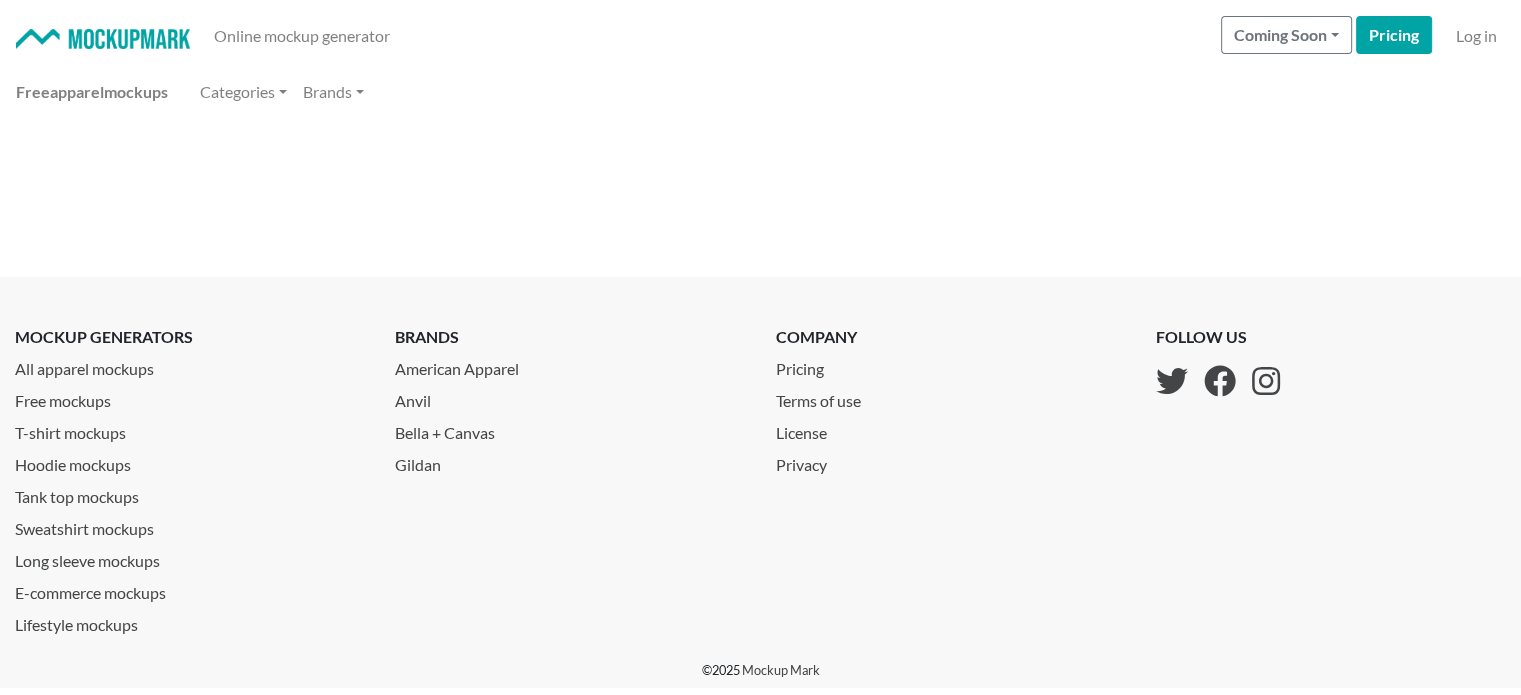 scroll, scrollTop: 0, scrollLeft: 0, axis: both 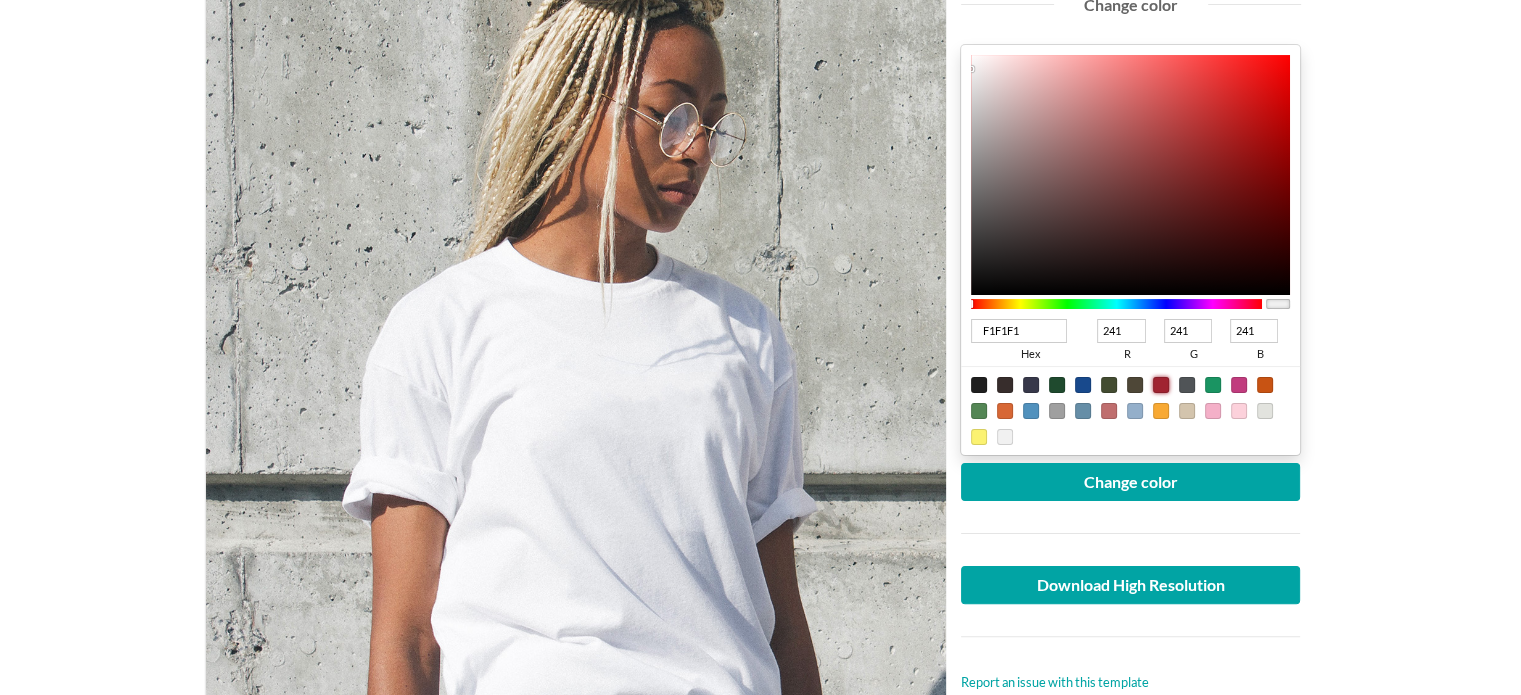 click at bounding box center (1161, 385) 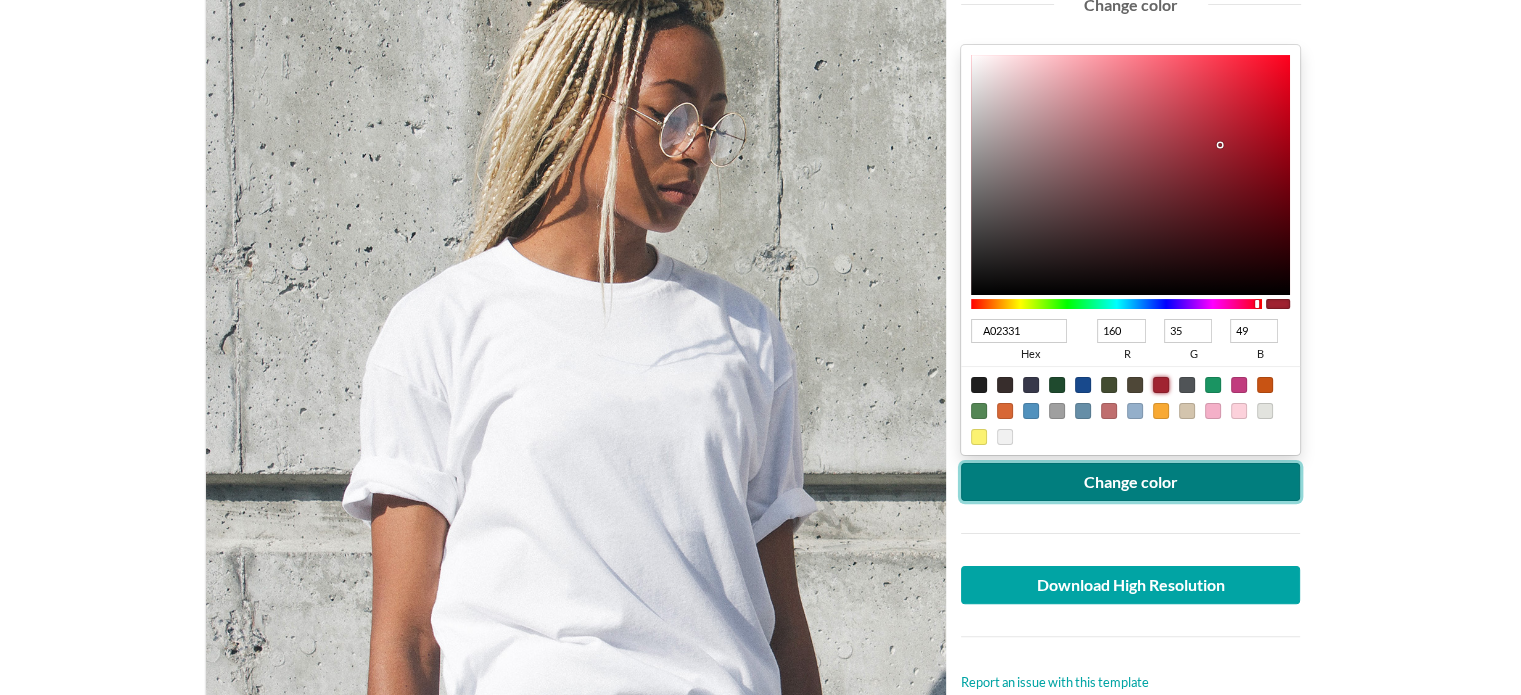 click on "Change color" at bounding box center (1131, 482) 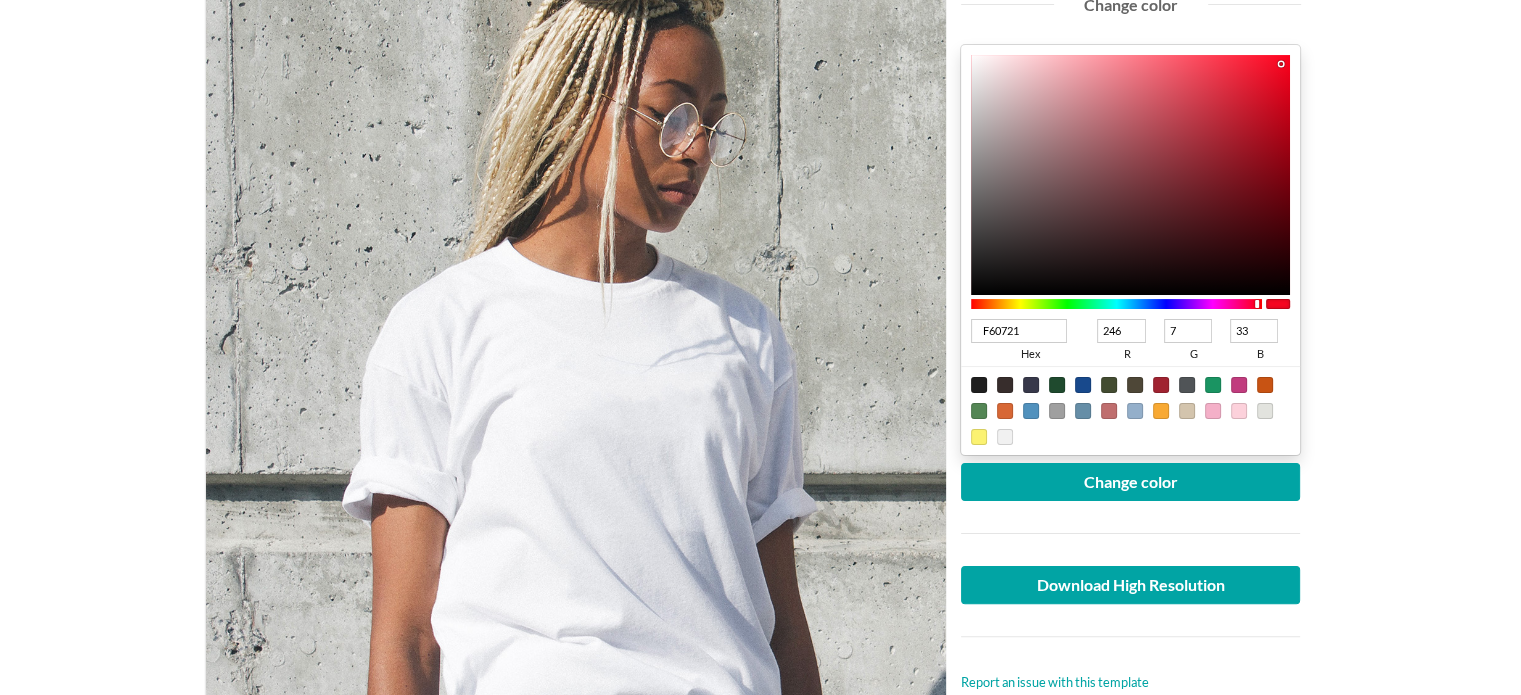 drag, startPoint x: 1221, startPoint y: 141, endPoint x: 1281, endPoint y: 63, distance: 98.40732 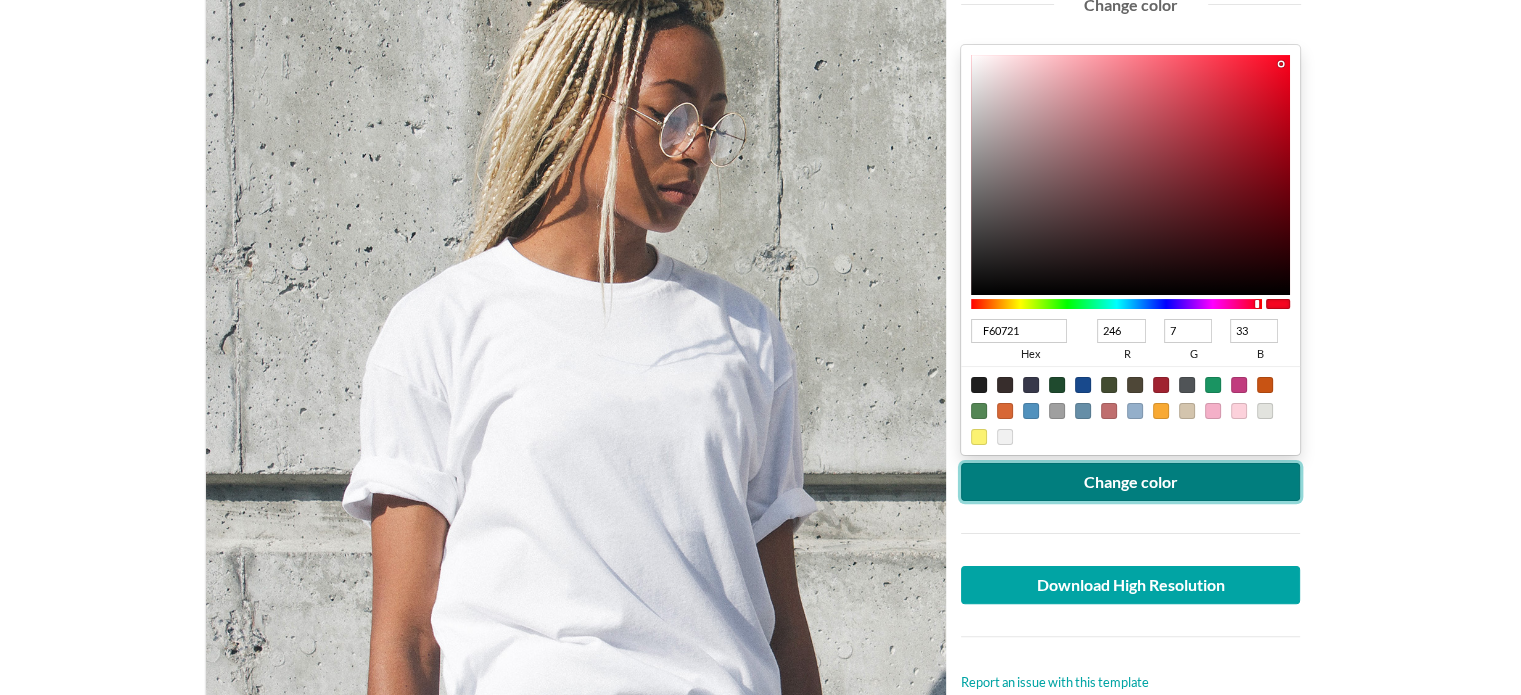 click on "Change color" at bounding box center (1131, 482) 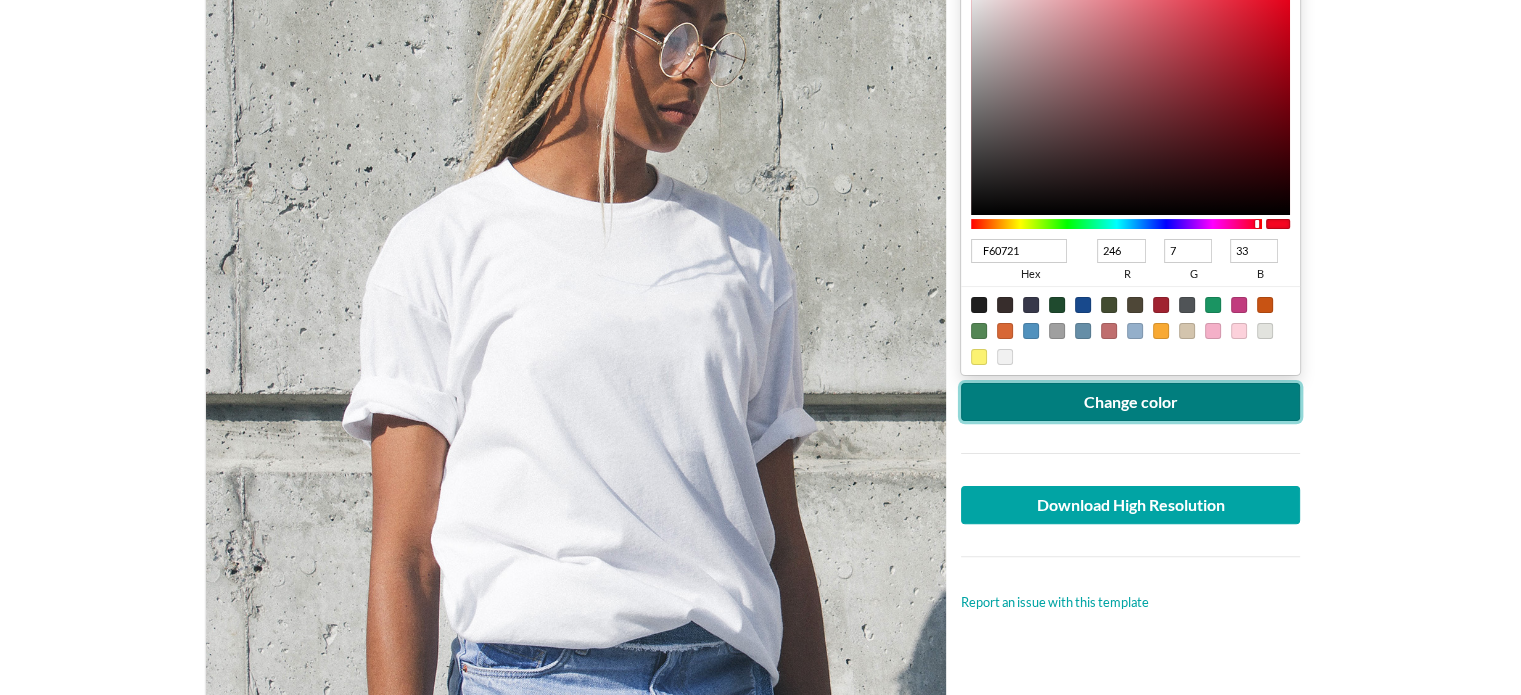 scroll, scrollTop: 440, scrollLeft: 0, axis: vertical 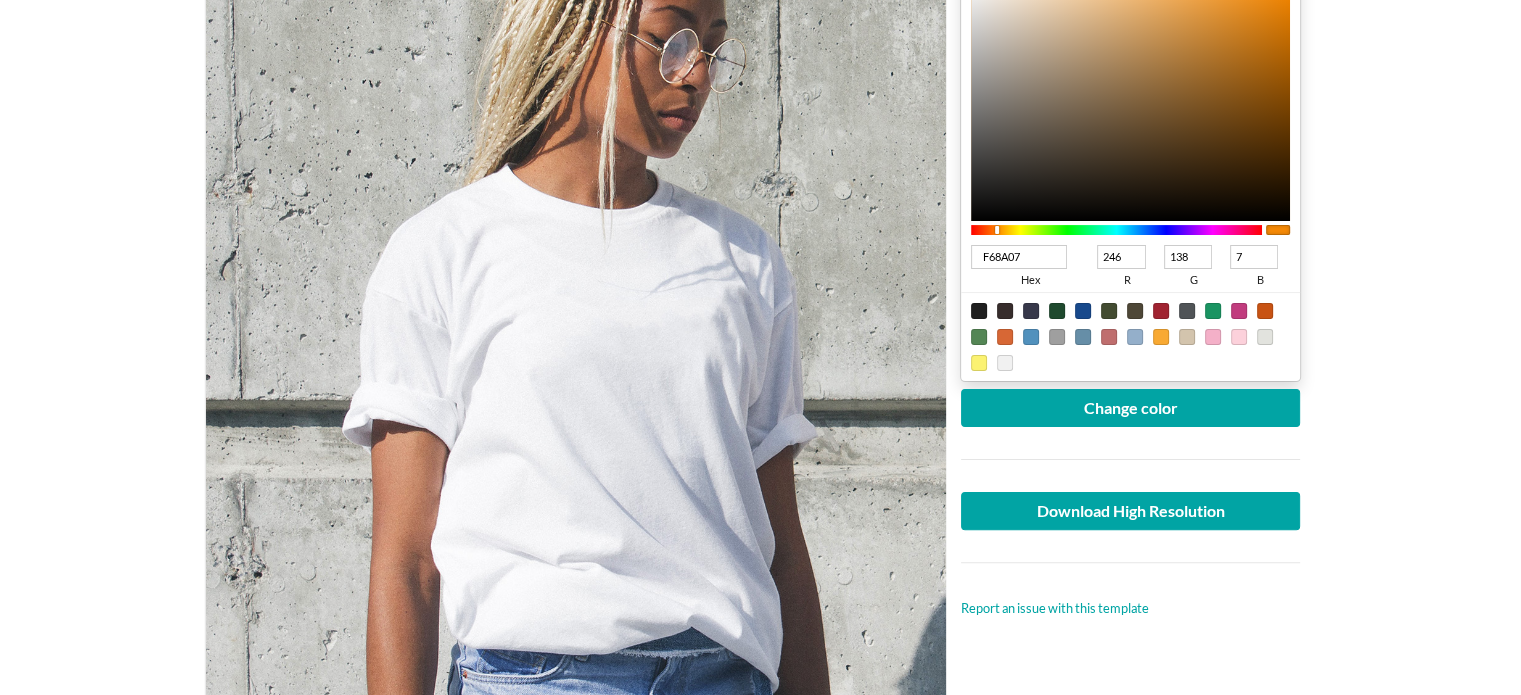 drag, startPoint x: 1257, startPoint y: 227, endPoint x: 997, endPoint y: 235, distance: 260.12305 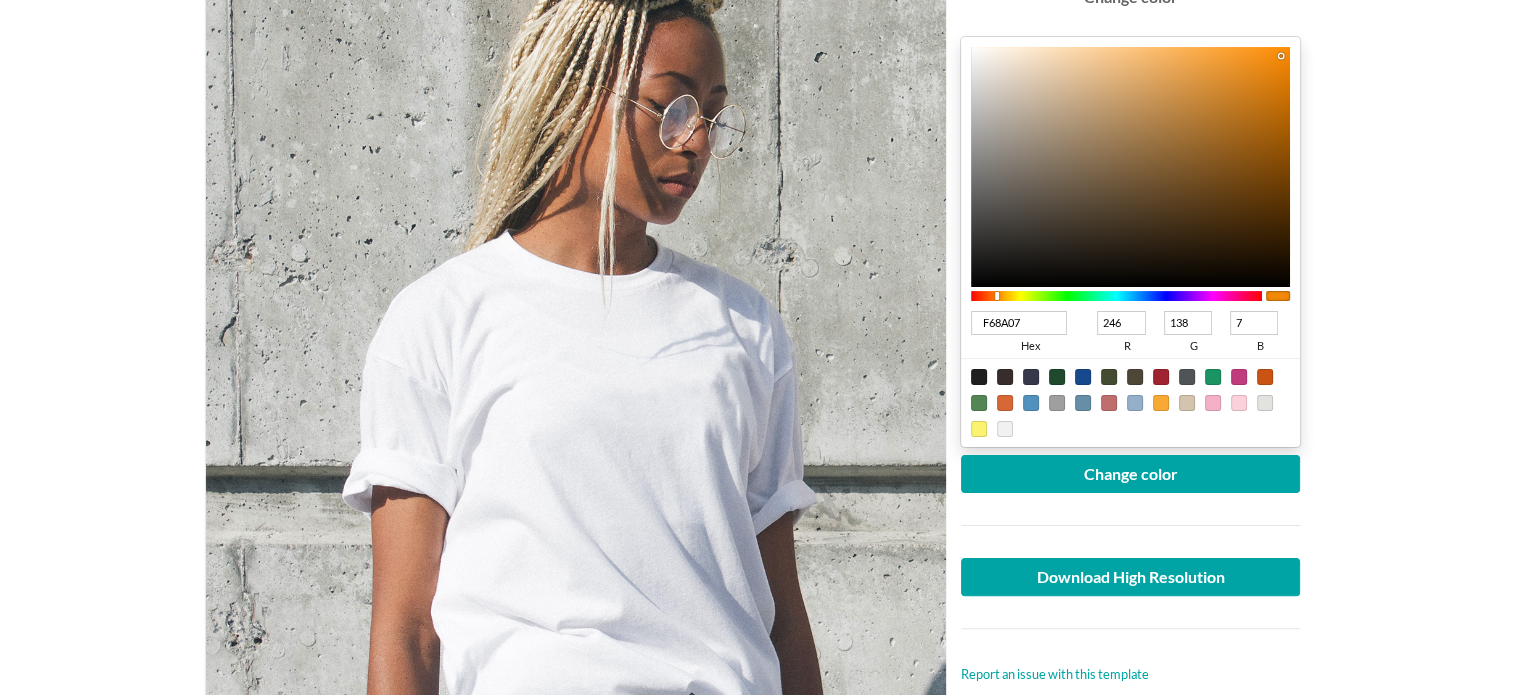 scroll, scrollTop: 383, scrollLeft: 0, axis: vertical 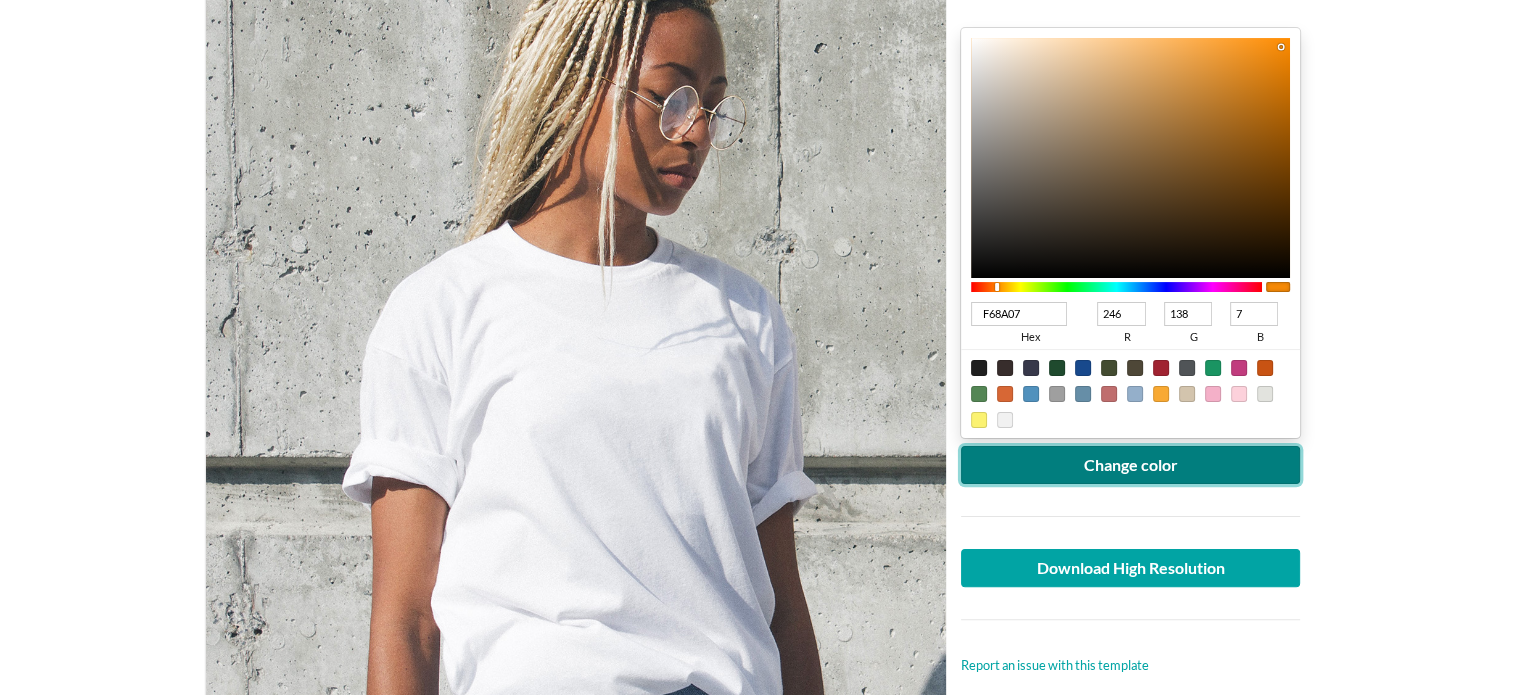 click on "Change color" at bounding box center [1131, 465] 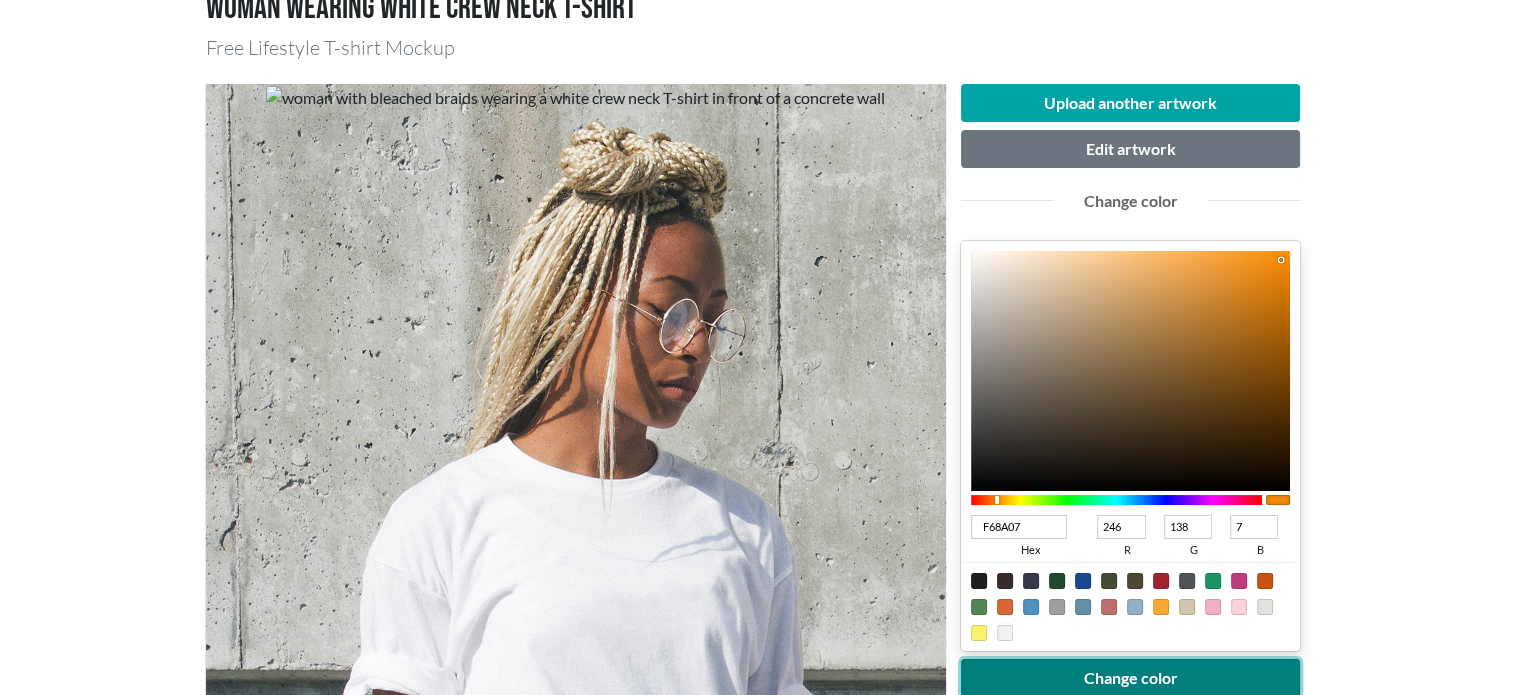 scroll, scrollTop: 161, scrollLeft: 0, axis: vertical 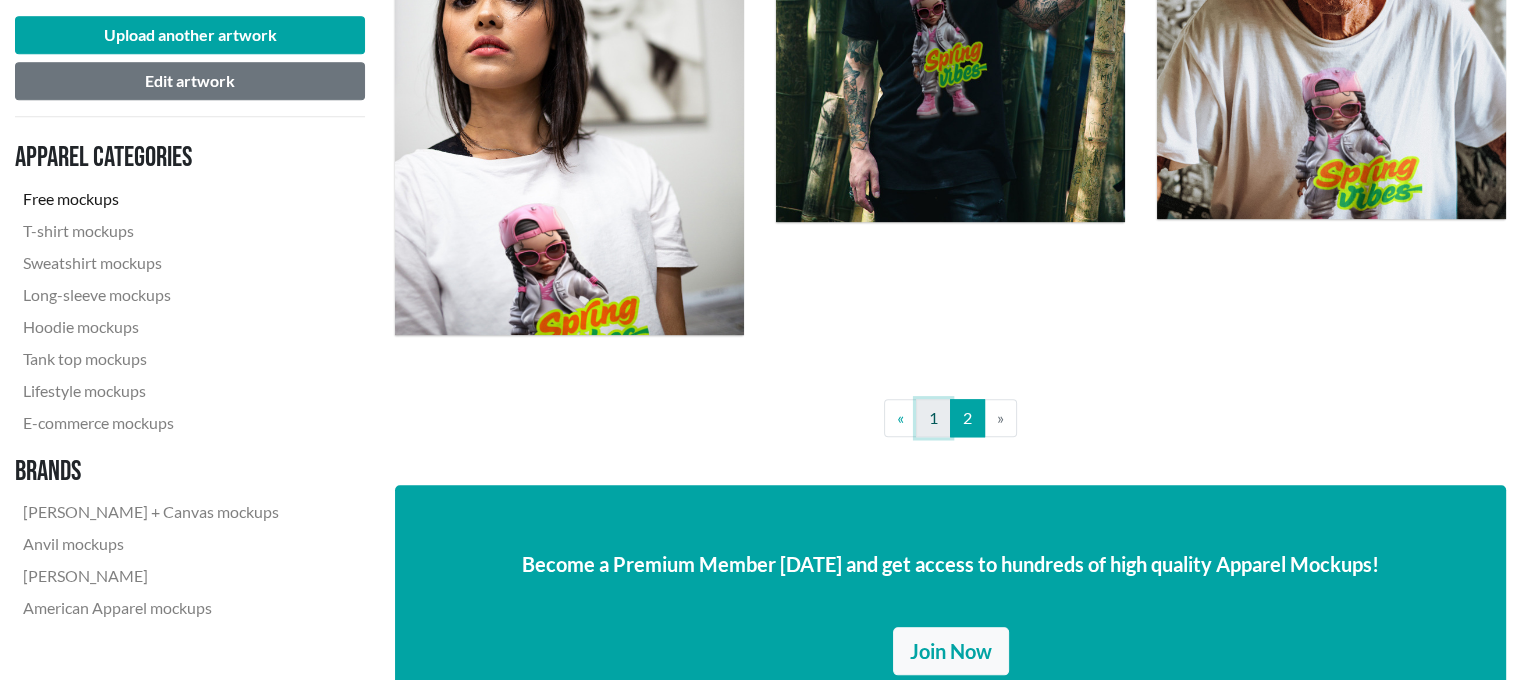 click on "1" at bounding box center (933, 418) 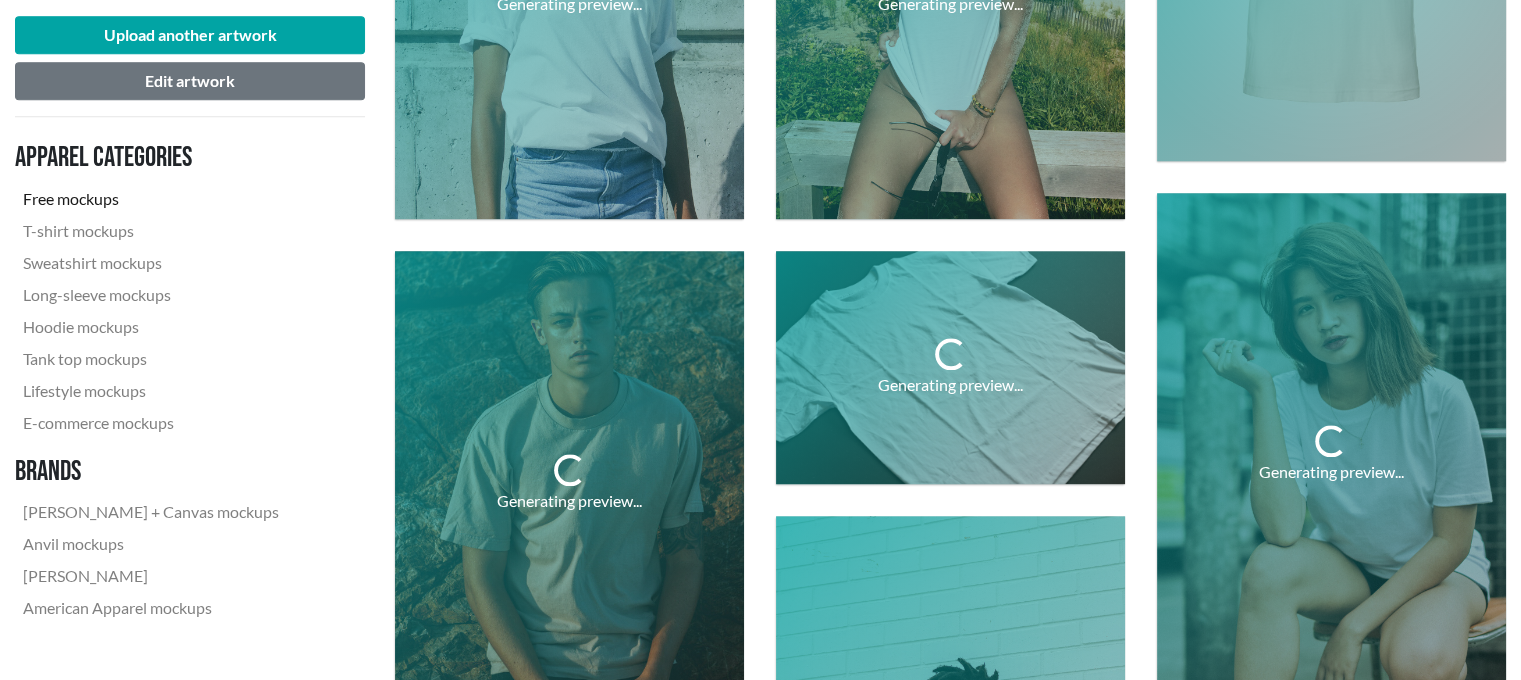 scroll, scrollTop: 0, scrollLeft: 0, axis: both 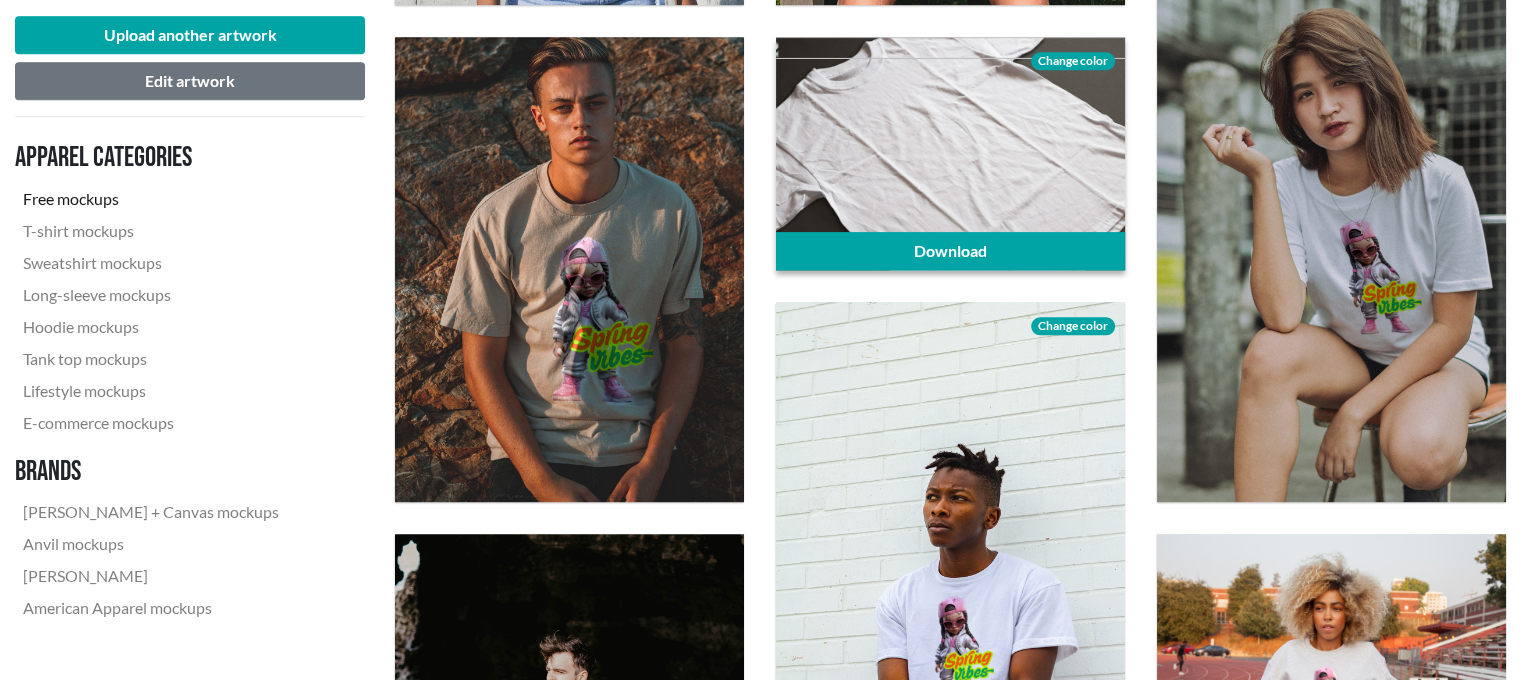 click at bounding box center [950, 153] 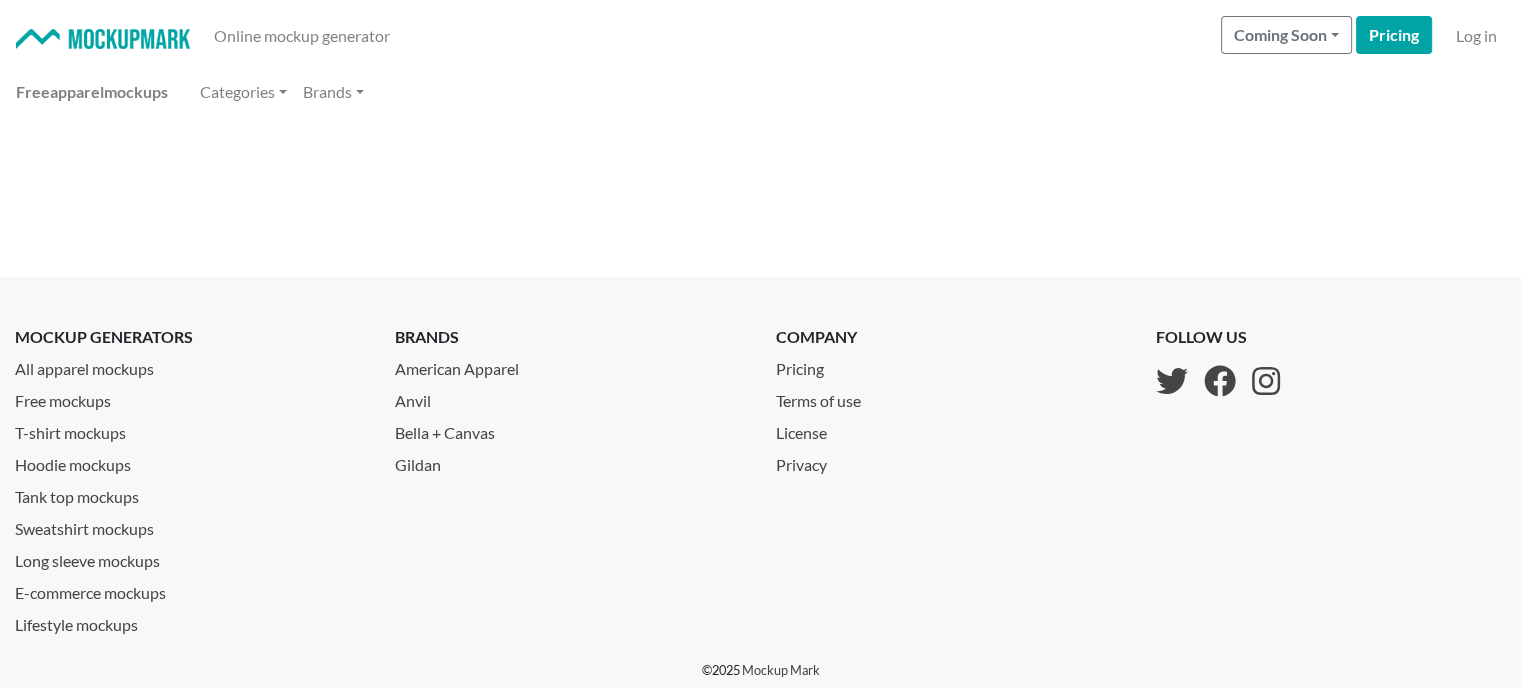 scroll, scrollTop: 0, scrollLeft: 0, axis: both 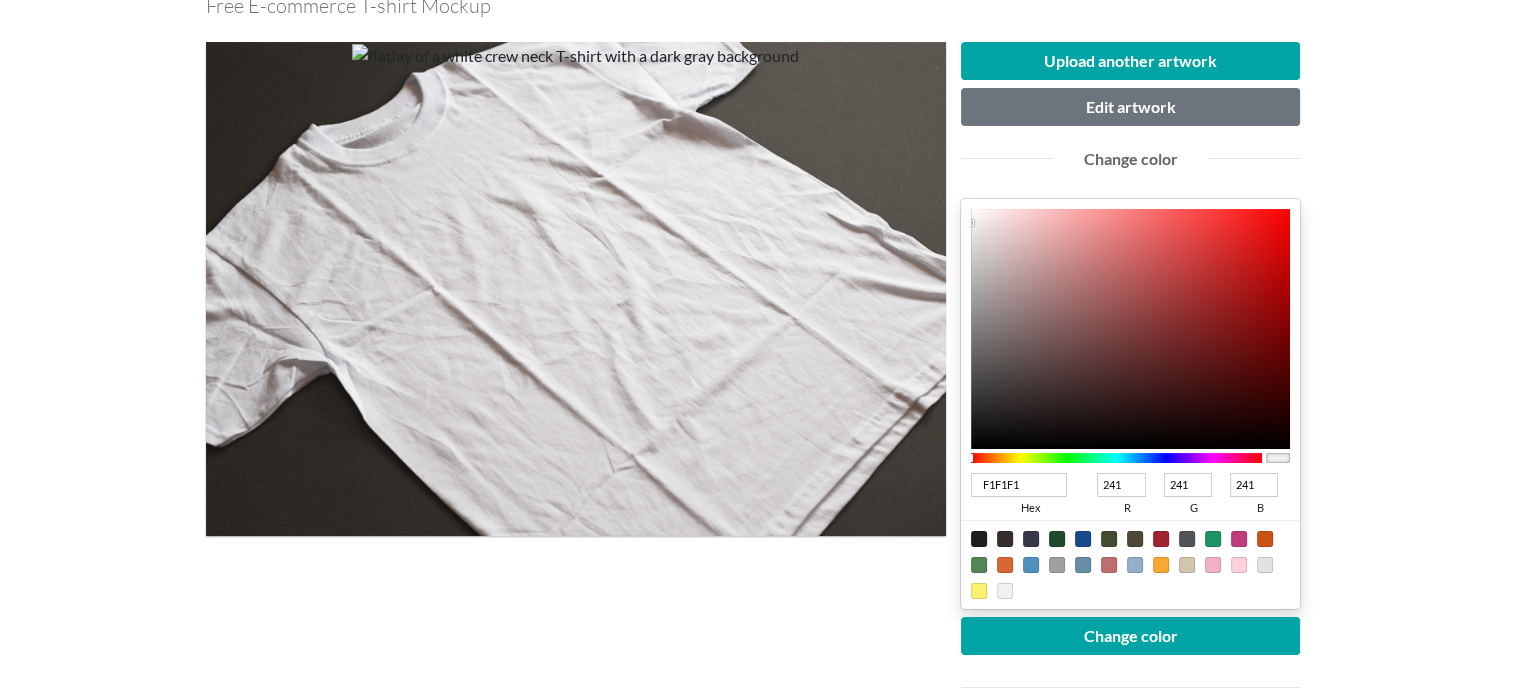 click at bounding box center (1083, 539) 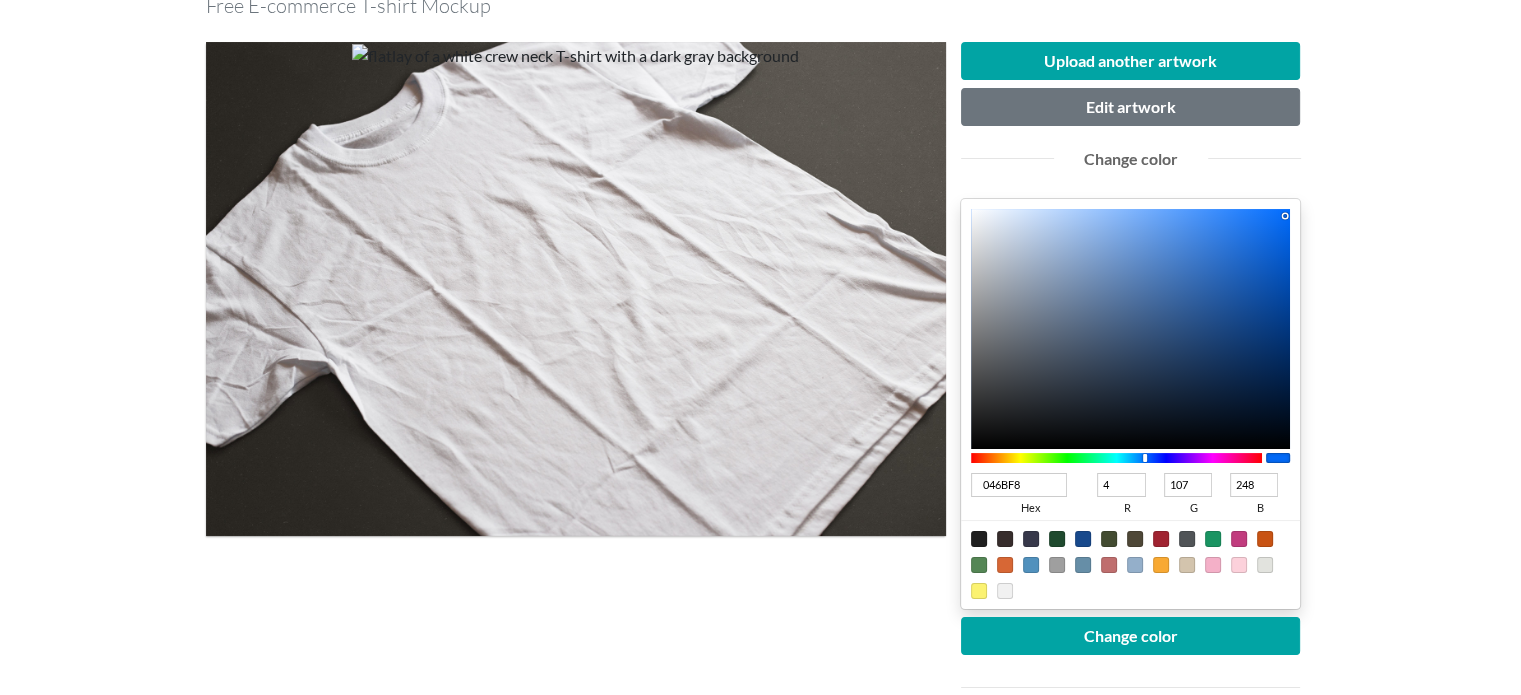 drag, startPoint x: 1232, startPoint y: 317, endPoint x: 1285, endPoint y: 215, distance: 114.947815 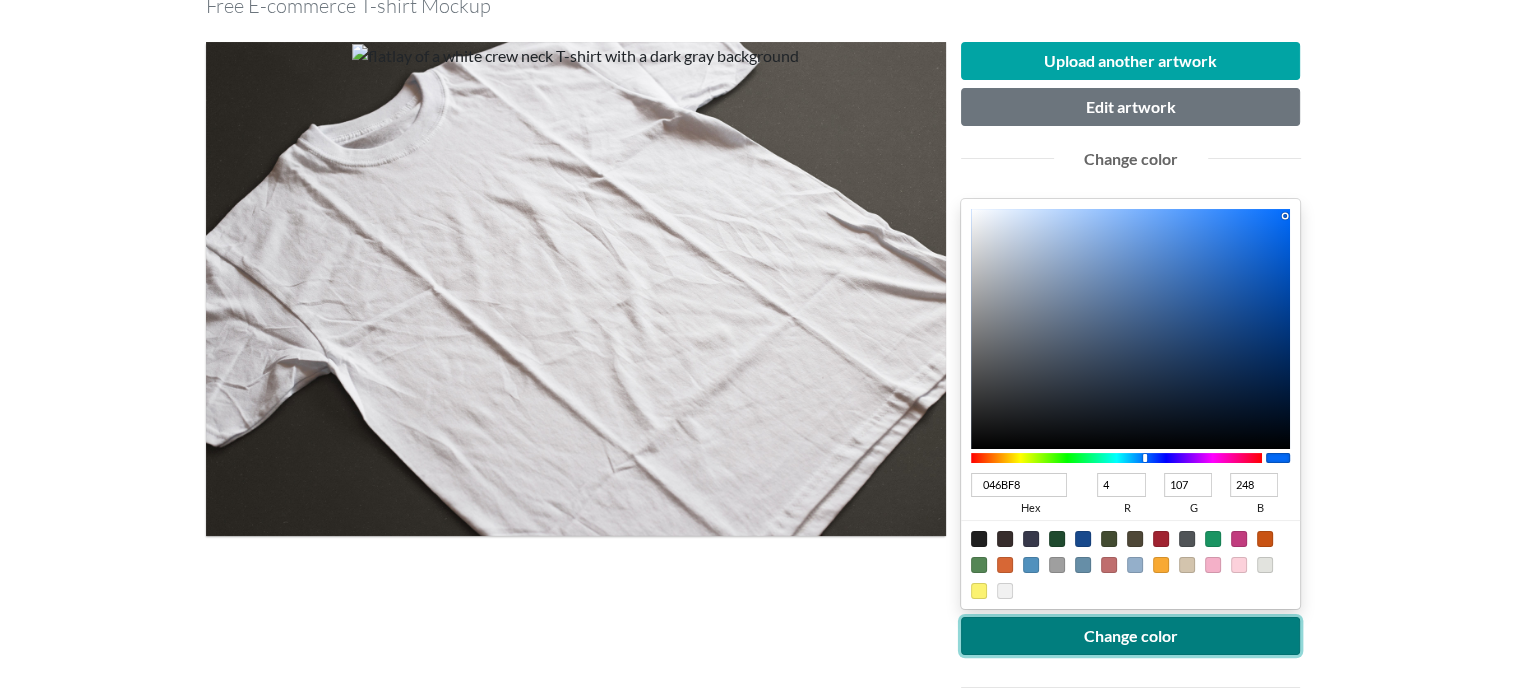 click on "Change color" at bounding box center (1131, 636) 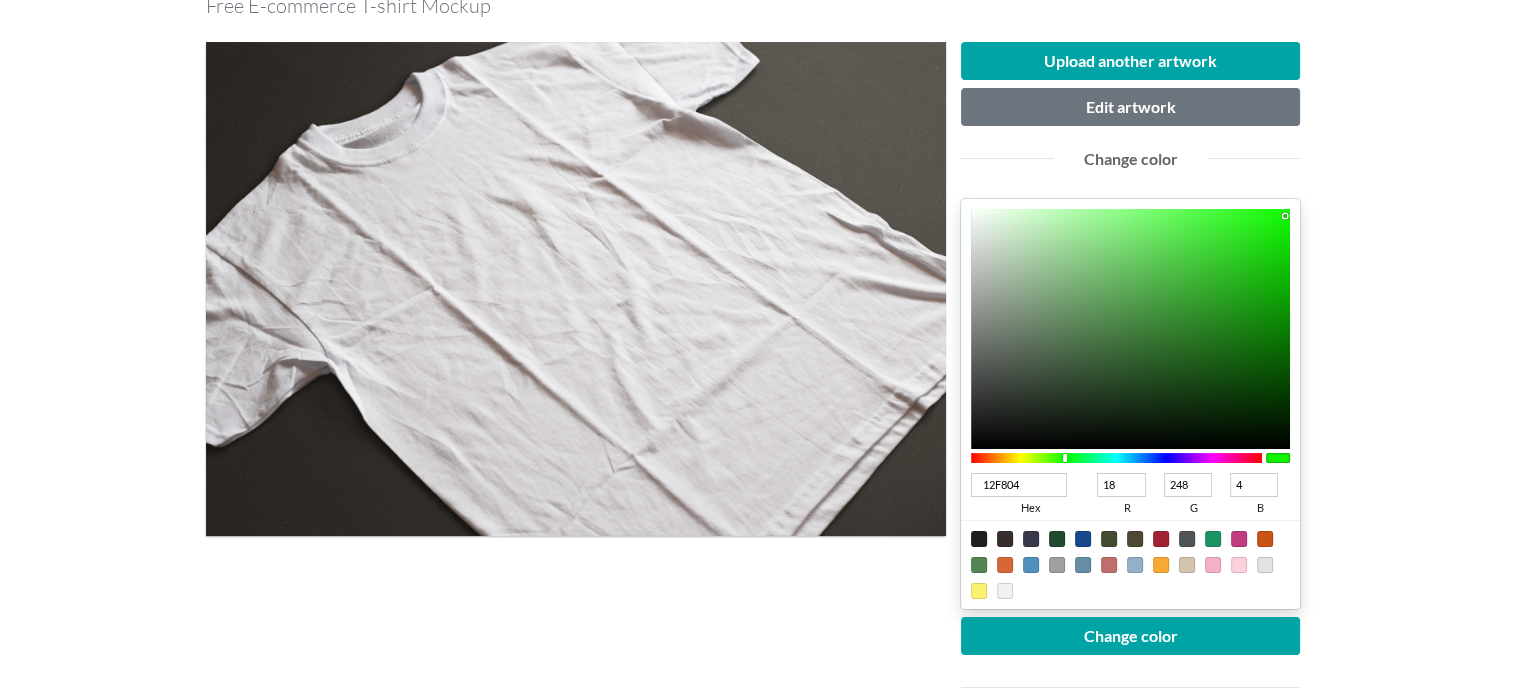 drag, startPoint x: 1144, startPoint y: 455, endPoint x: 1065, endPoint y: 459, distance: 79.101204 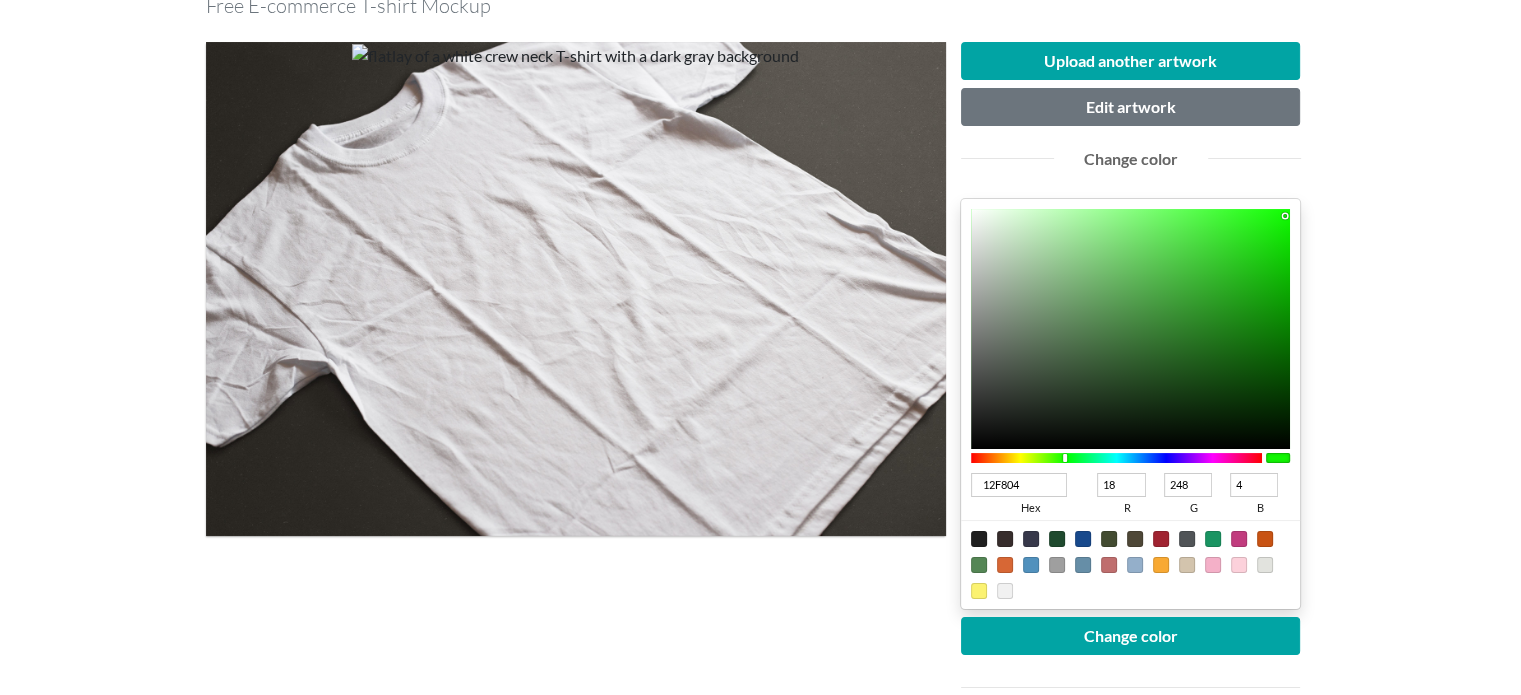 click at bounding box center [1065, 458] 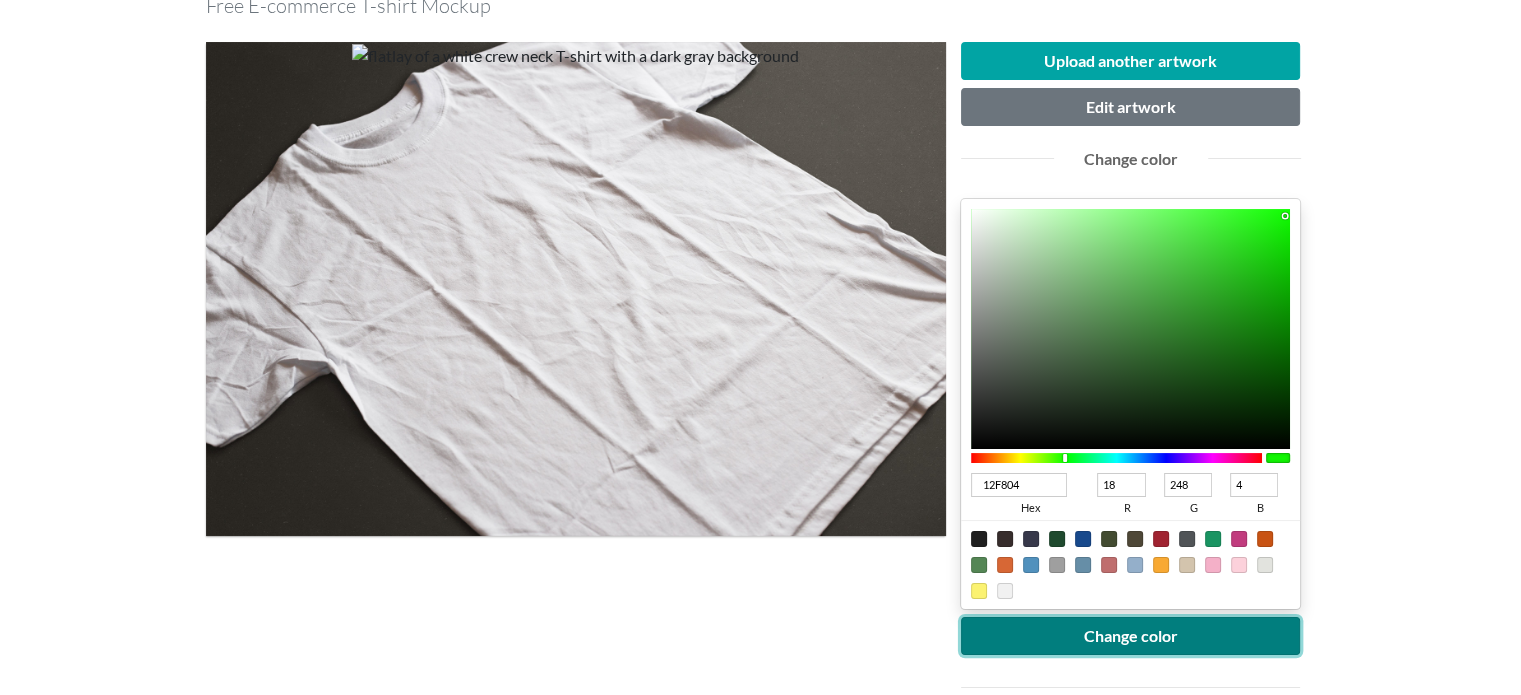 click on "Change color" at bounding box center (1131, 636) 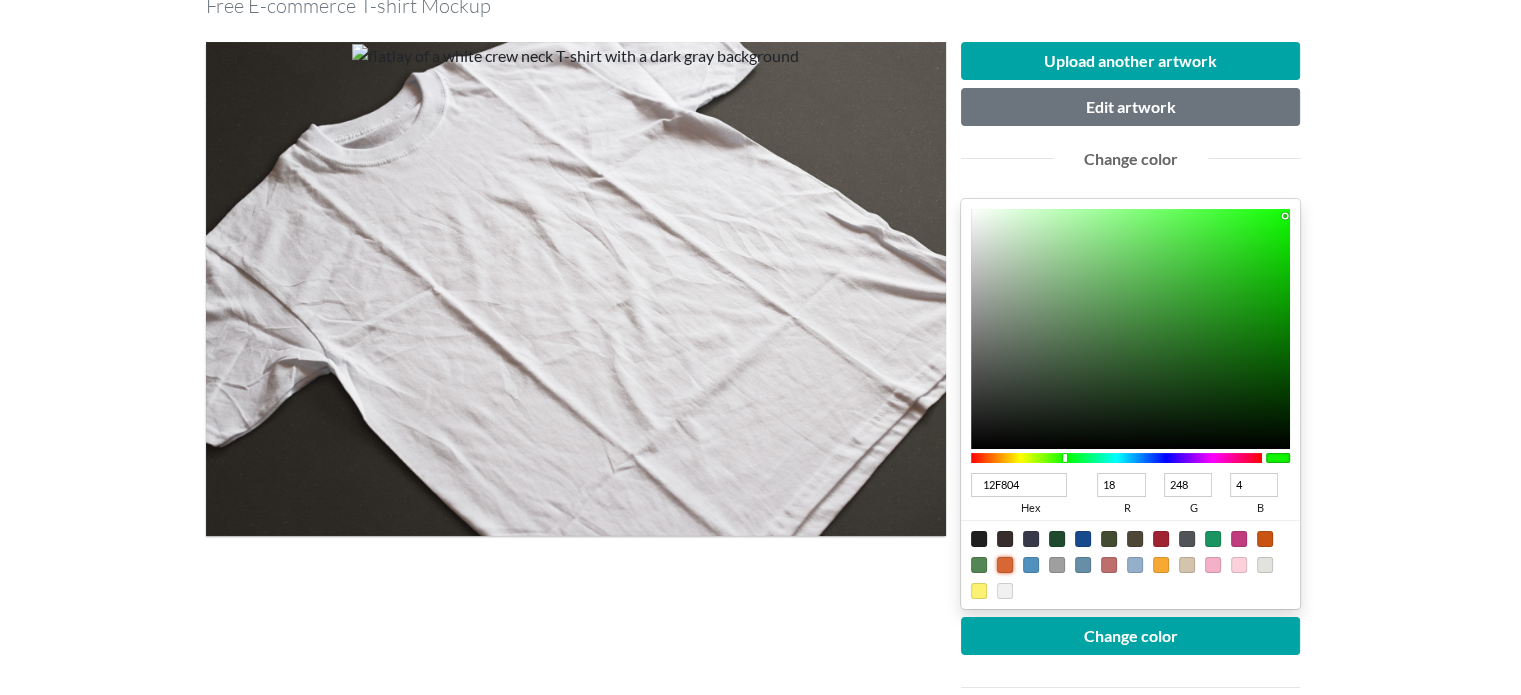 click at bounding box center [1005, 565] 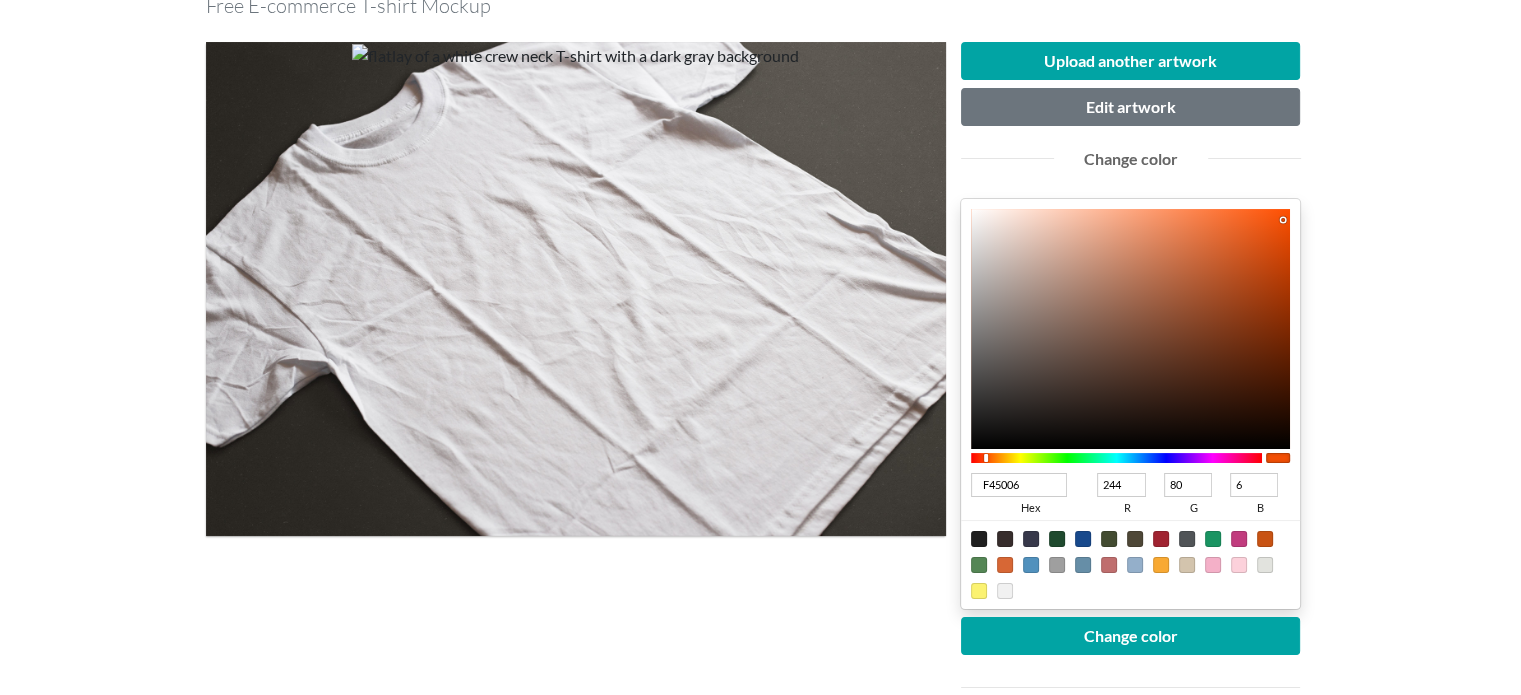 drag, startPoint x: 1209, startPoint y: 247, endPoint x: 1282, endPoint y: 218, distance: 78.54935 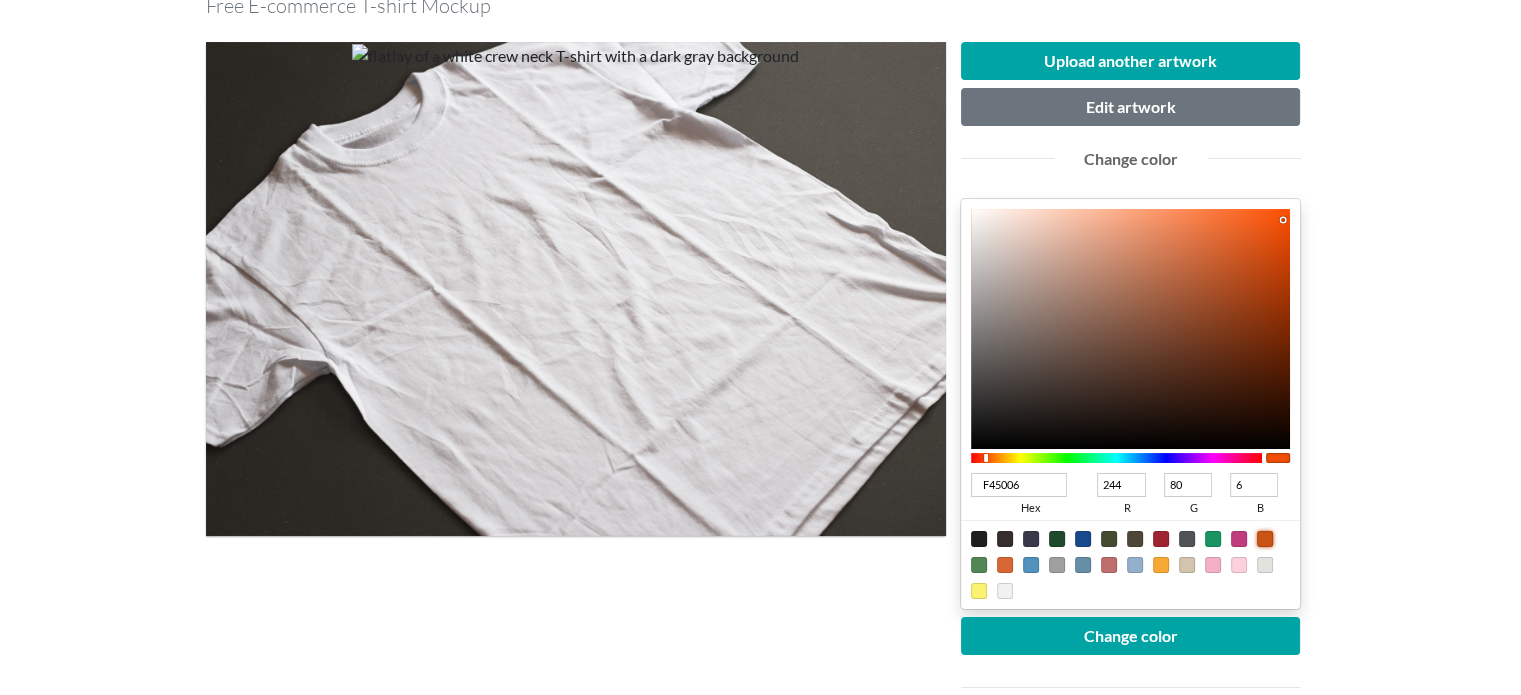 click at bounding box center [1265, 539] 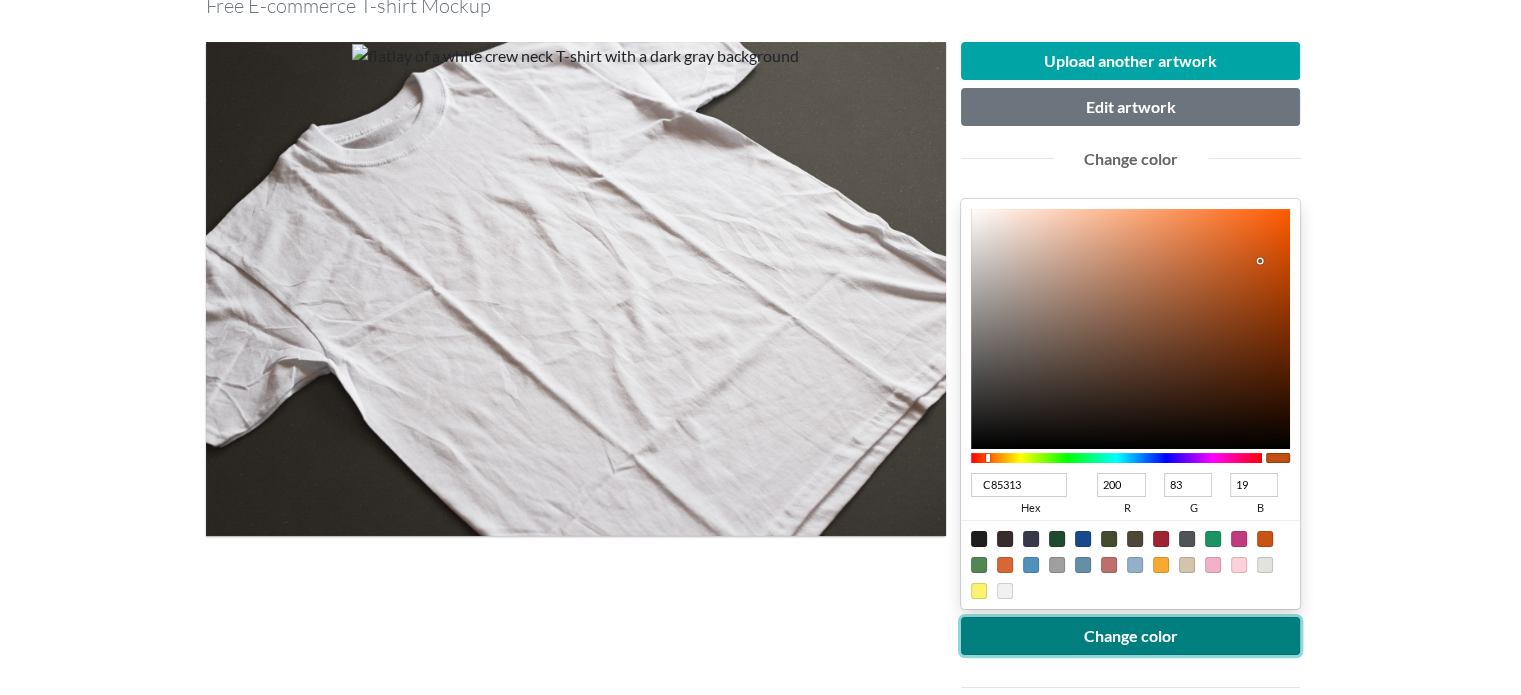 click on "Change color" at bounding box center (1131, 636) 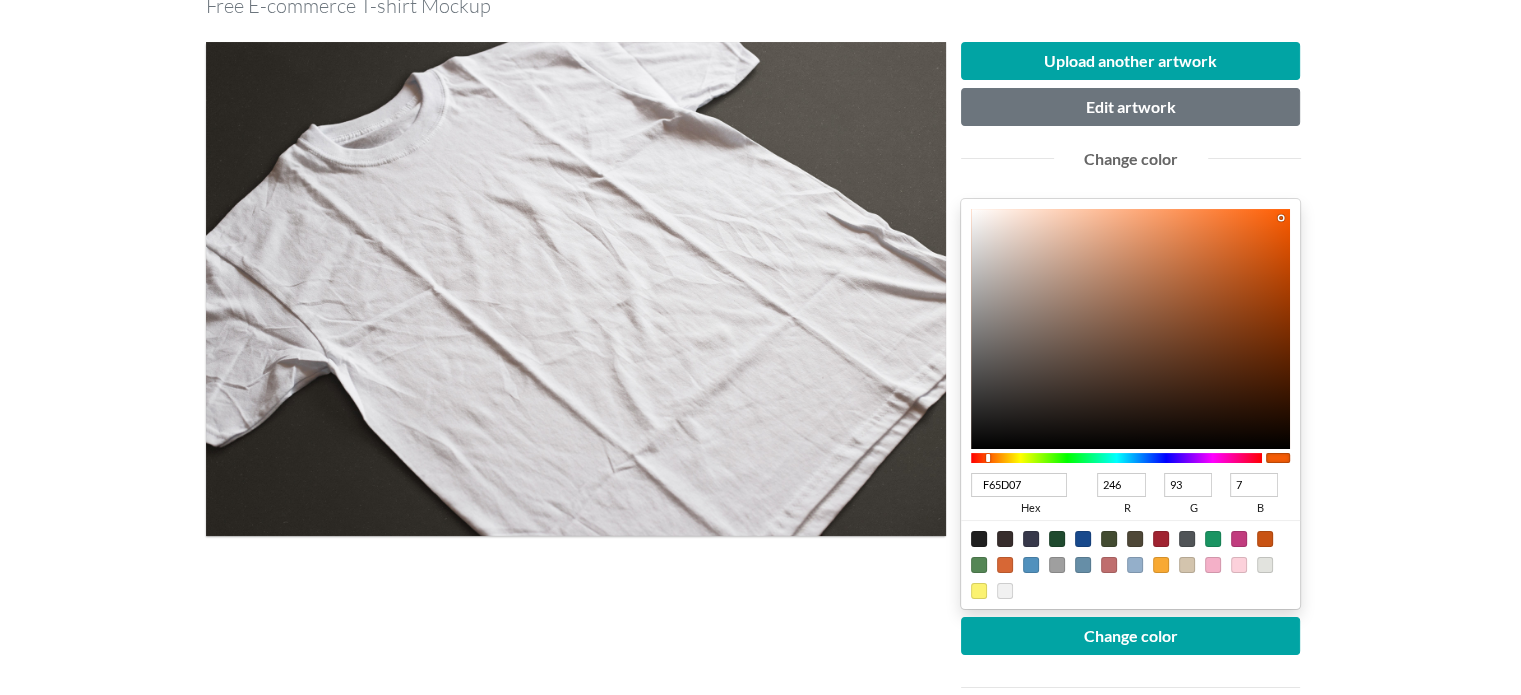 drag, startPoint x: 1260, startPoint y: 256, endPoint x: 1281, endPoint y: 216, distance: 45.17743 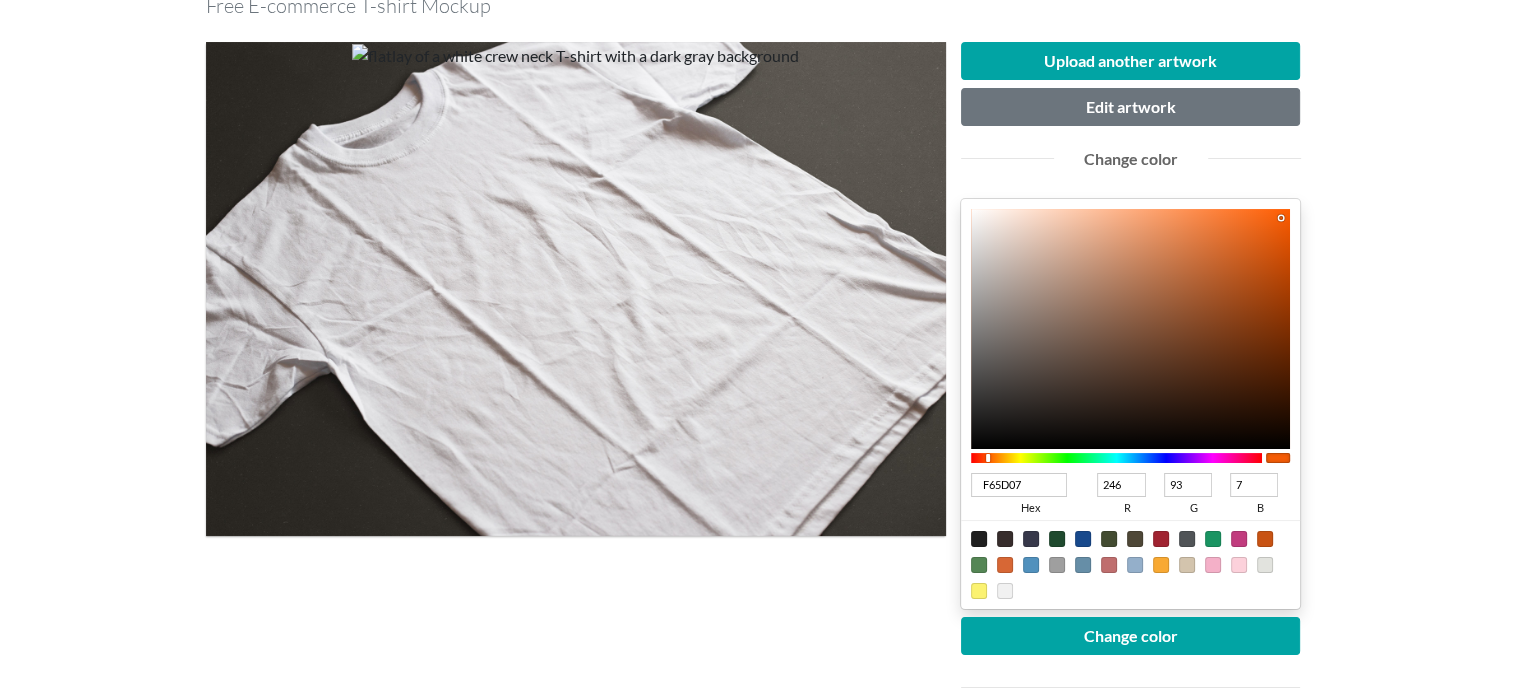 click at bounding box center [1281, 218] 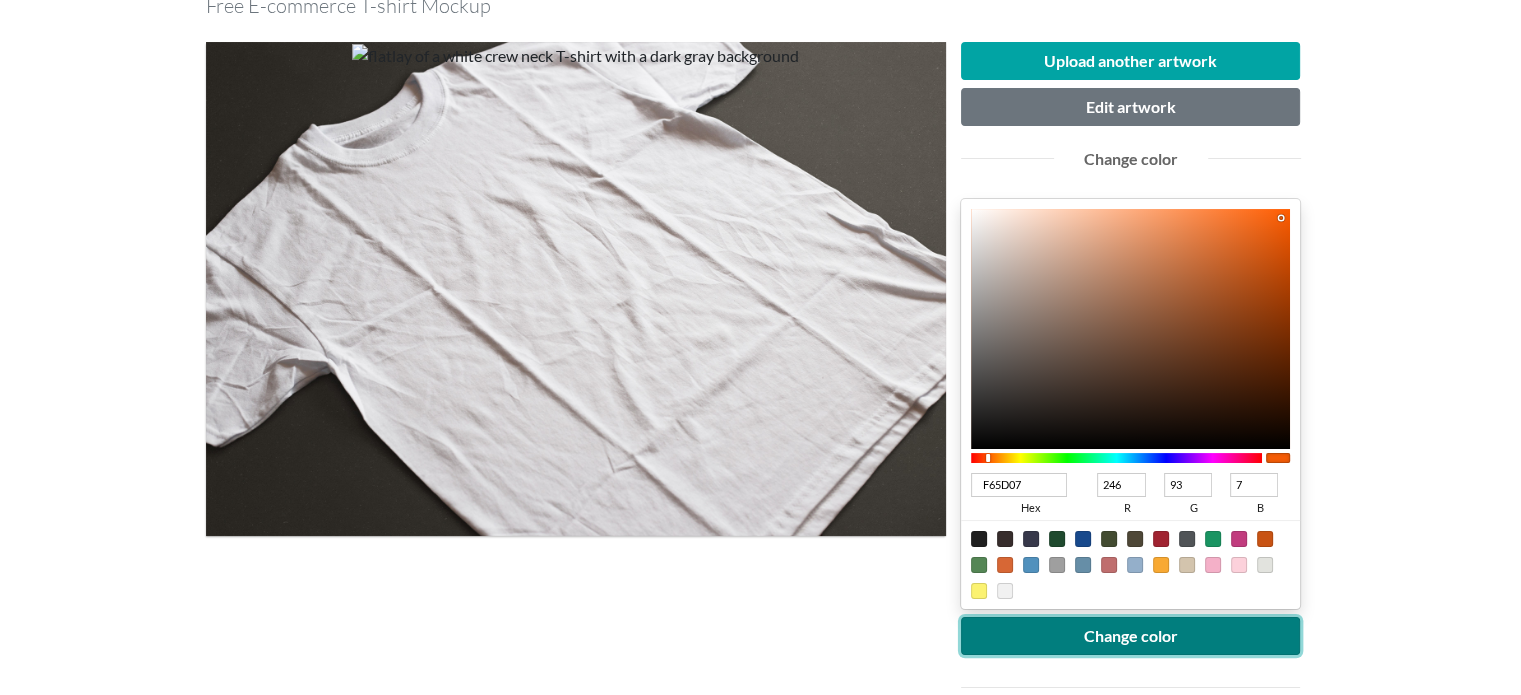 click on "Change color" at bounding box center (1131, 636) 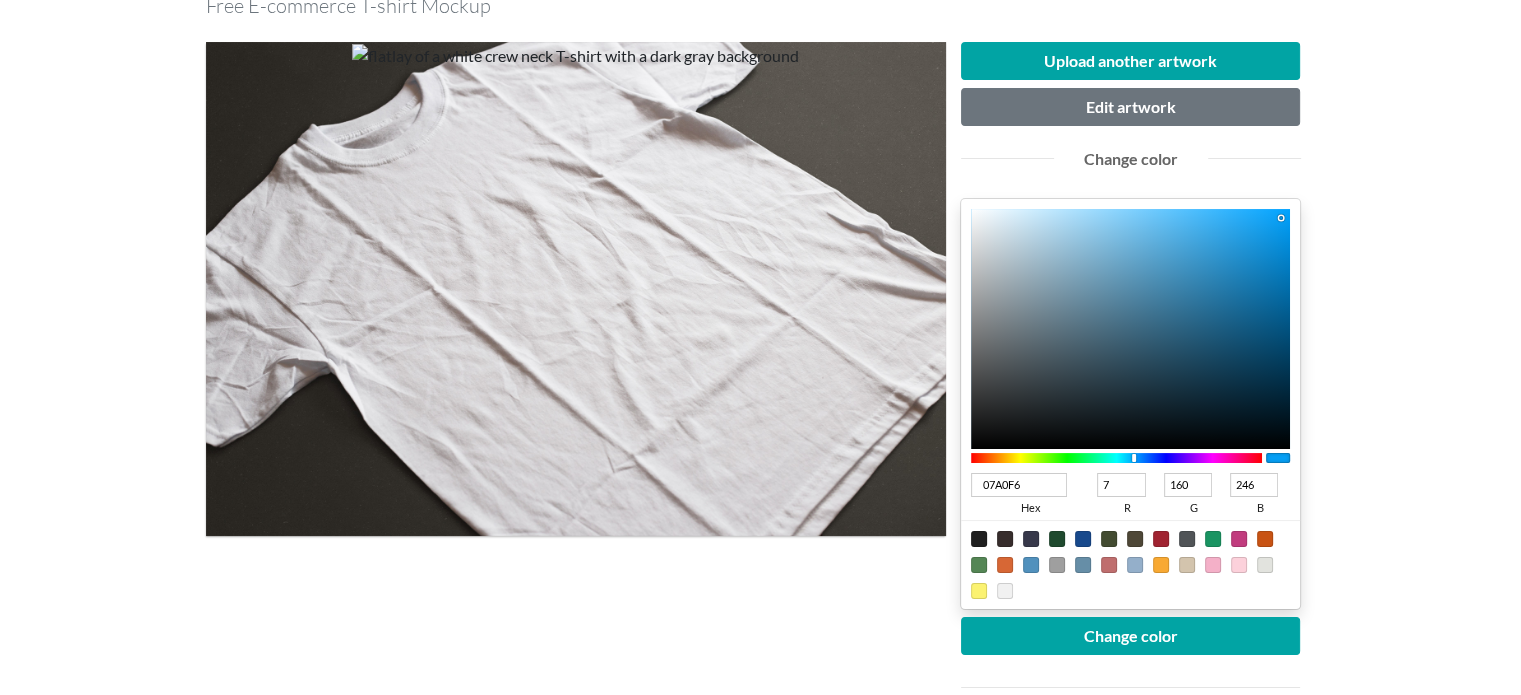 click at bounding box center [1117, 458] 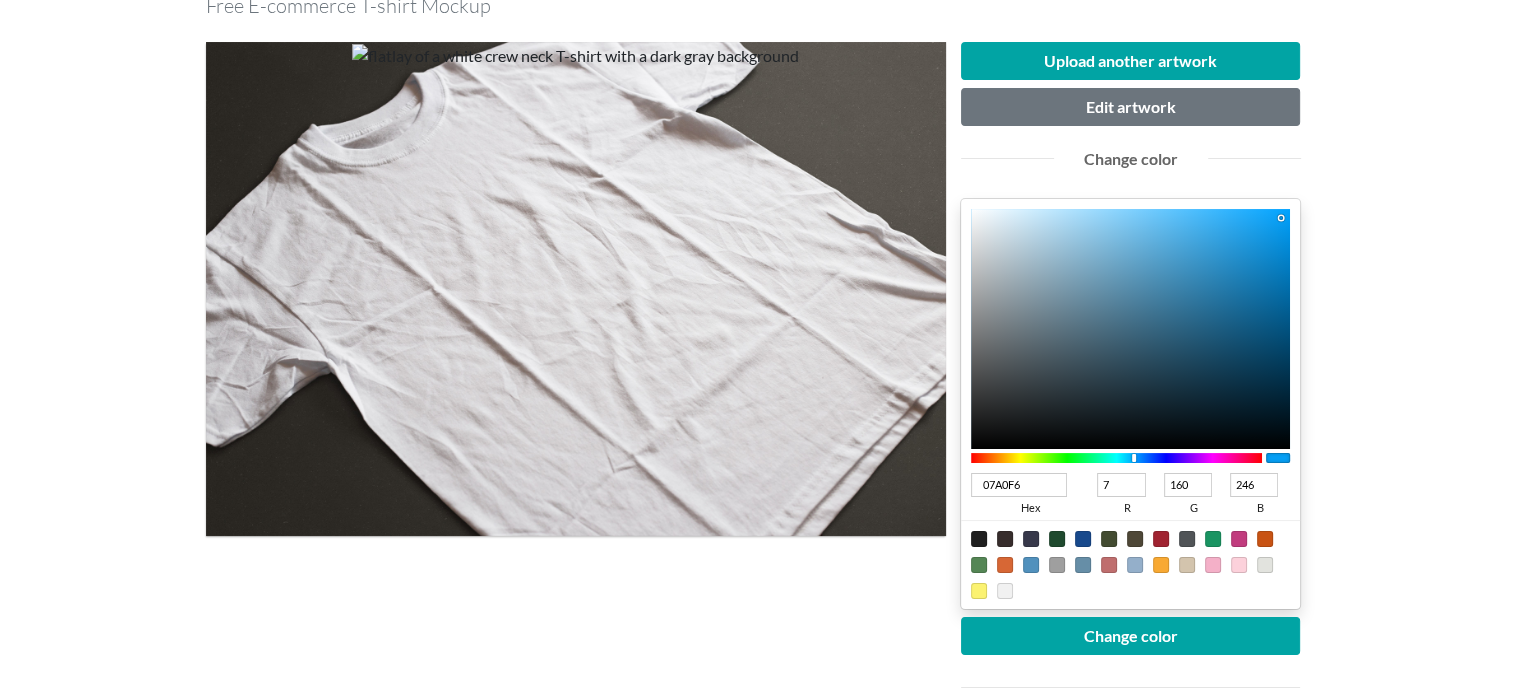 click at bounding box center [1131, 687] 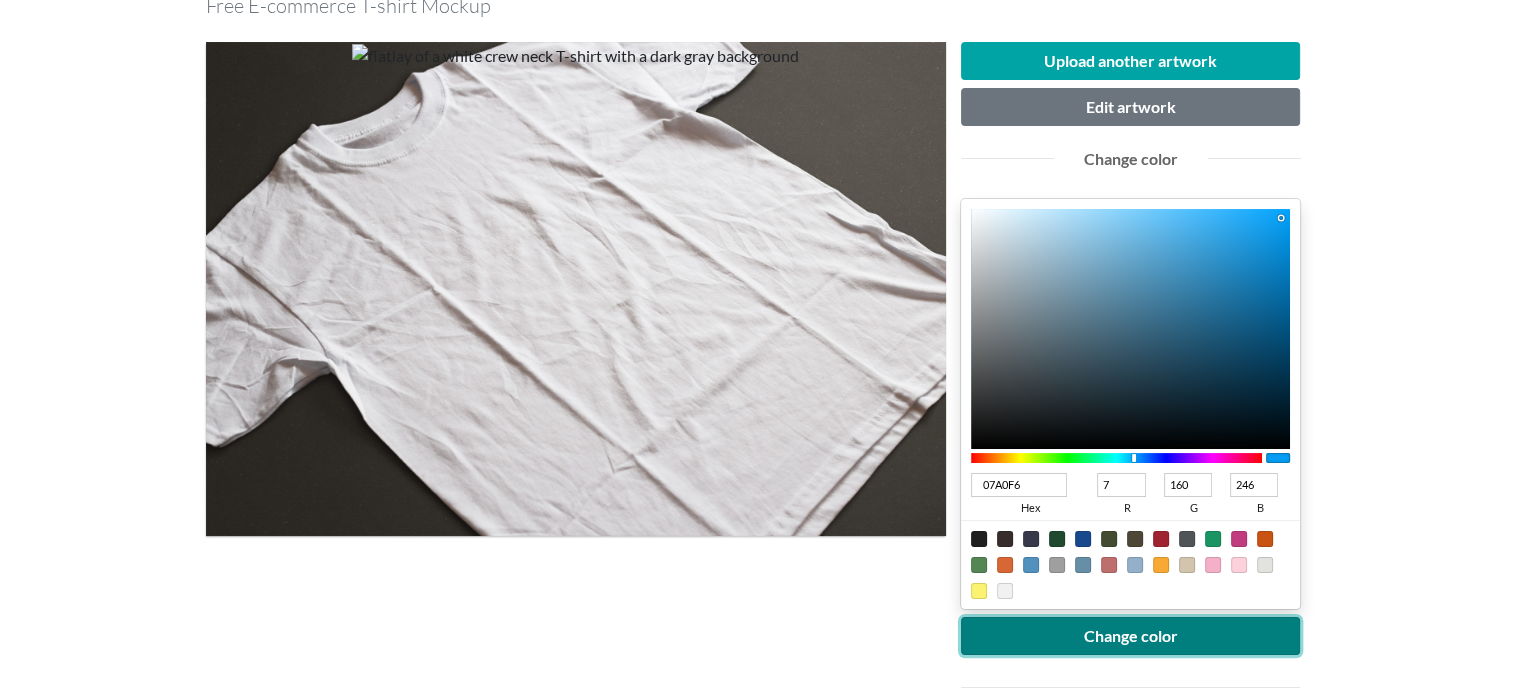 click on "Change color" at bounding box center [1131, 636] 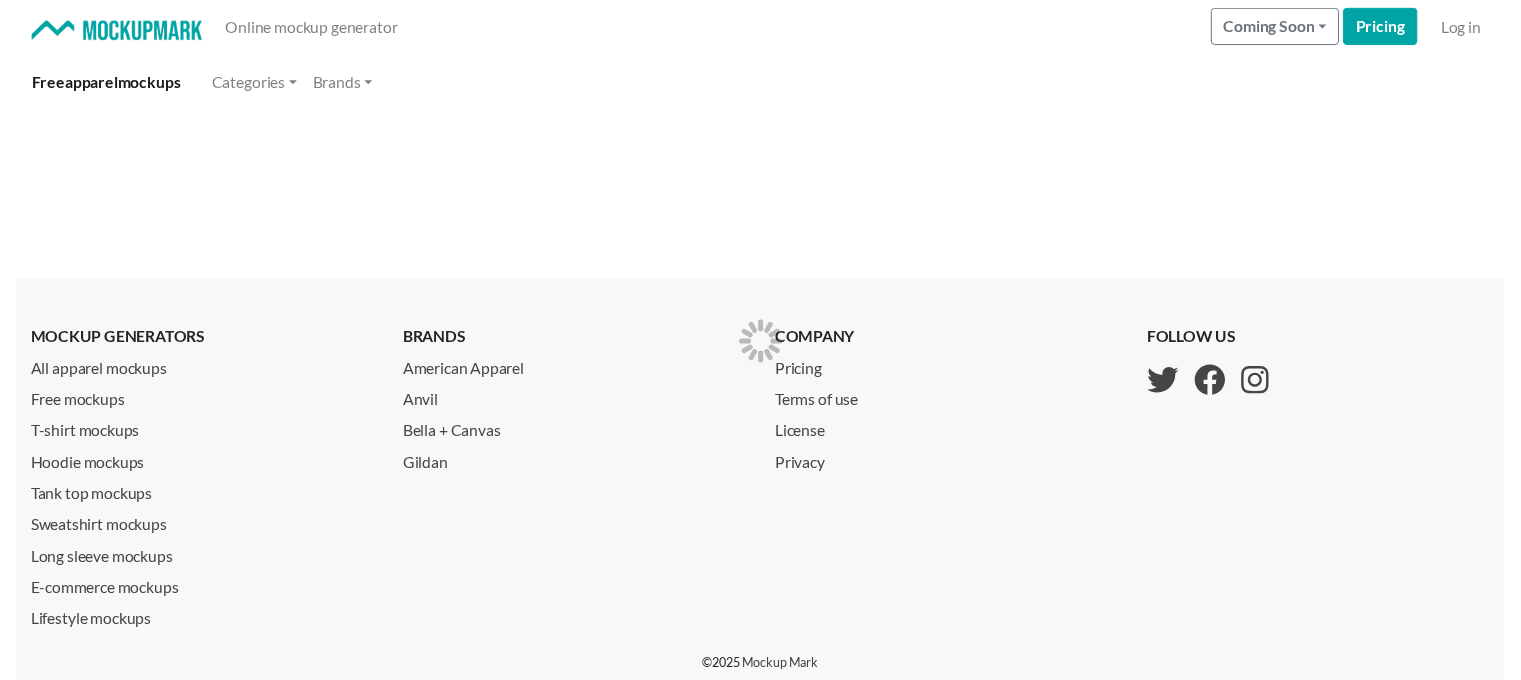 scroll, scrollTop: 0, scrollLeft: 0, axis: both 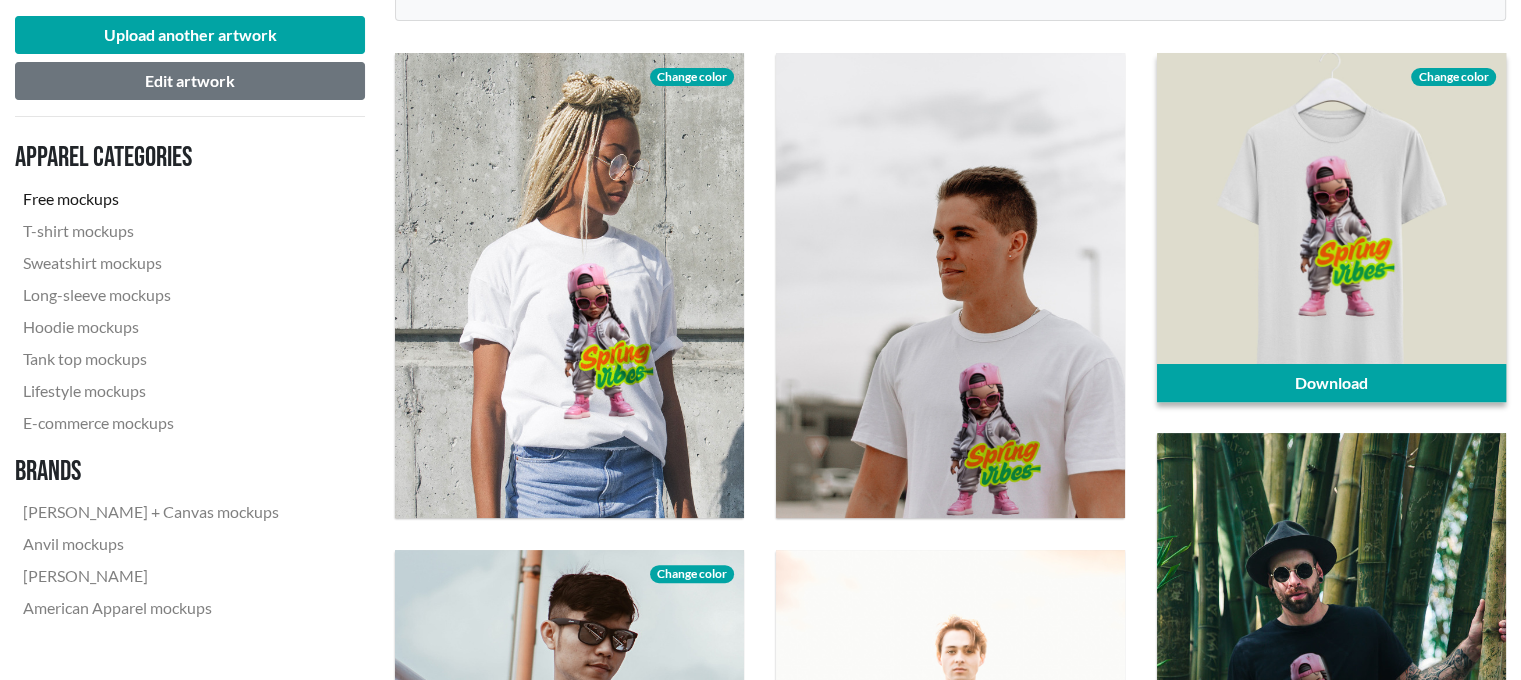 click at bounding box center [1331, 227] 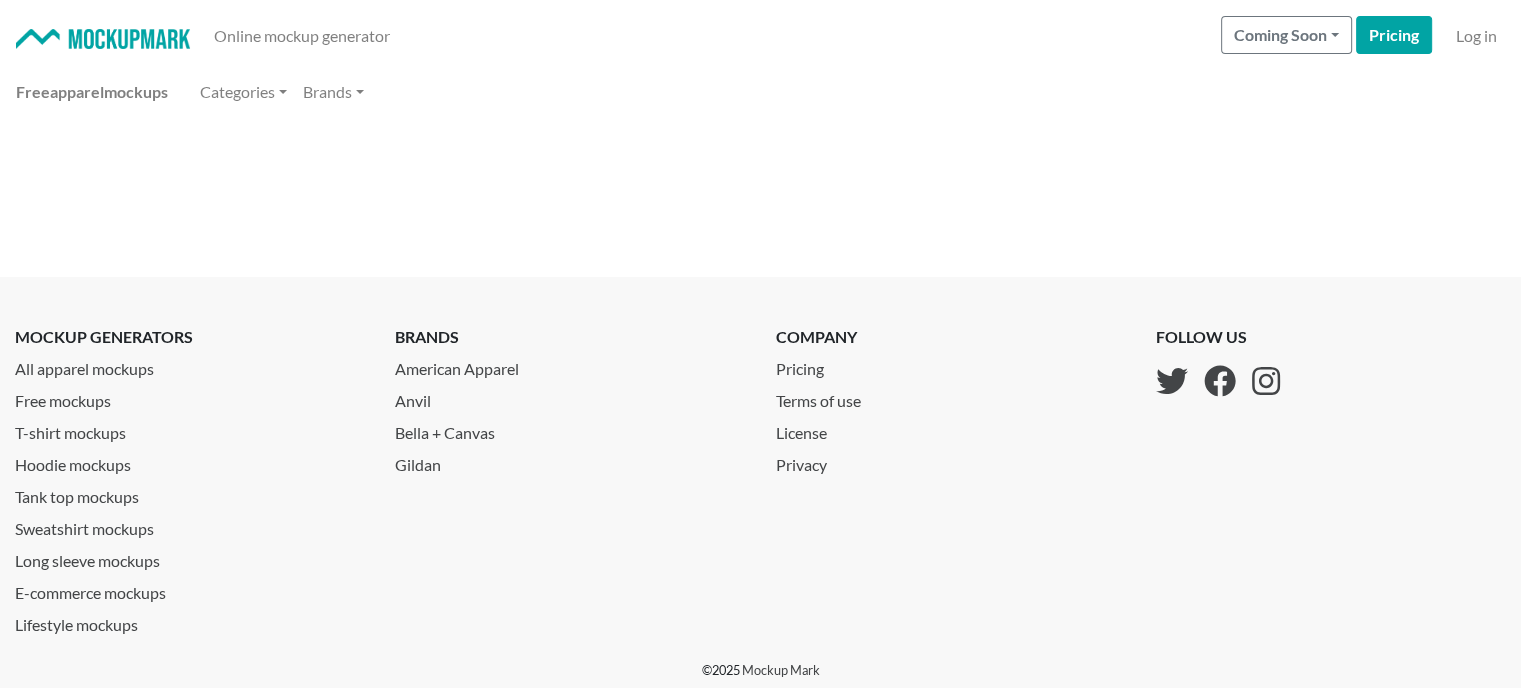 scroll, scrollTop: 0, scrollLeft: 0, axis: both 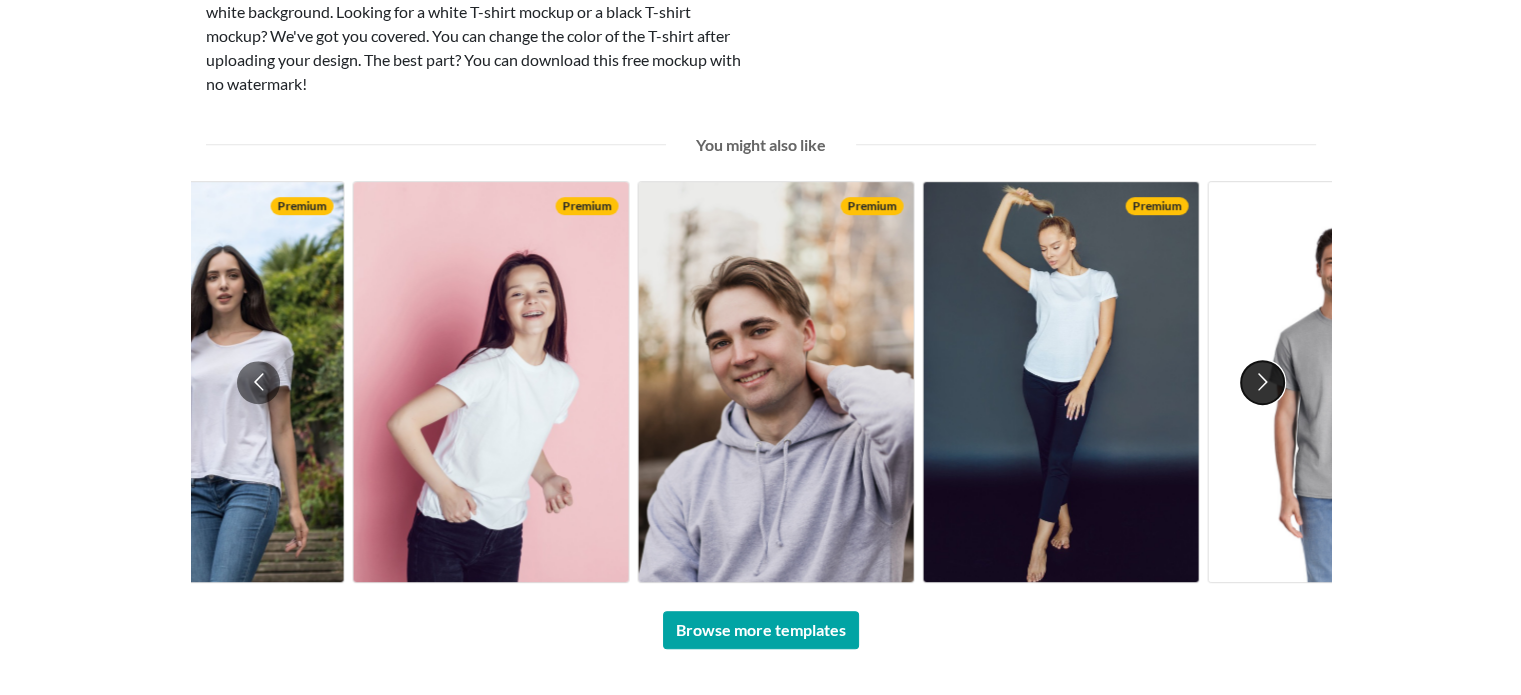 click at bounding box center [1262, 382] 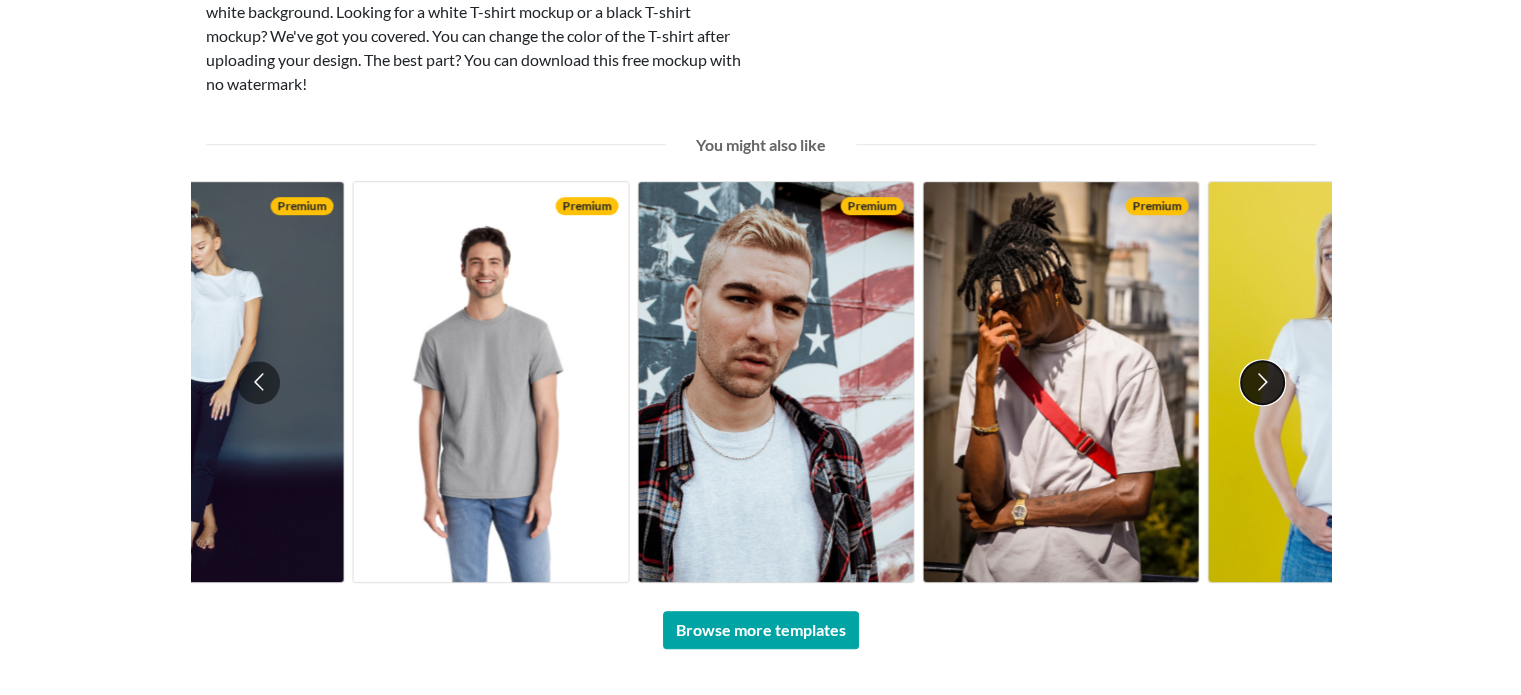 click at bounding box center [1262, 382] 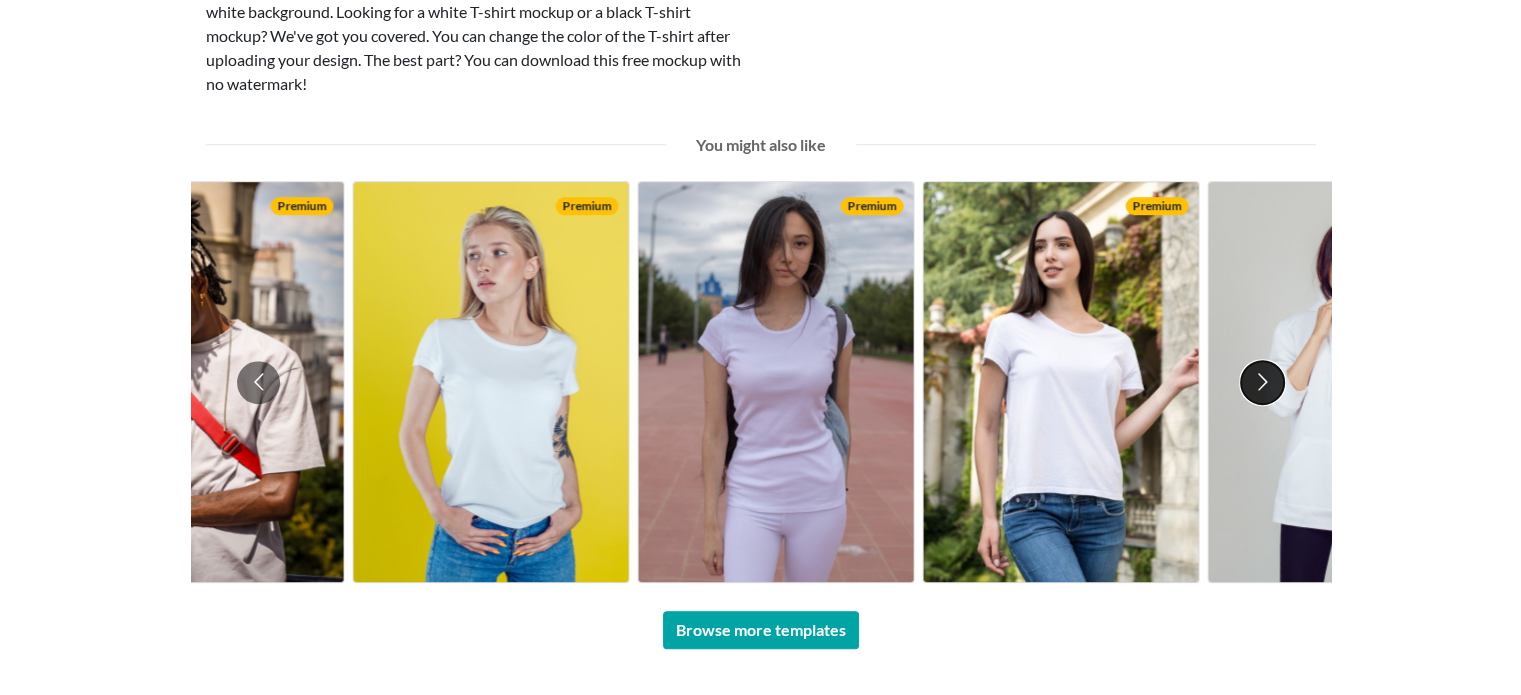 click at bounding box center [1262, 382] 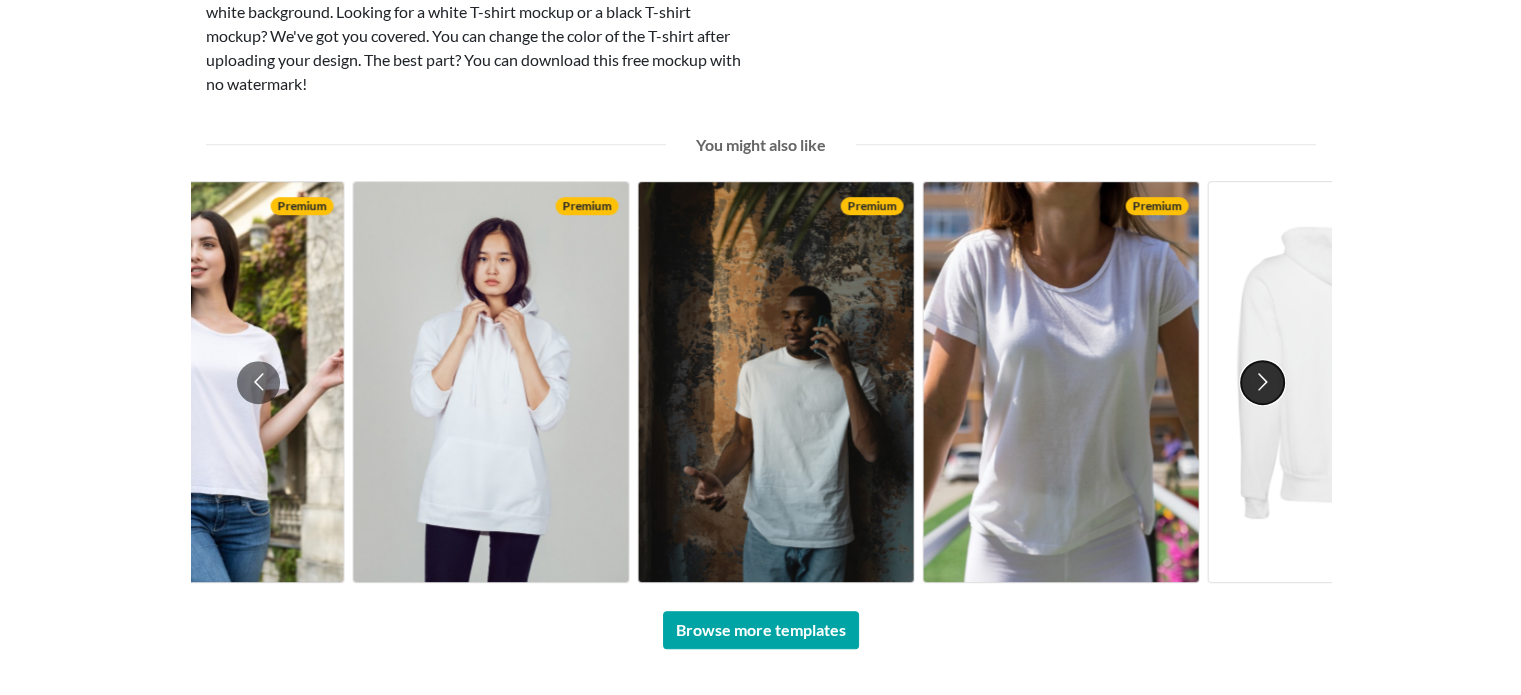 click at bounding box center (1262, 382) 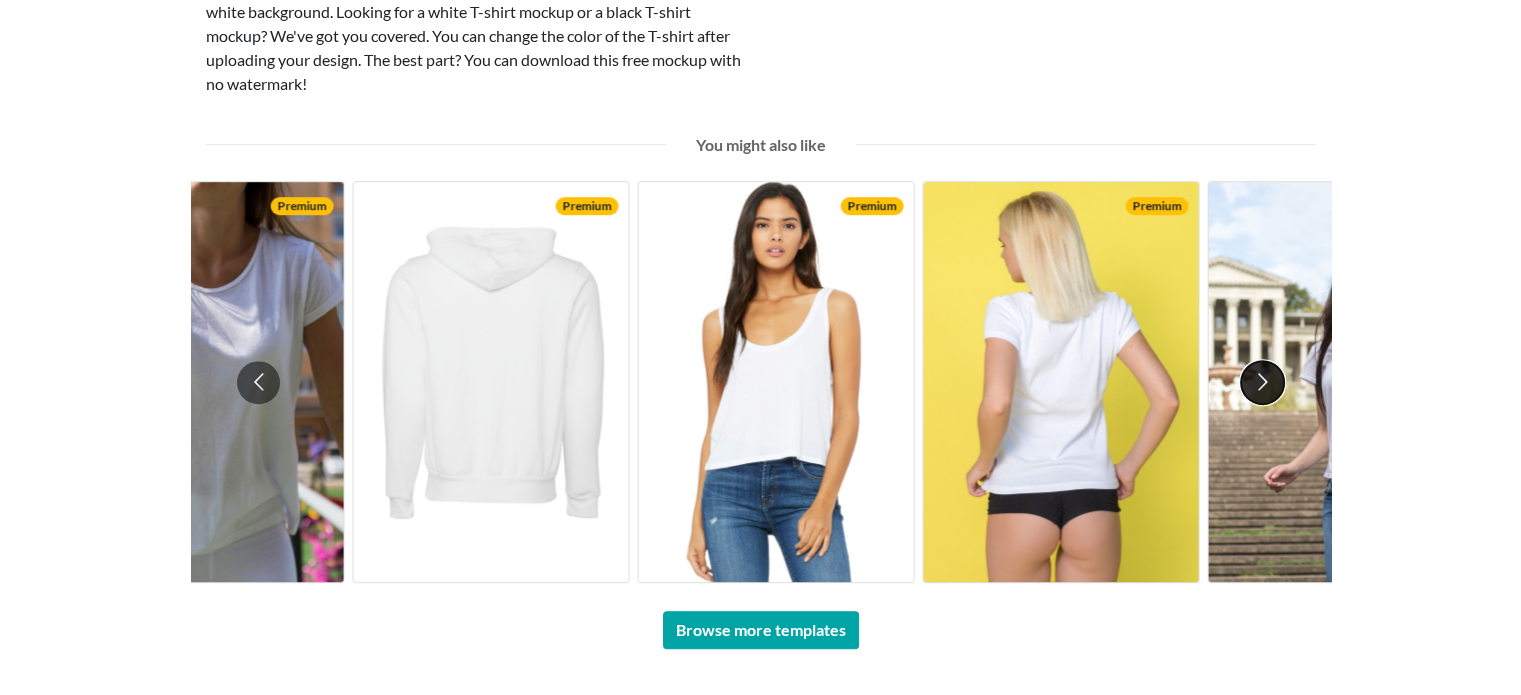 click at bounding box center (1262, 382) 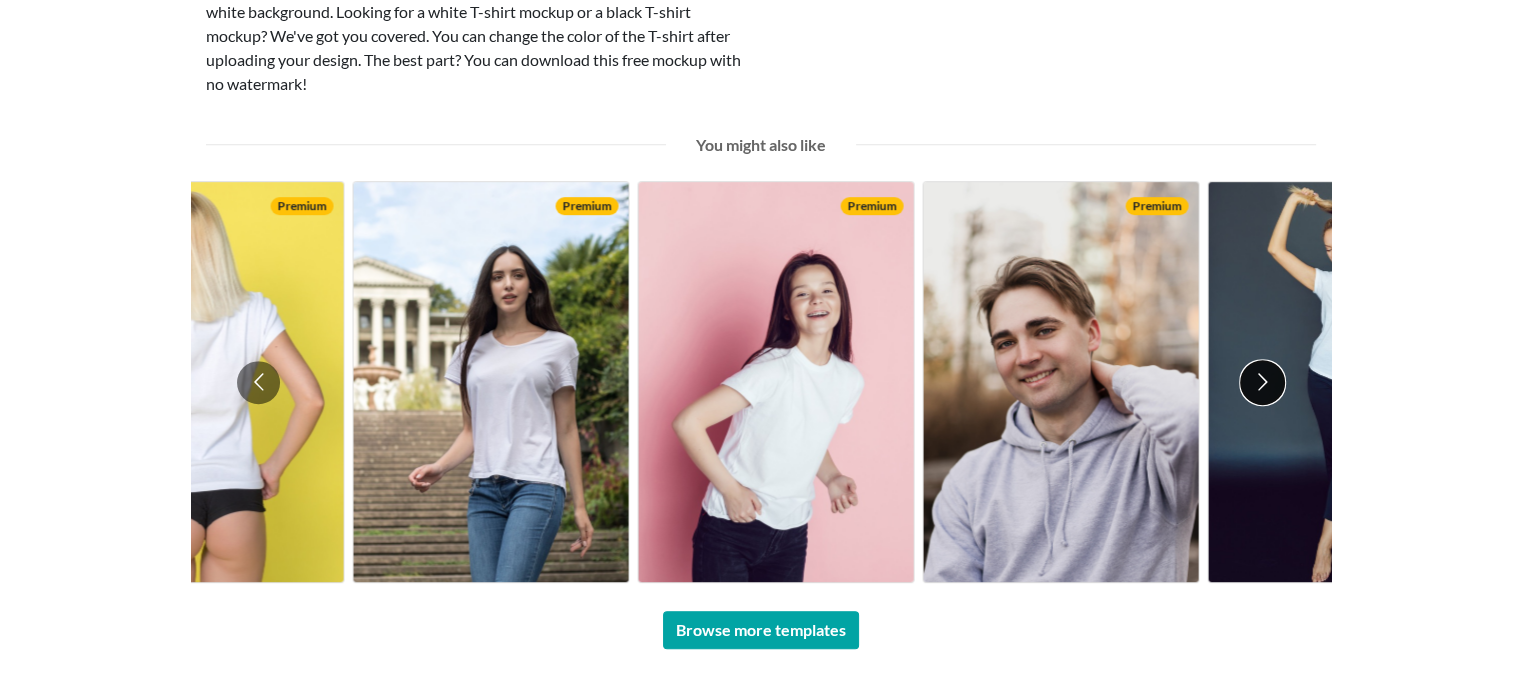 click at bounding box center (1262, 382) 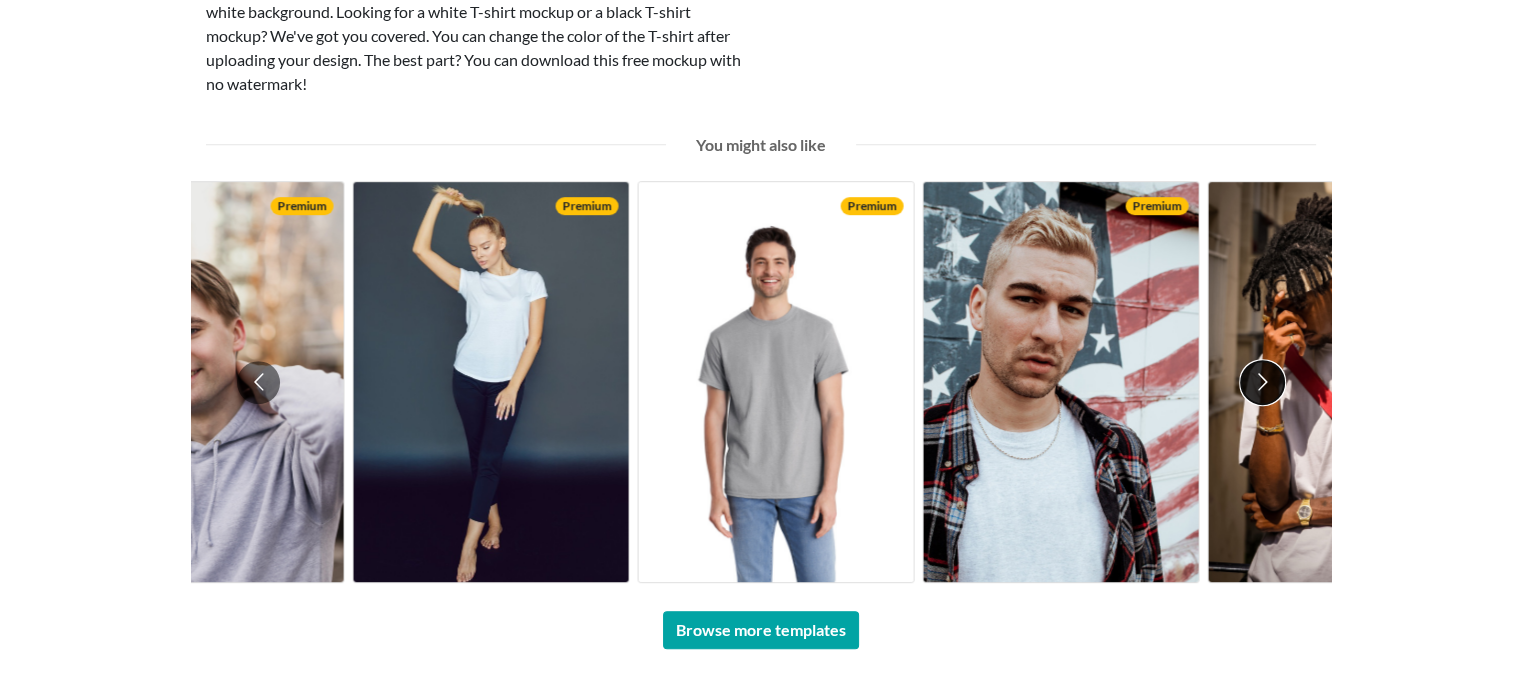 click at bounding box center (1262, 382) 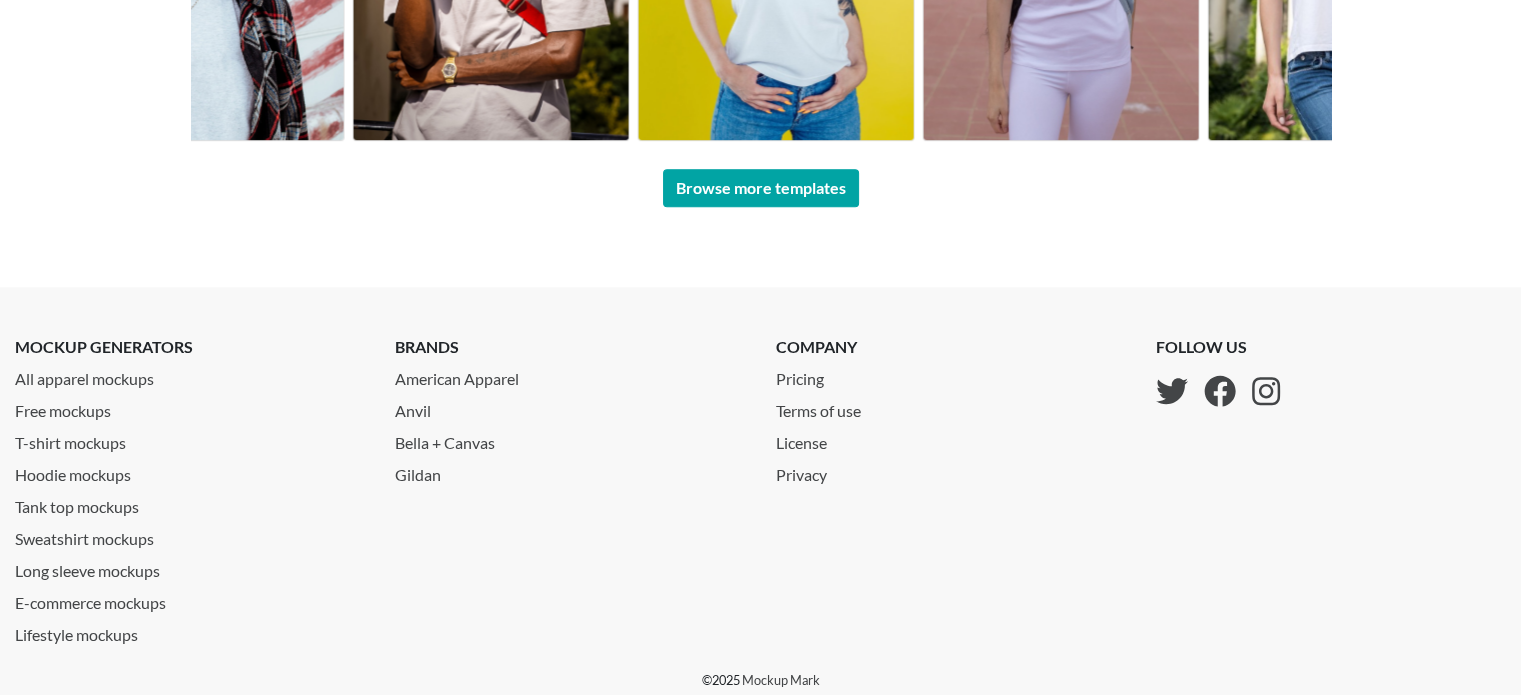scroll, scrollTop: 0, scrollLeft: 0, axis: both 